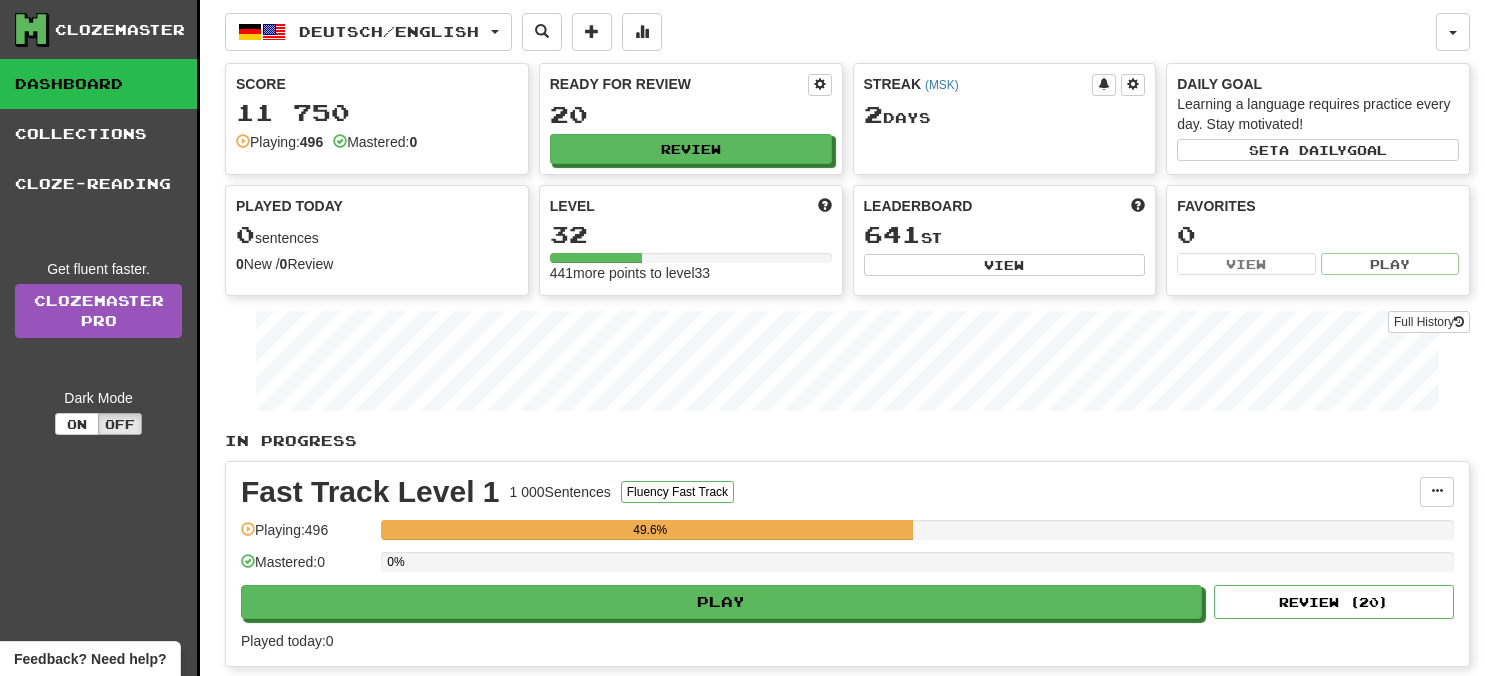 scroll, scrollTop: 0, scrollLeft: 0, axis: both 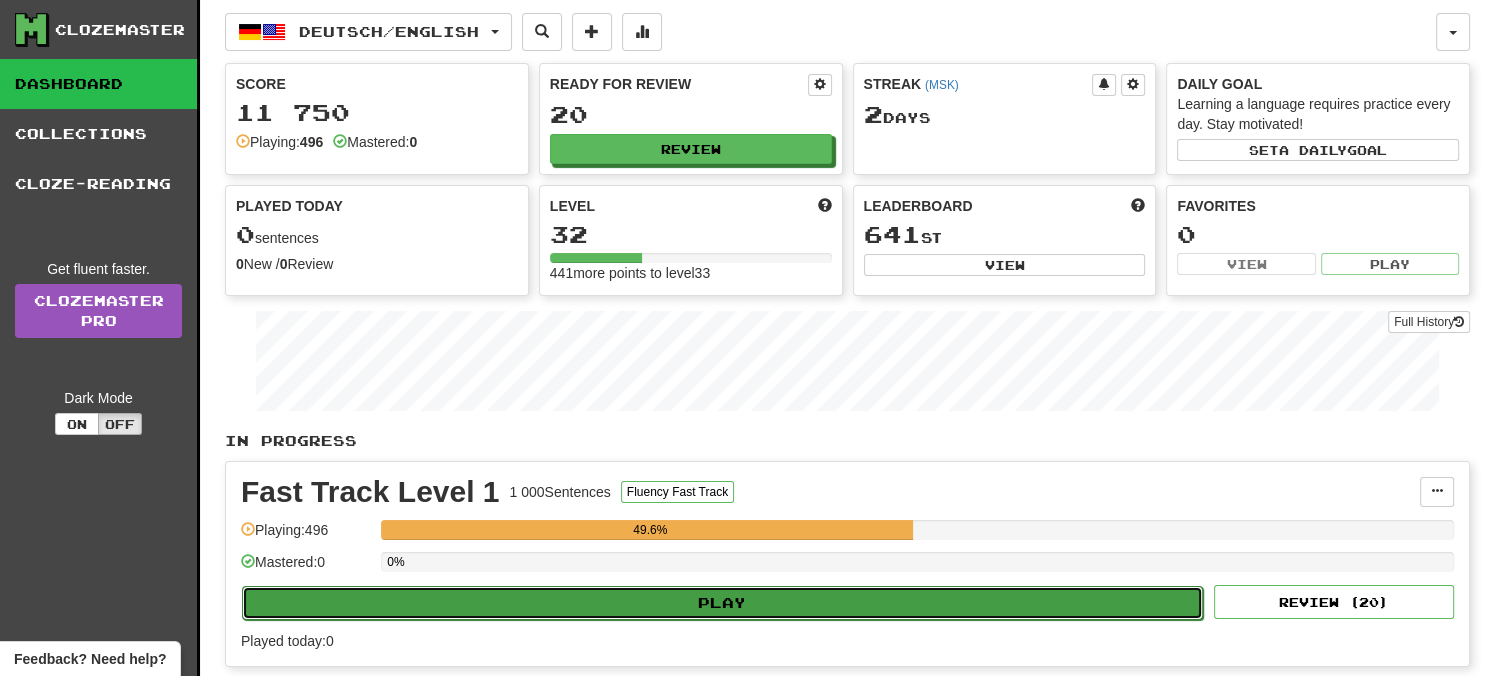 click on "Play" at bounding box center (722, 603) 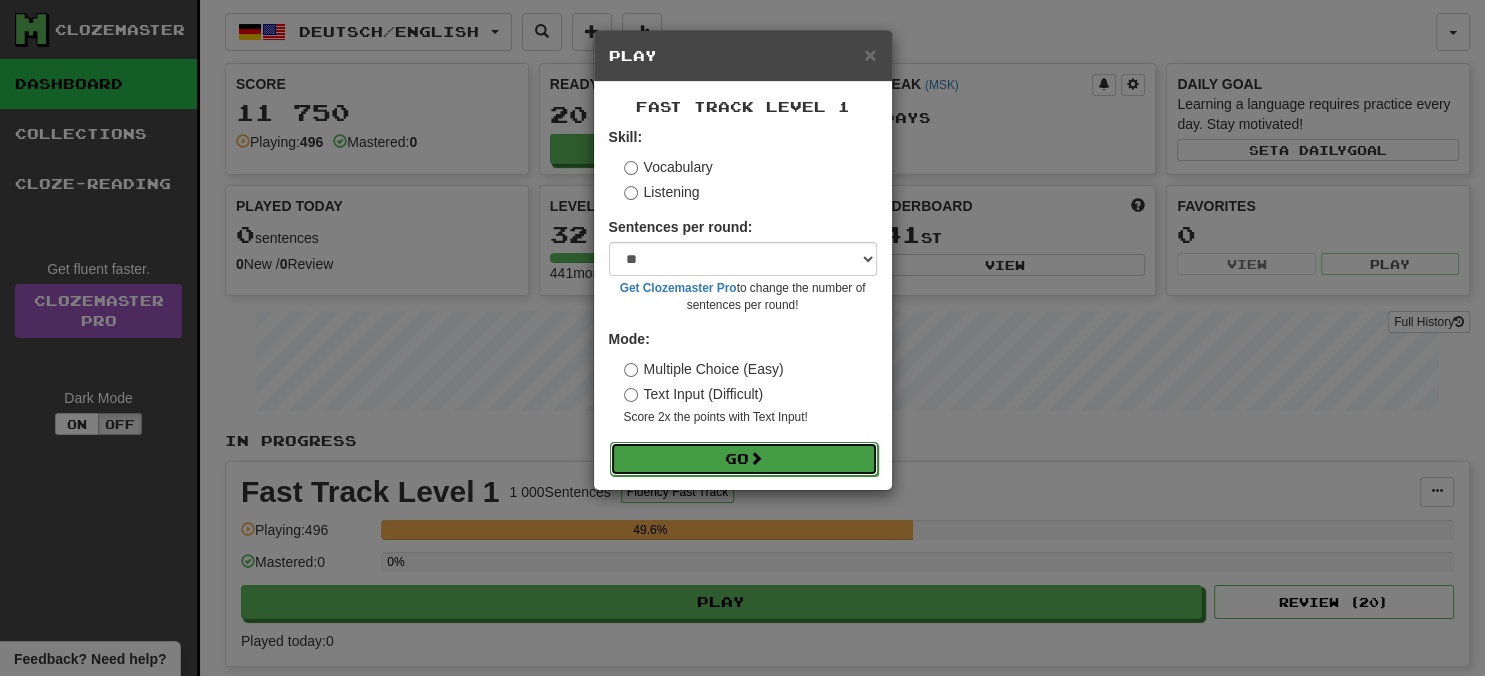 click on "Go" at bounding box center [744, 459] 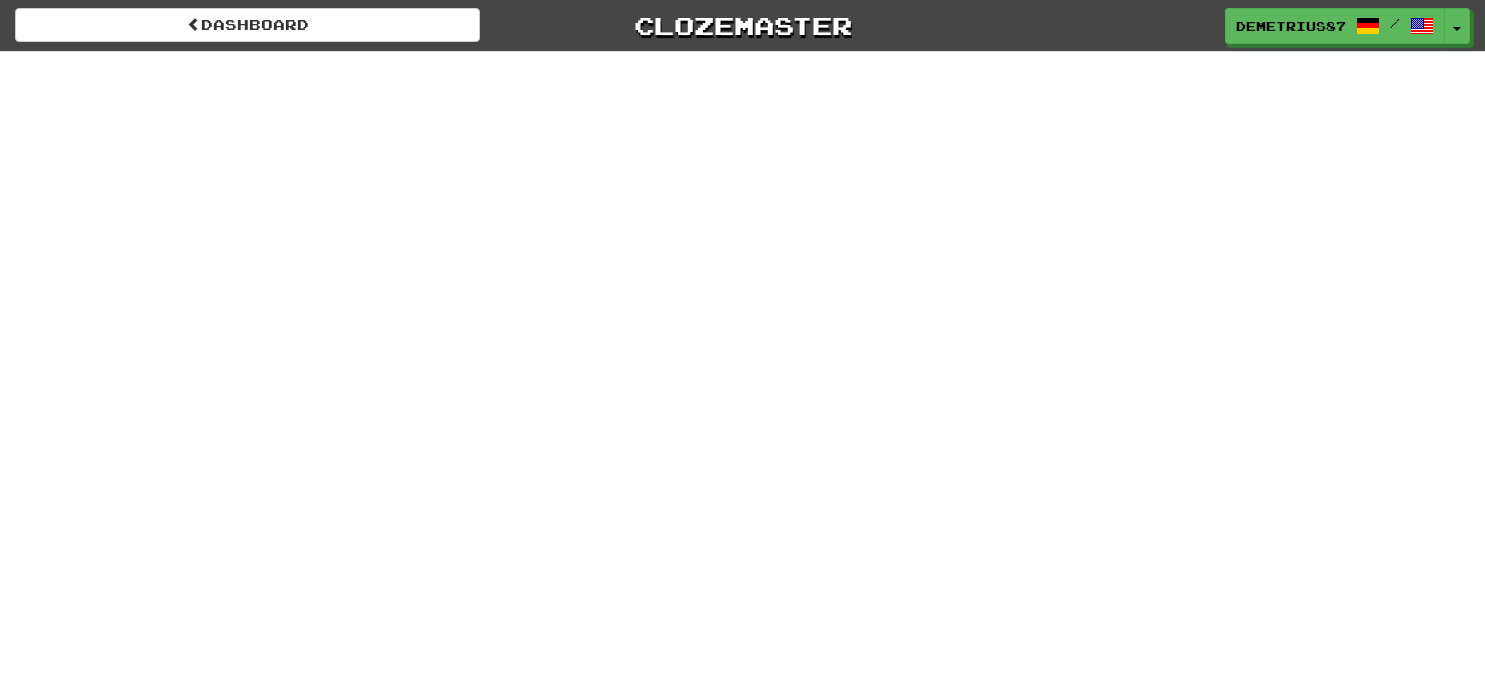 scroll, scrollTop: 0, scrollLeft: 0, axis: both 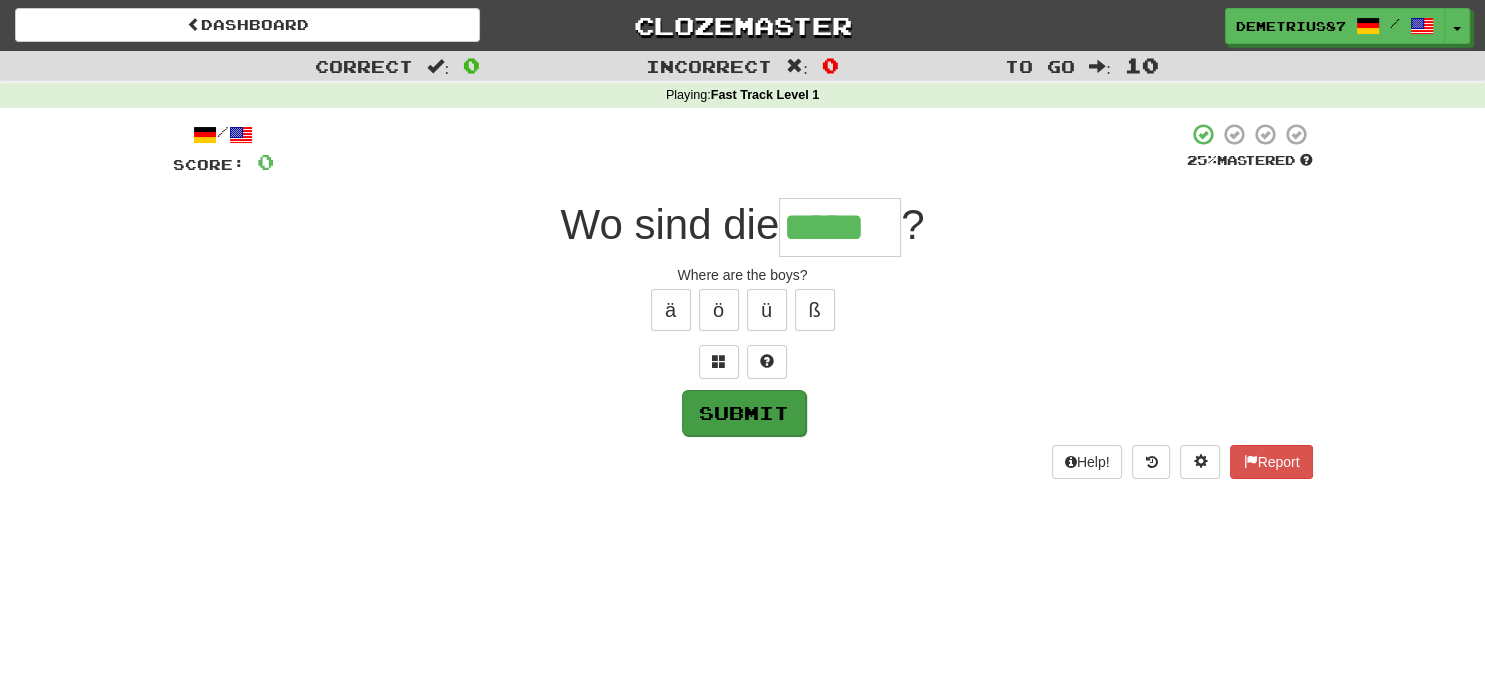 type on "*****" 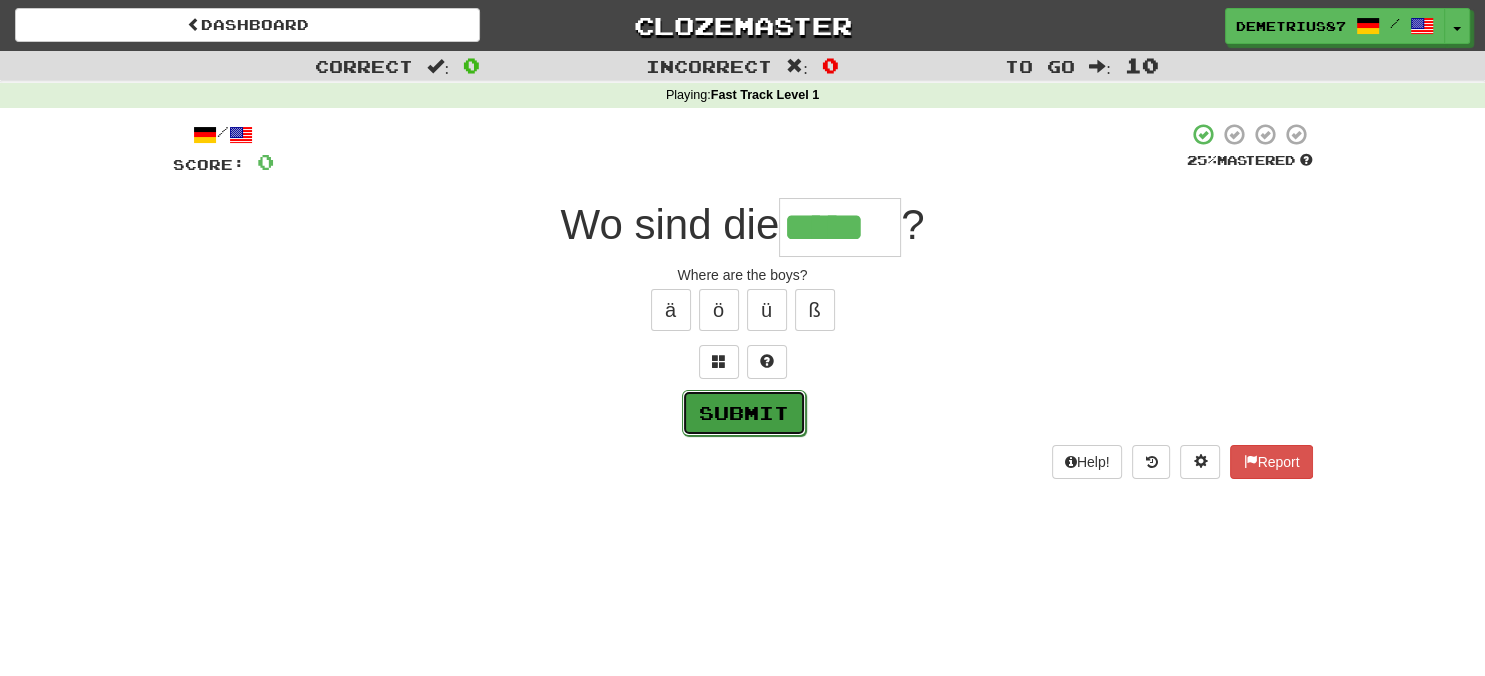 click on "Submit" at bounding box center (744, 413) 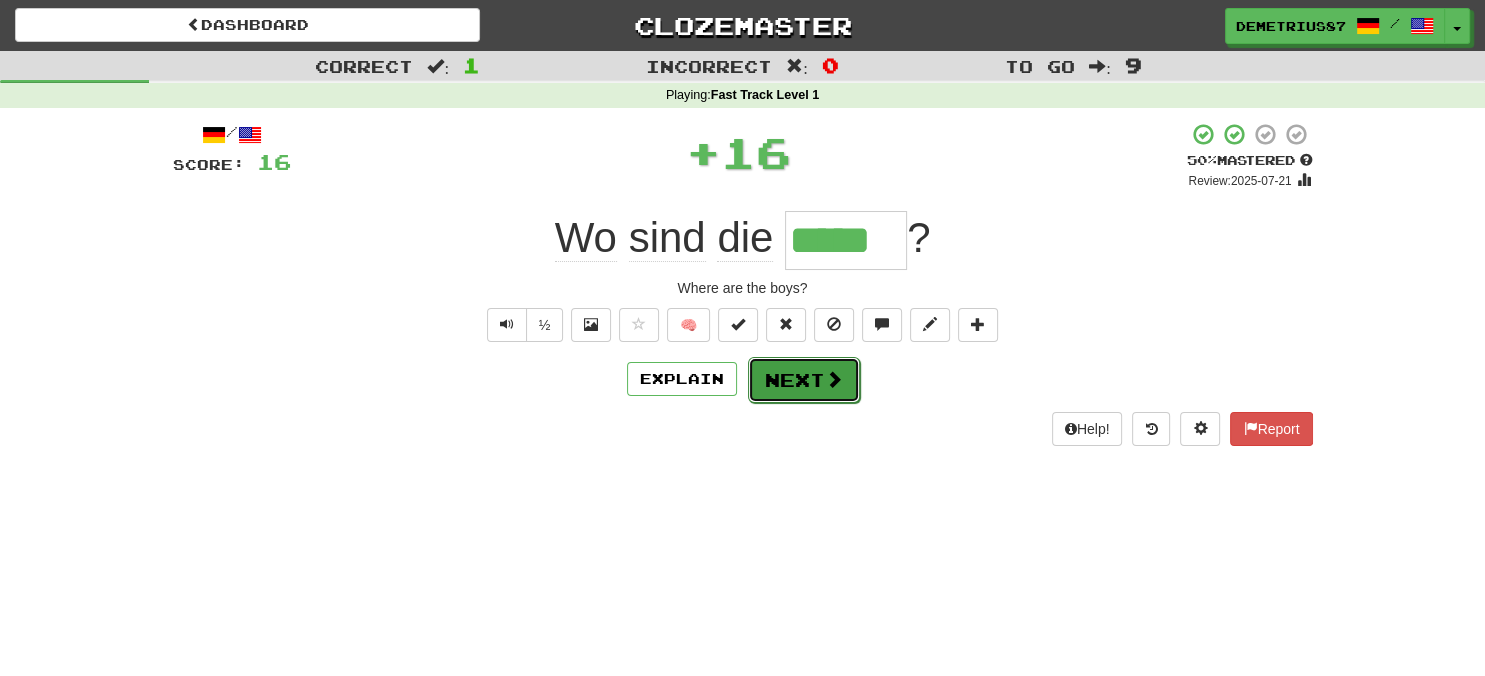click on "Next" at bounding box center (804, 380) 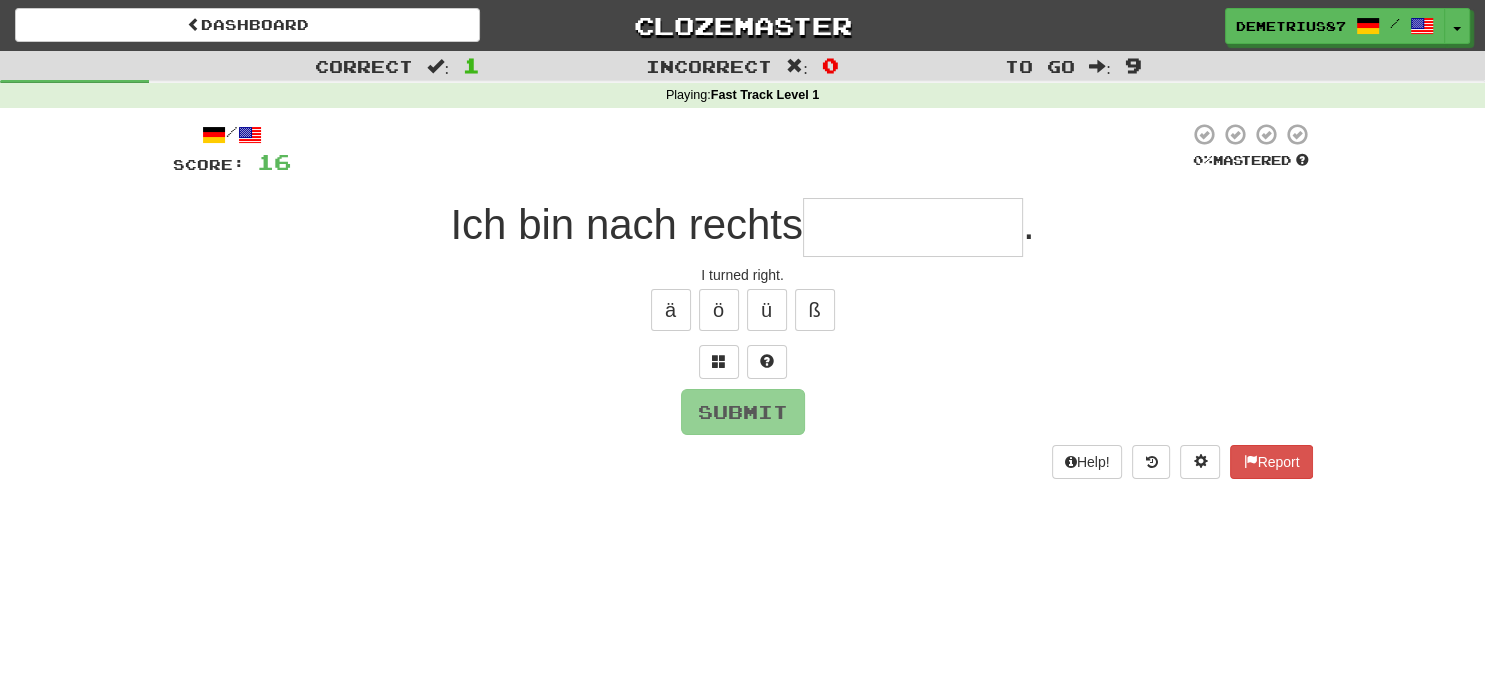 type on "*" 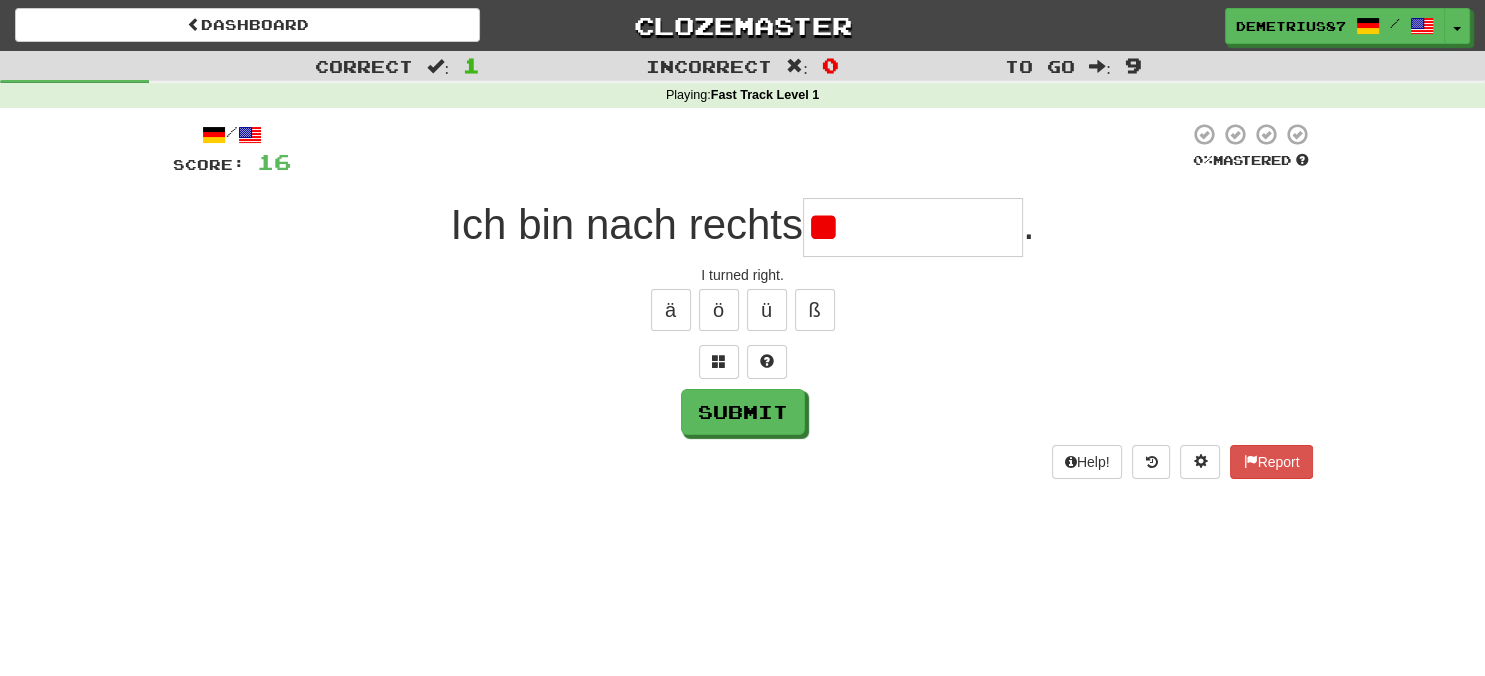 type on "*" 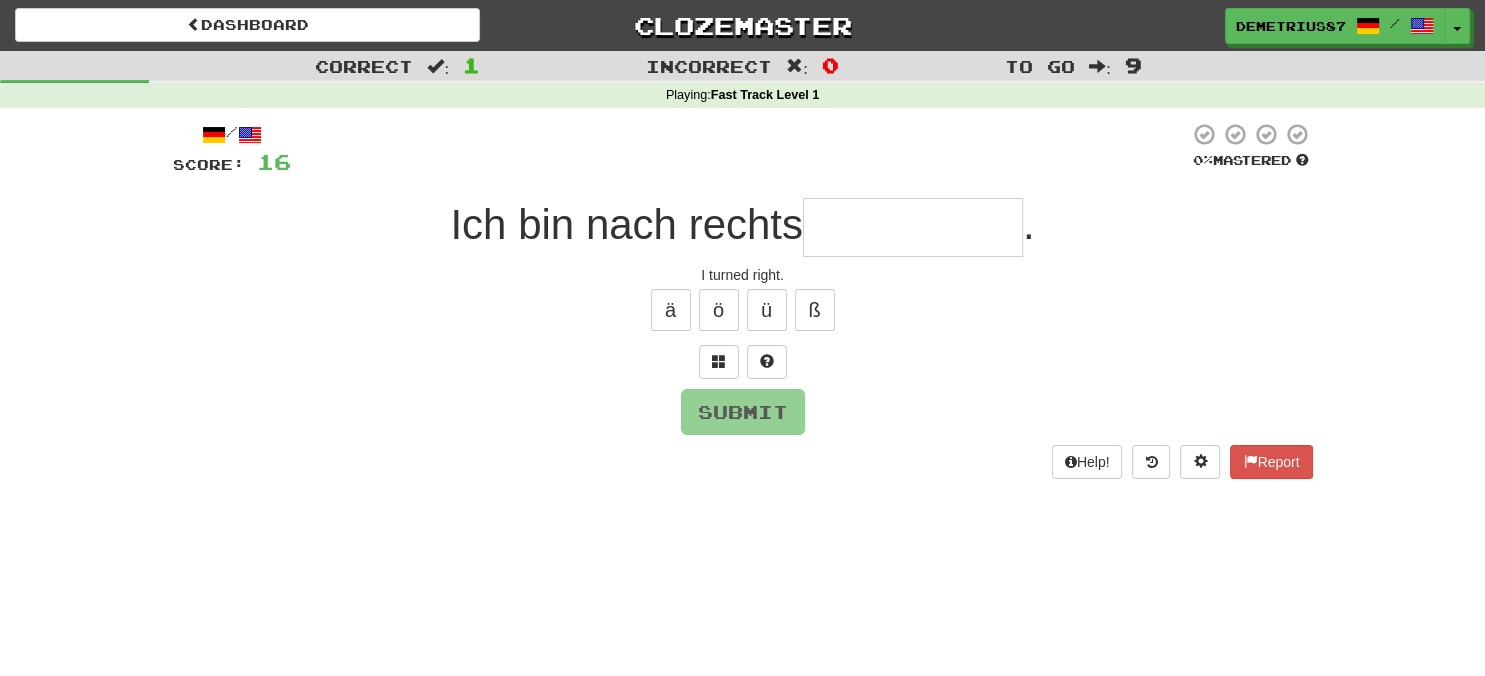 type on "*" 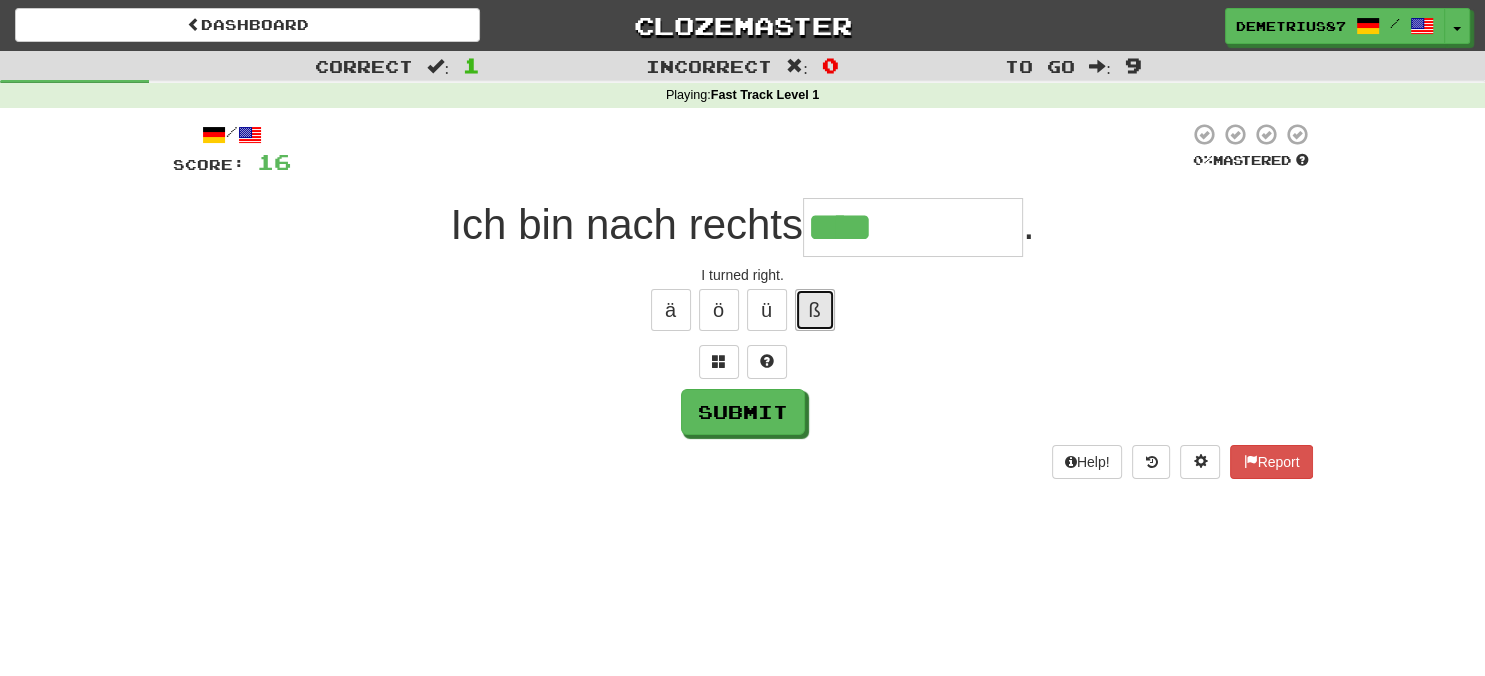 click on "ß" at bounding box center (815, 310) 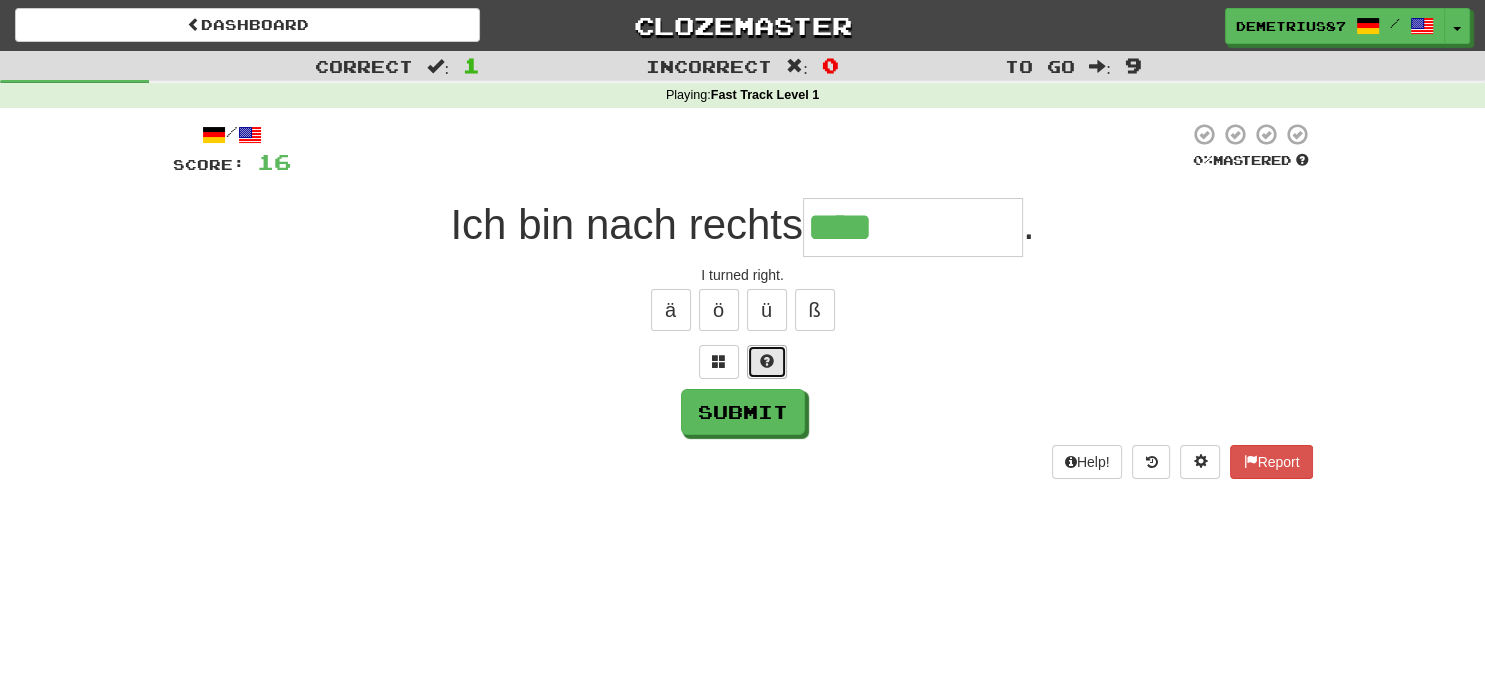 click at bounding box center [767, 362] 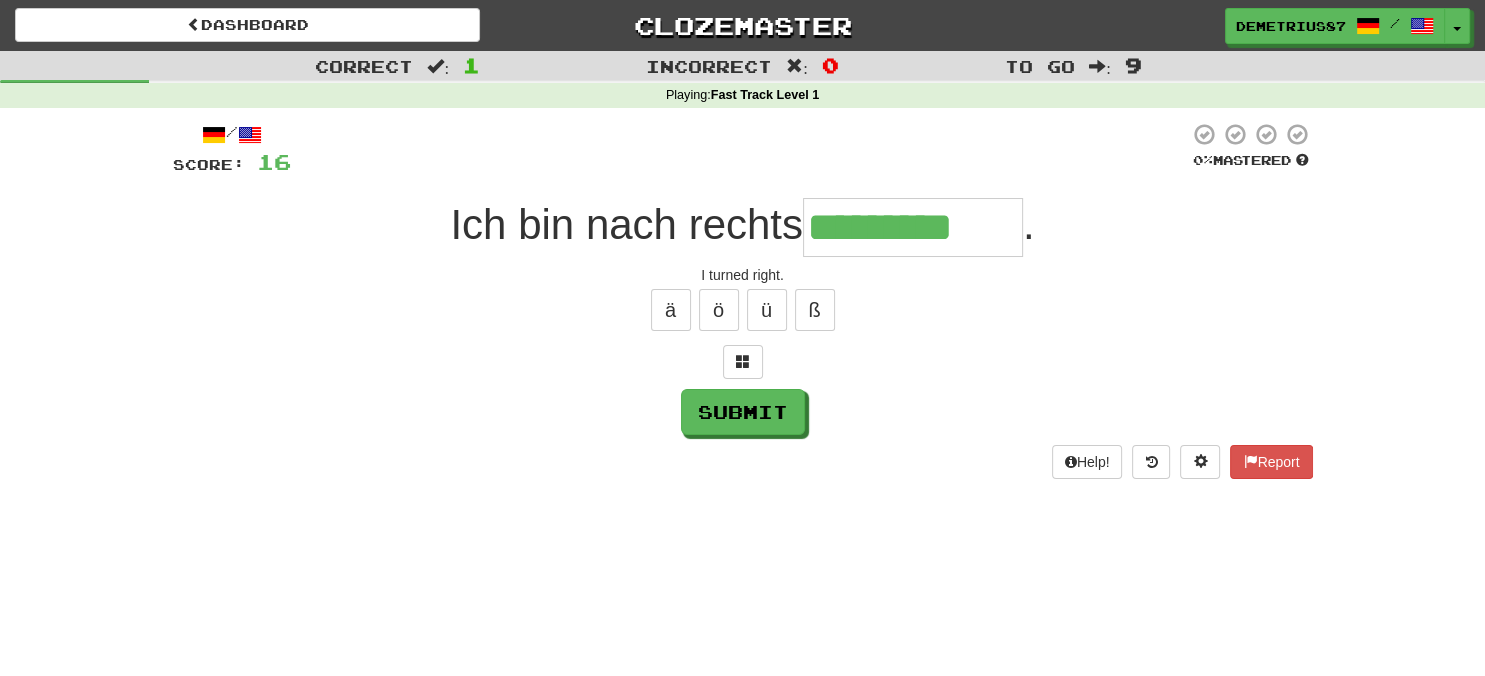 type on "*********" 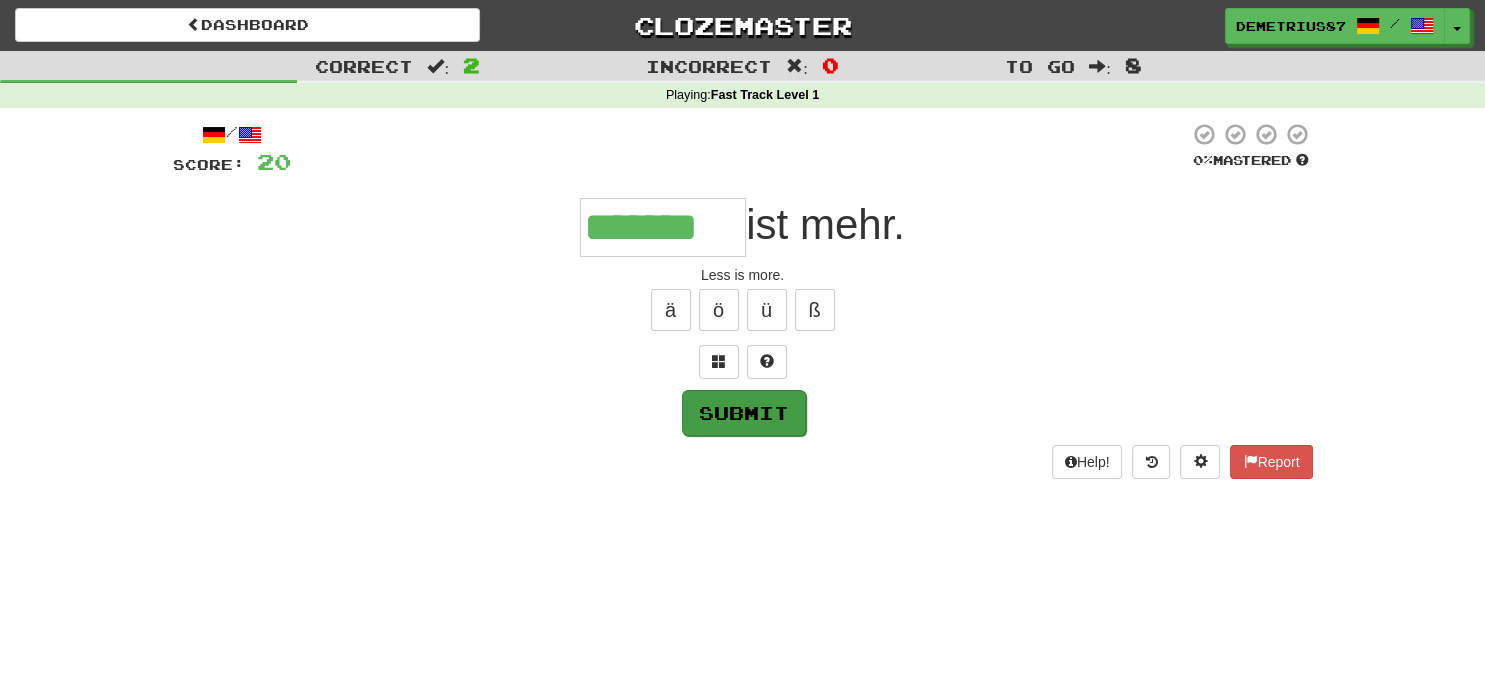 type on "*******" 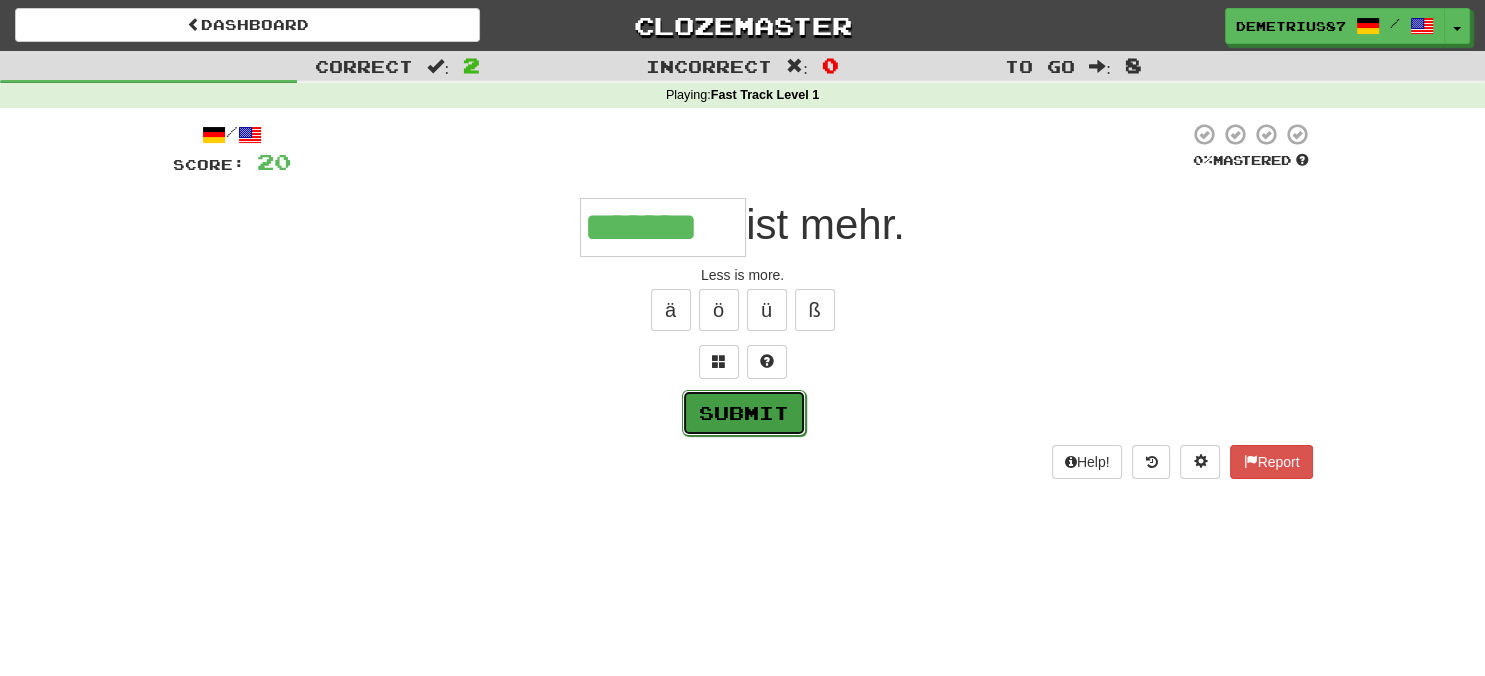 click on "Submit" at bounding box center (744, 413) 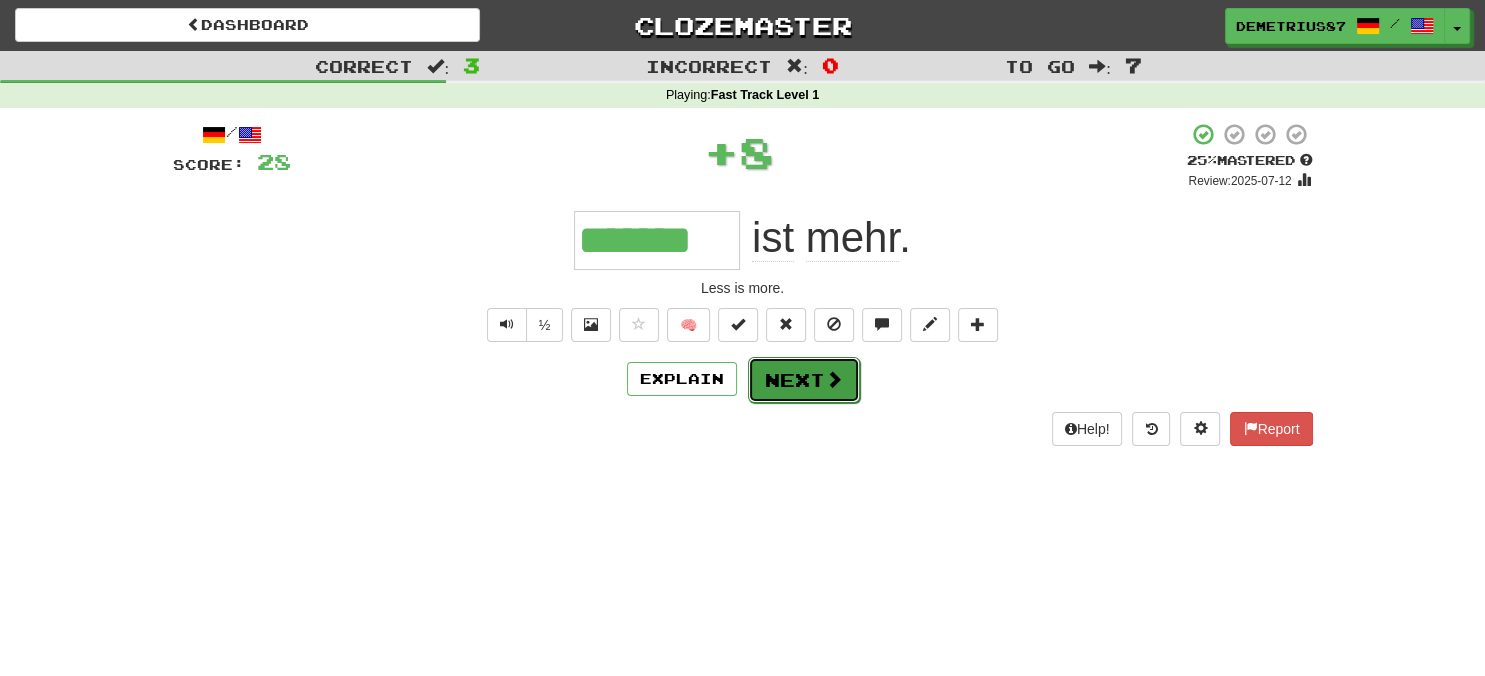 click on "Next" at bounding box center (804, 380) 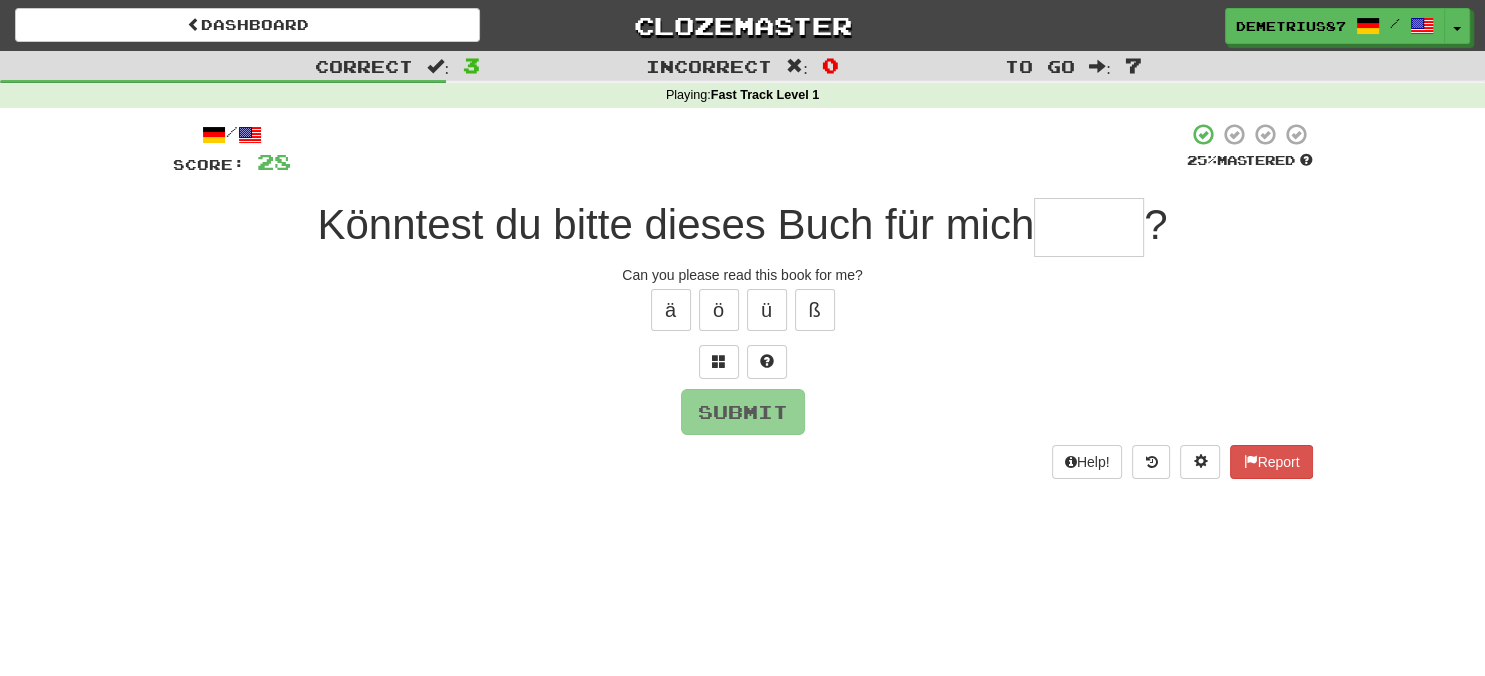 click at bounding box center (1089, 227) 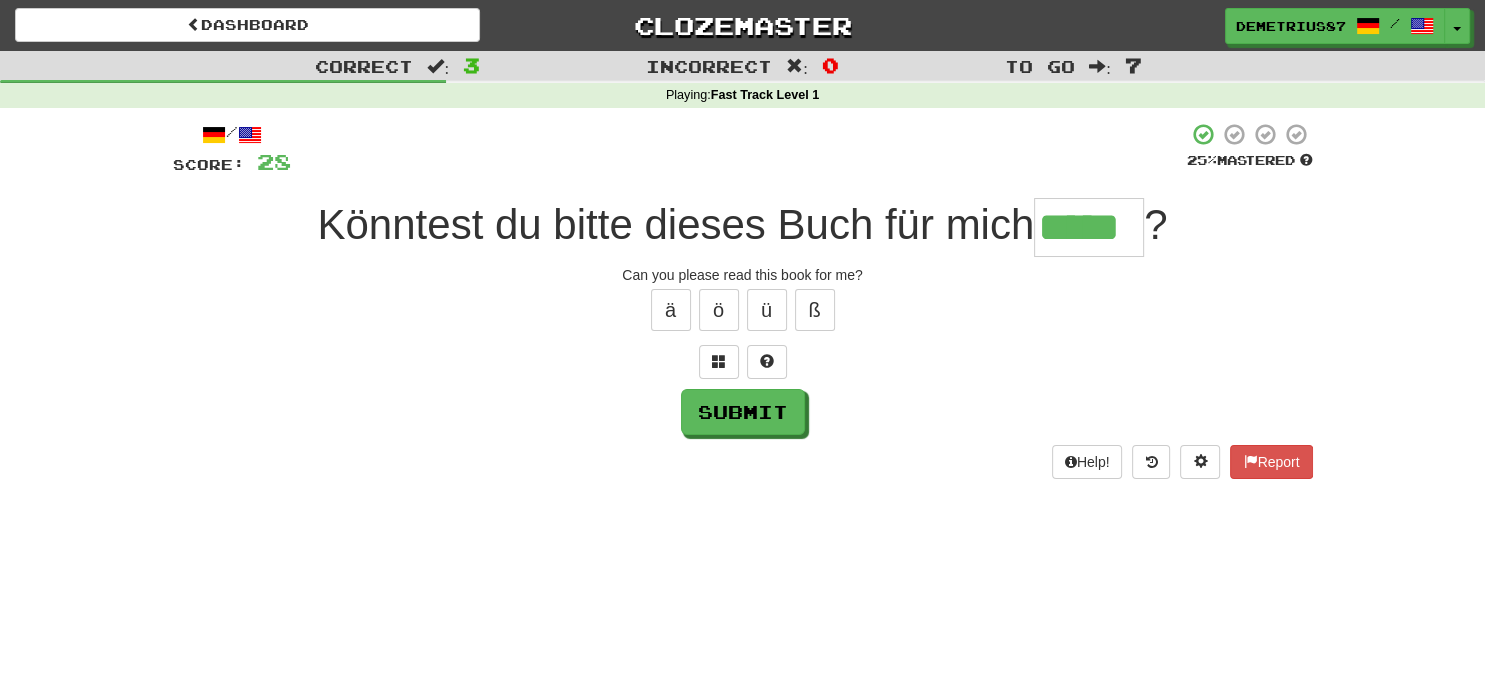 type on "*****" 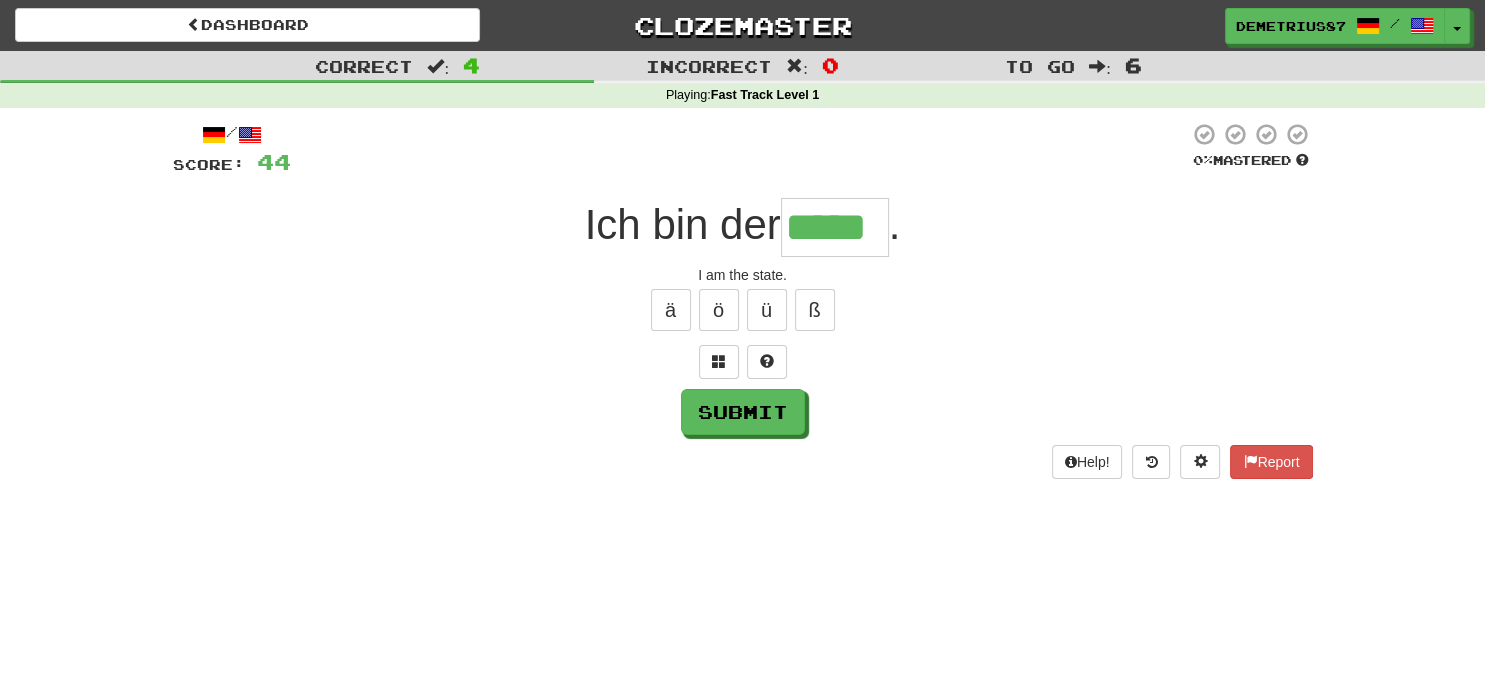 type on "*****" 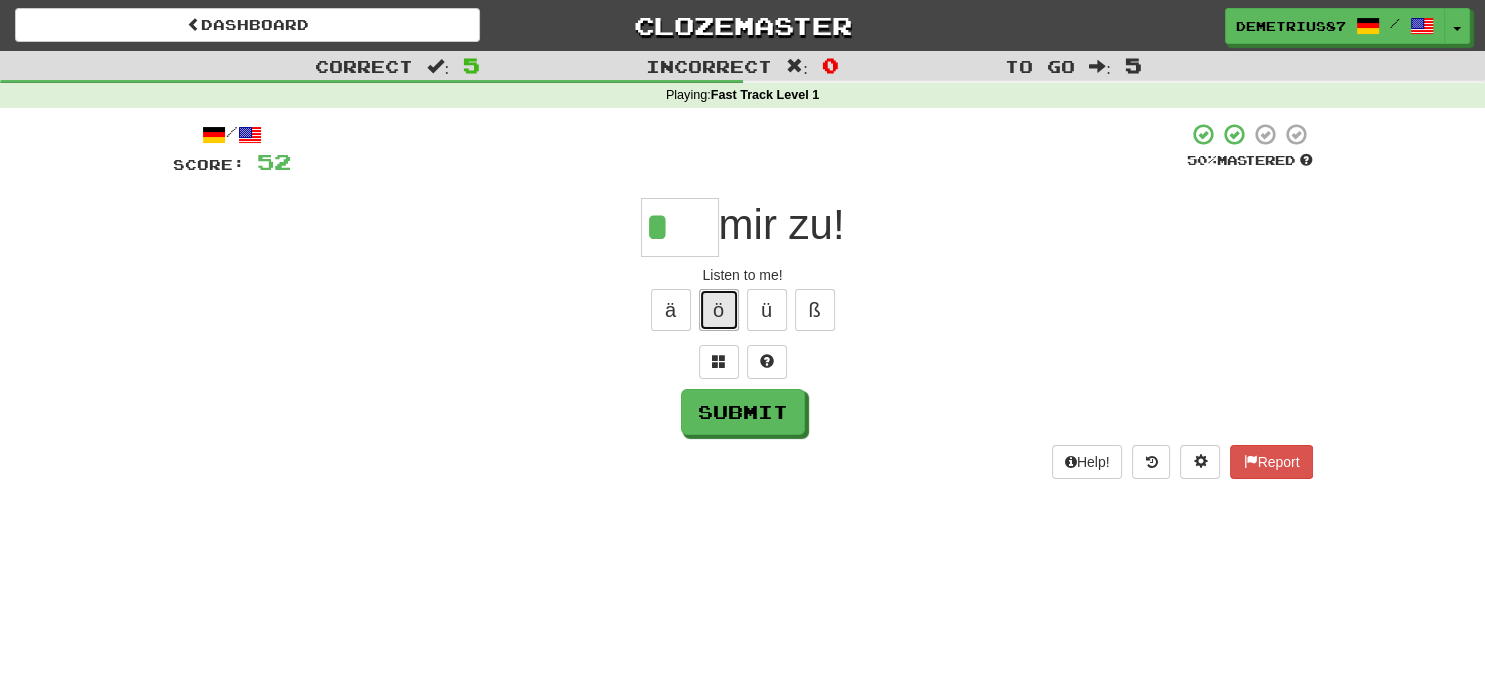 click on "ö" at bounding box center (719, 310) 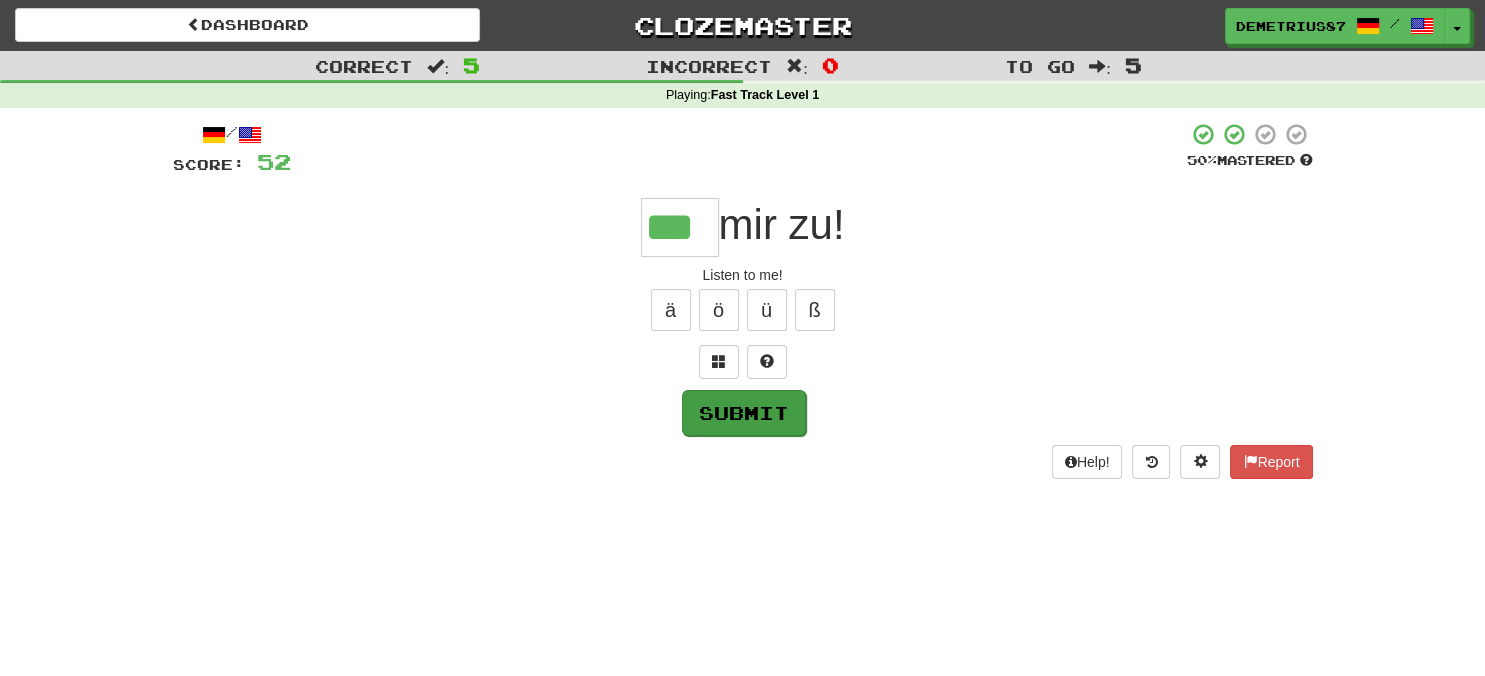 type on "***" 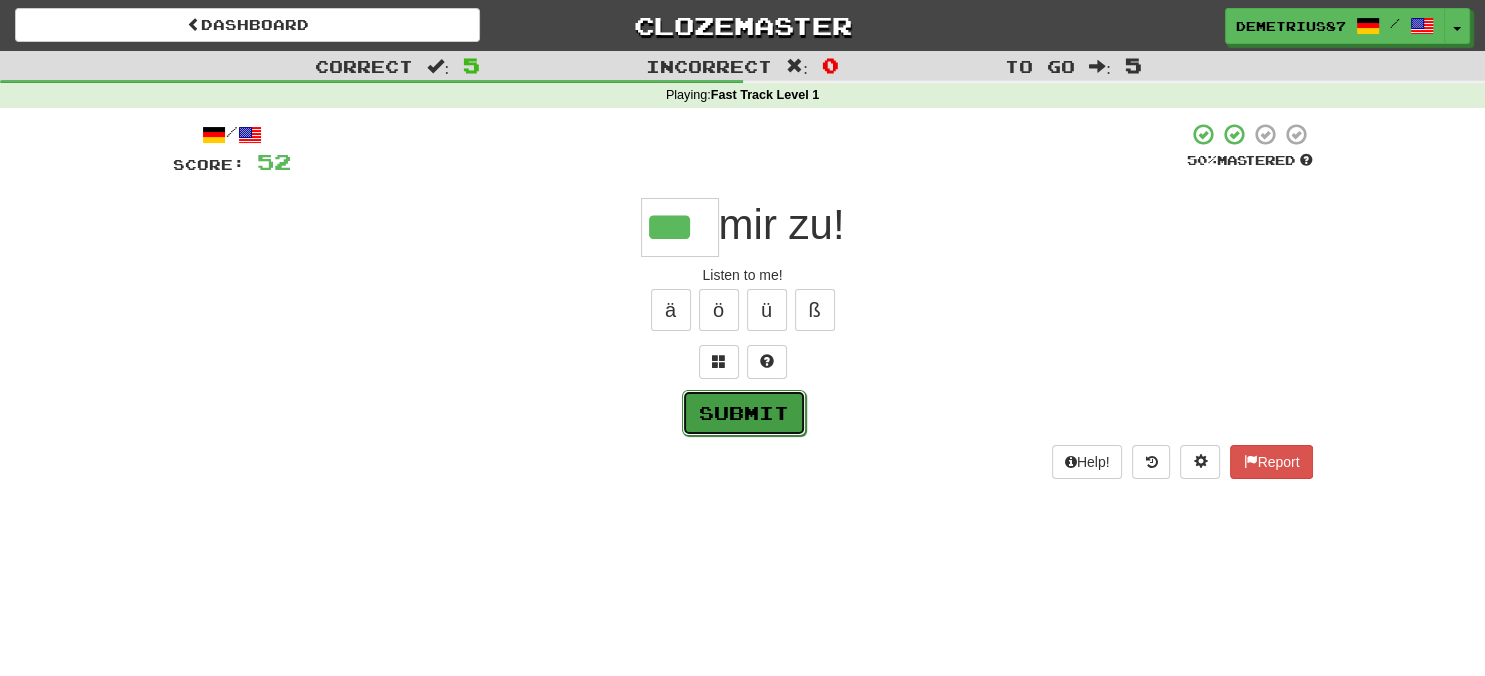click on "Submit" at bounding box center (744, 413) 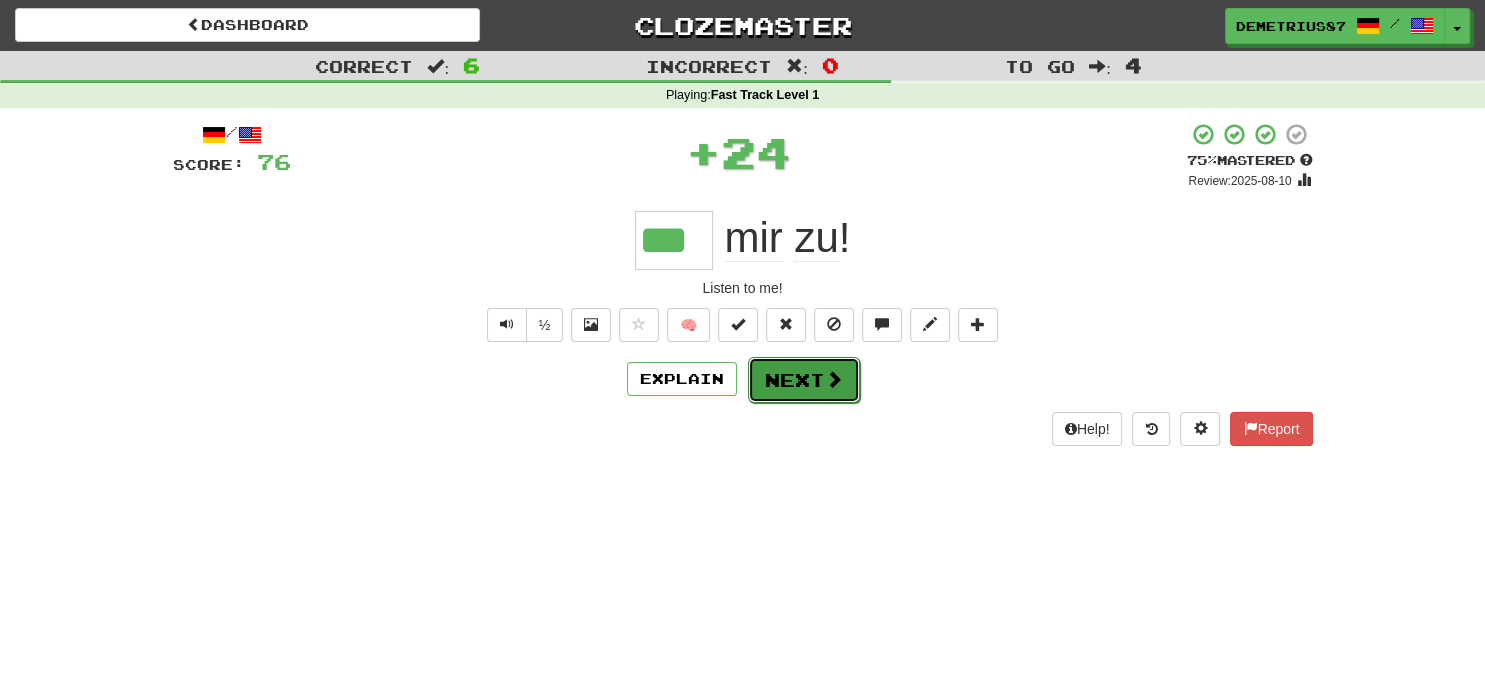 click on "Next" at bounding box center [804, 380] 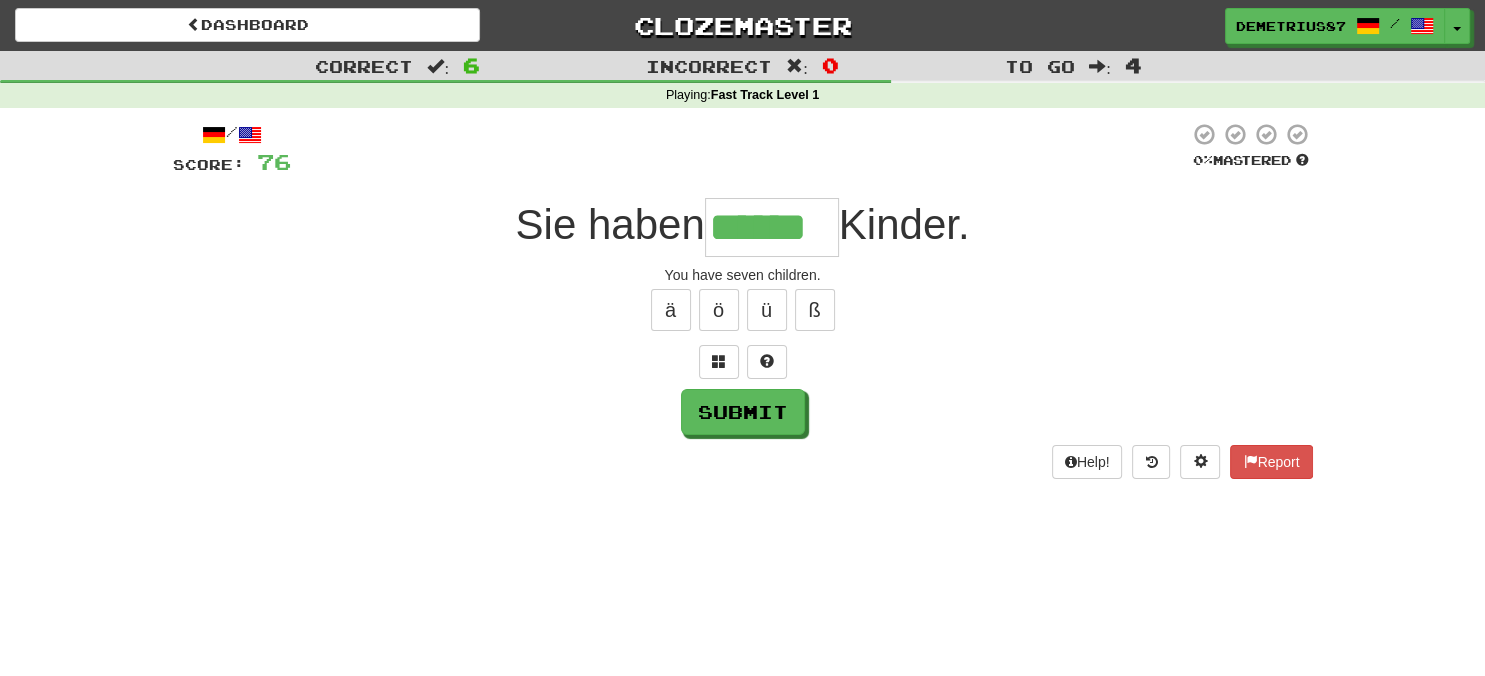 type on "******" 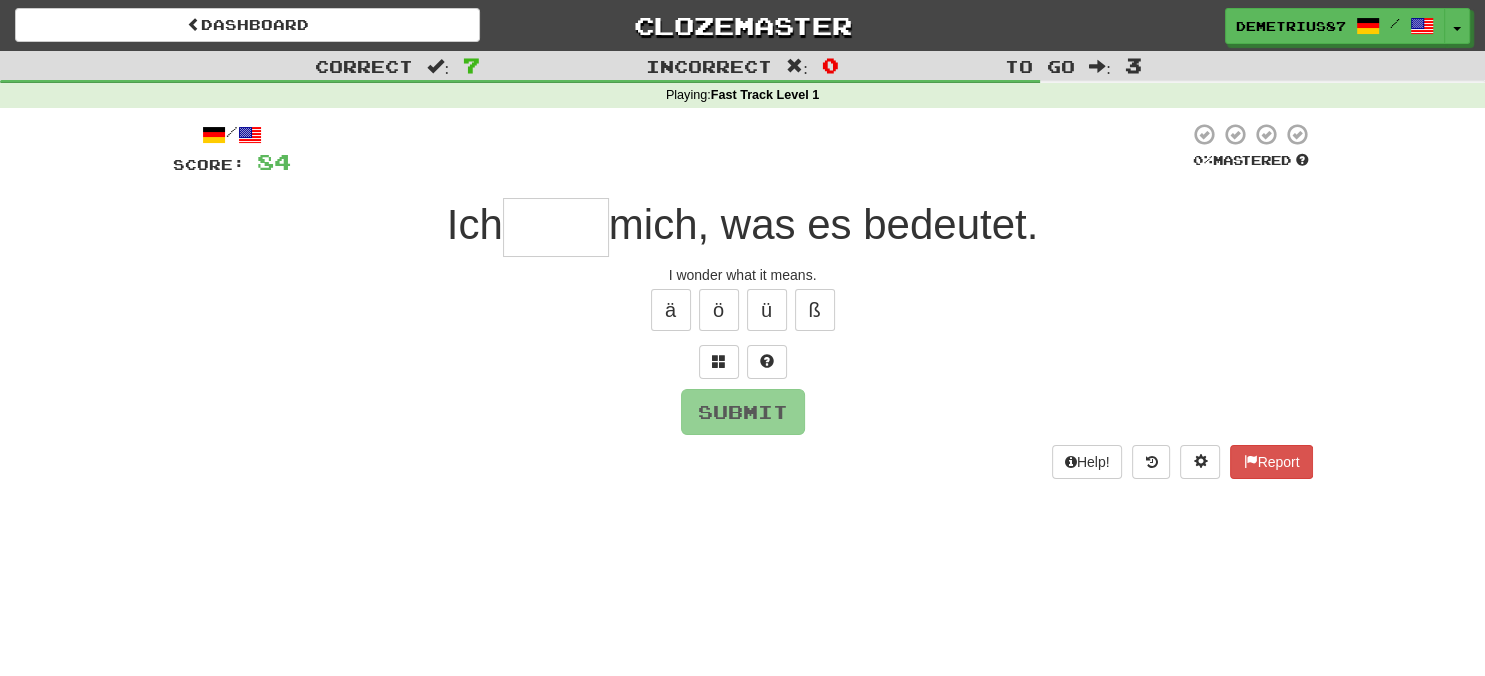type on "*" 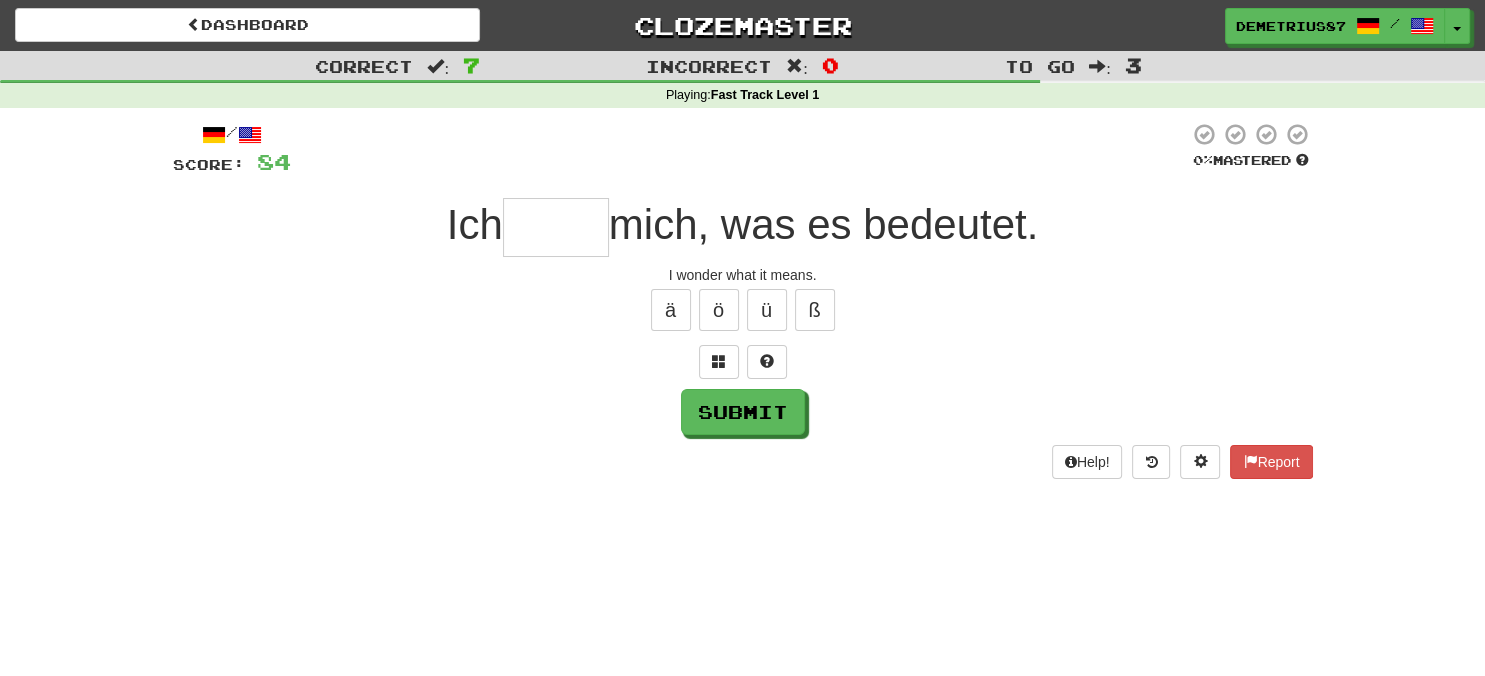 type on "*" 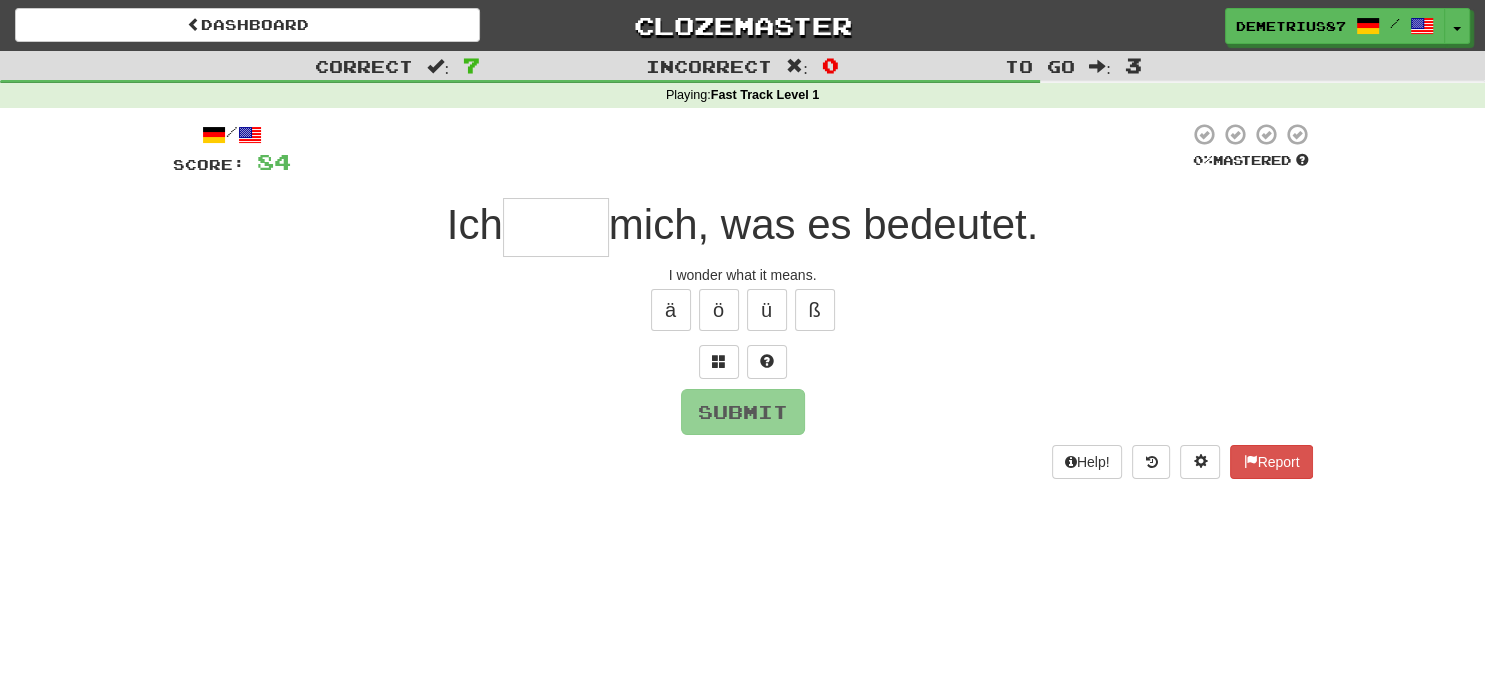type on "*" 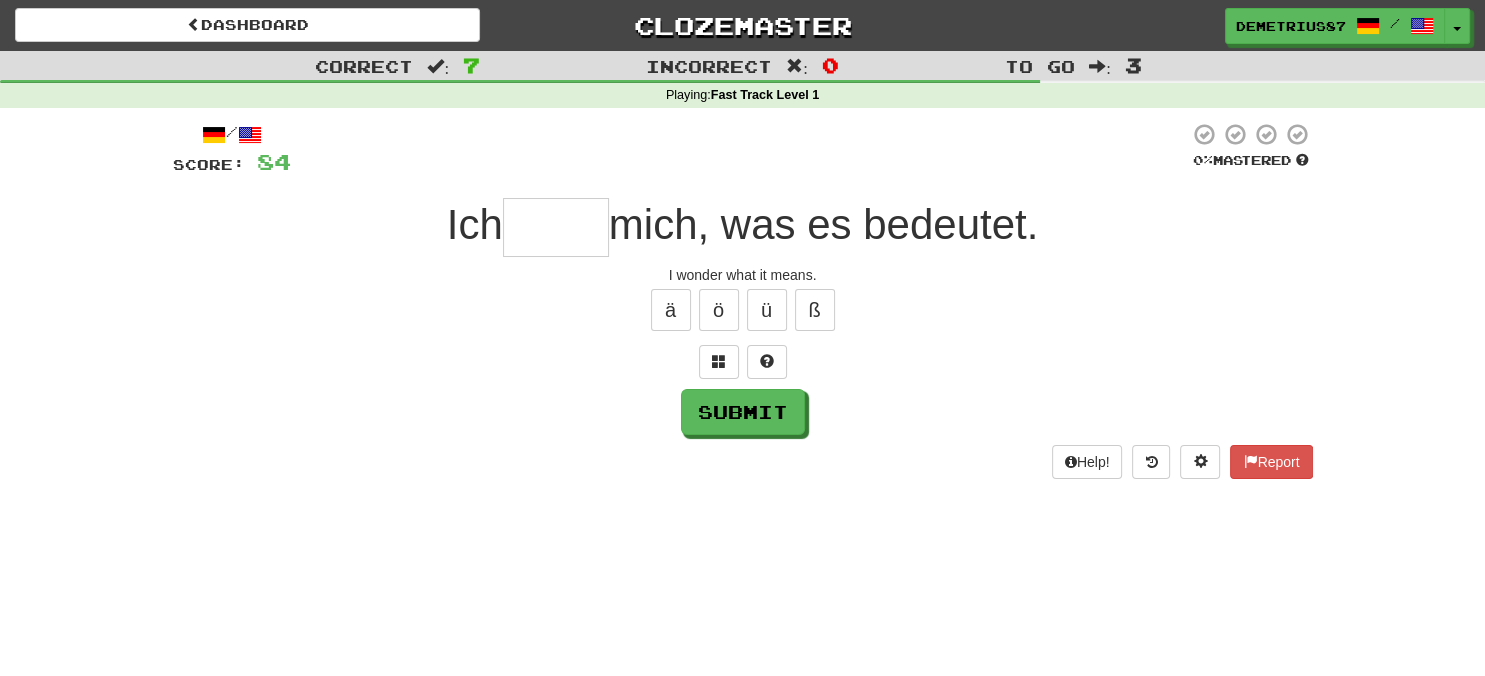 type on "*" 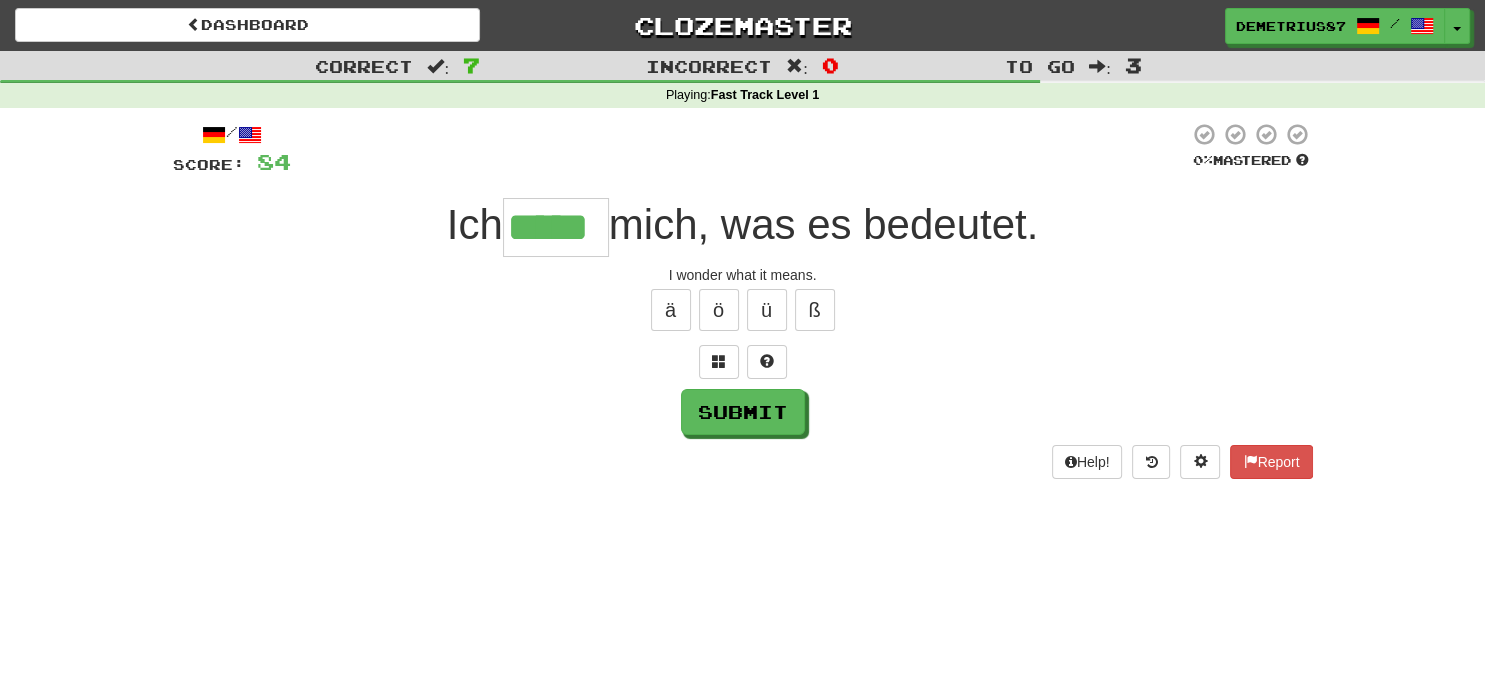 type on "*****" 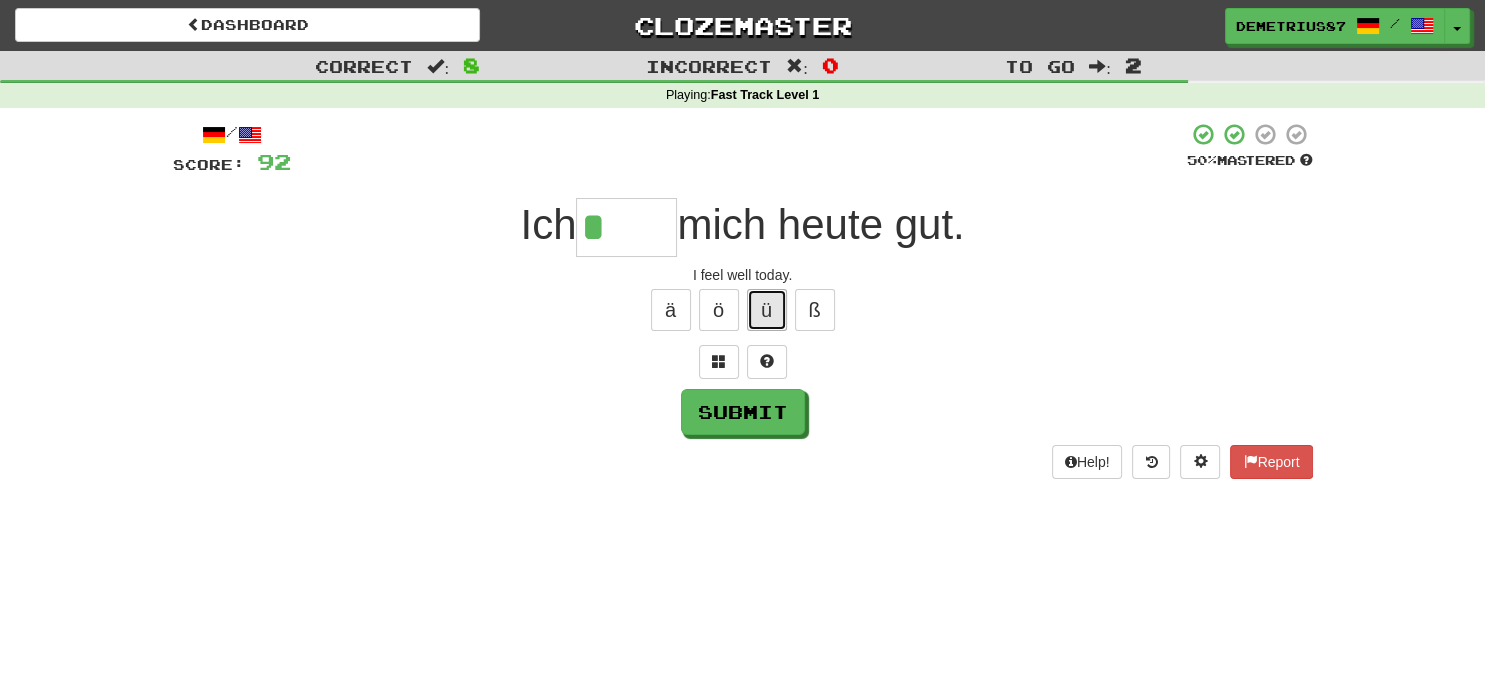 click on "ü" at bounding box center (767, 310) 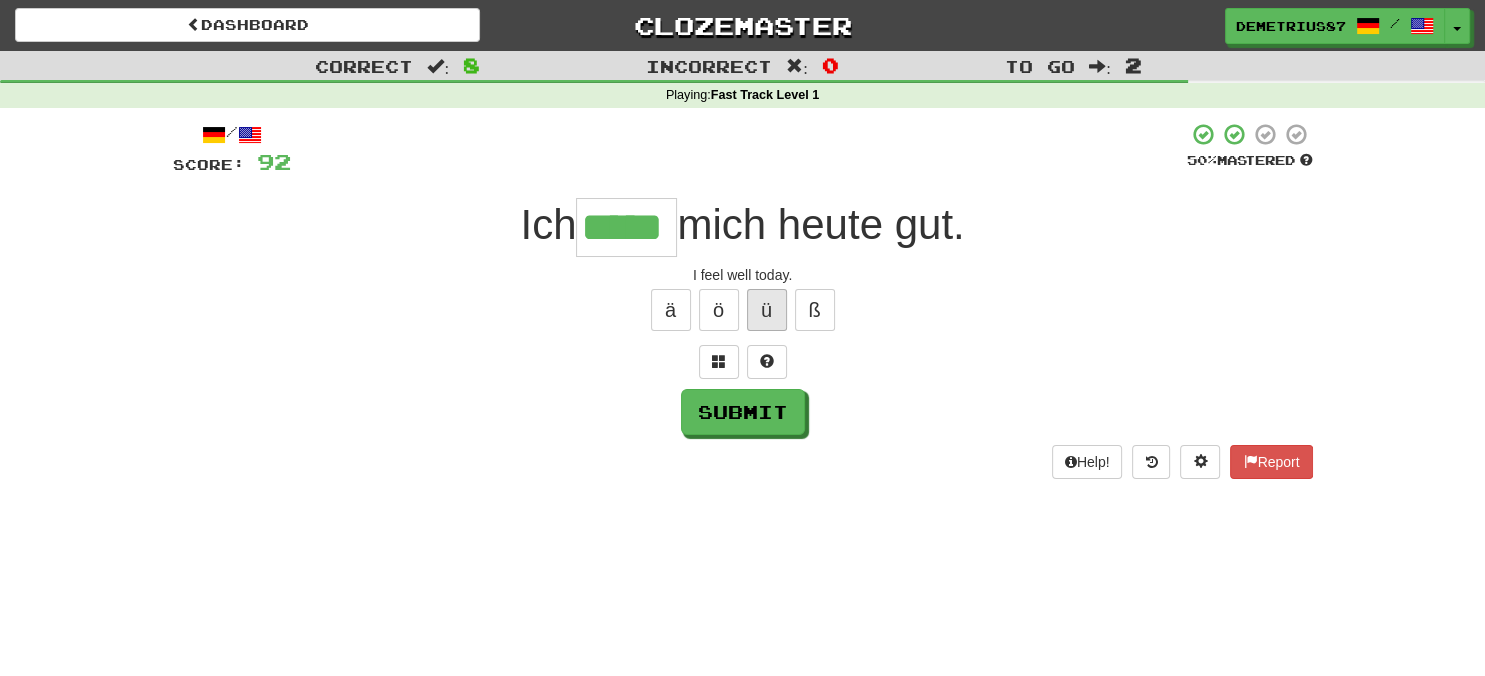 type on "*****" 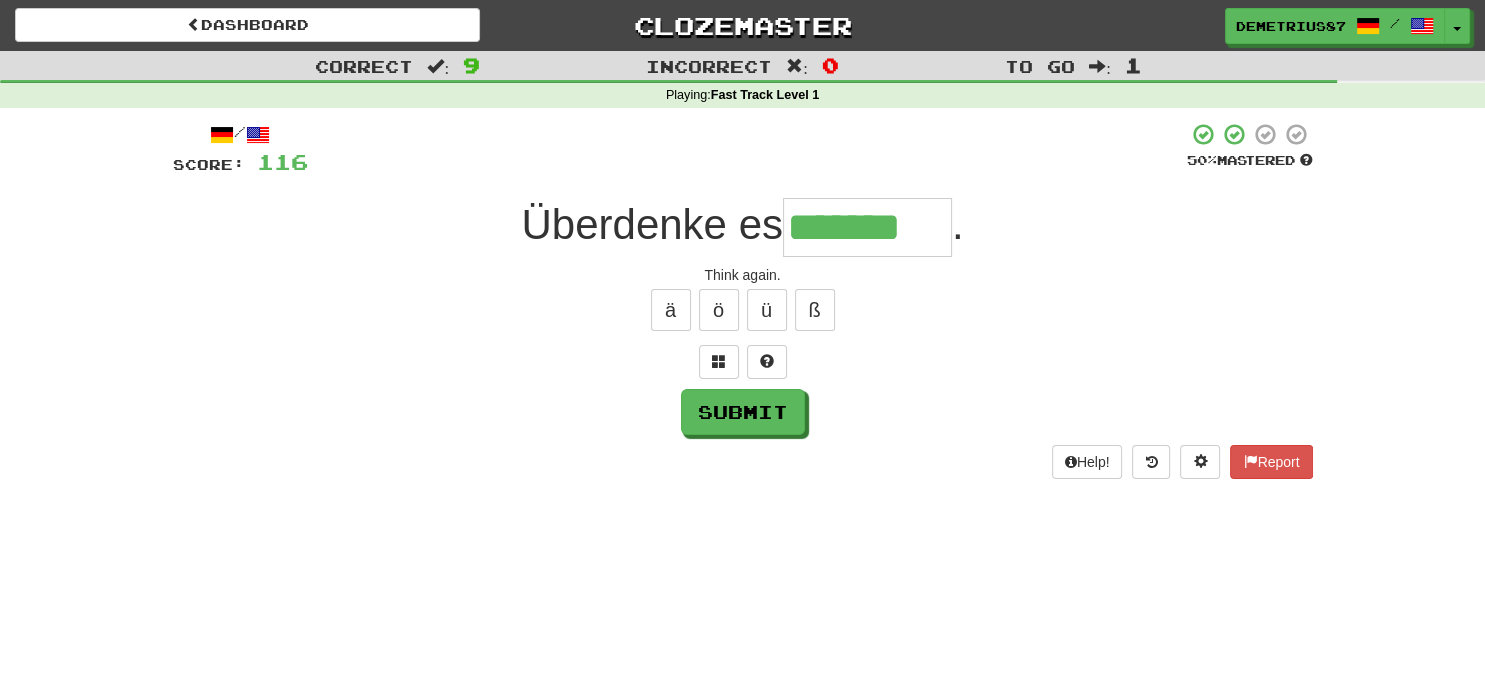 type on "*******" 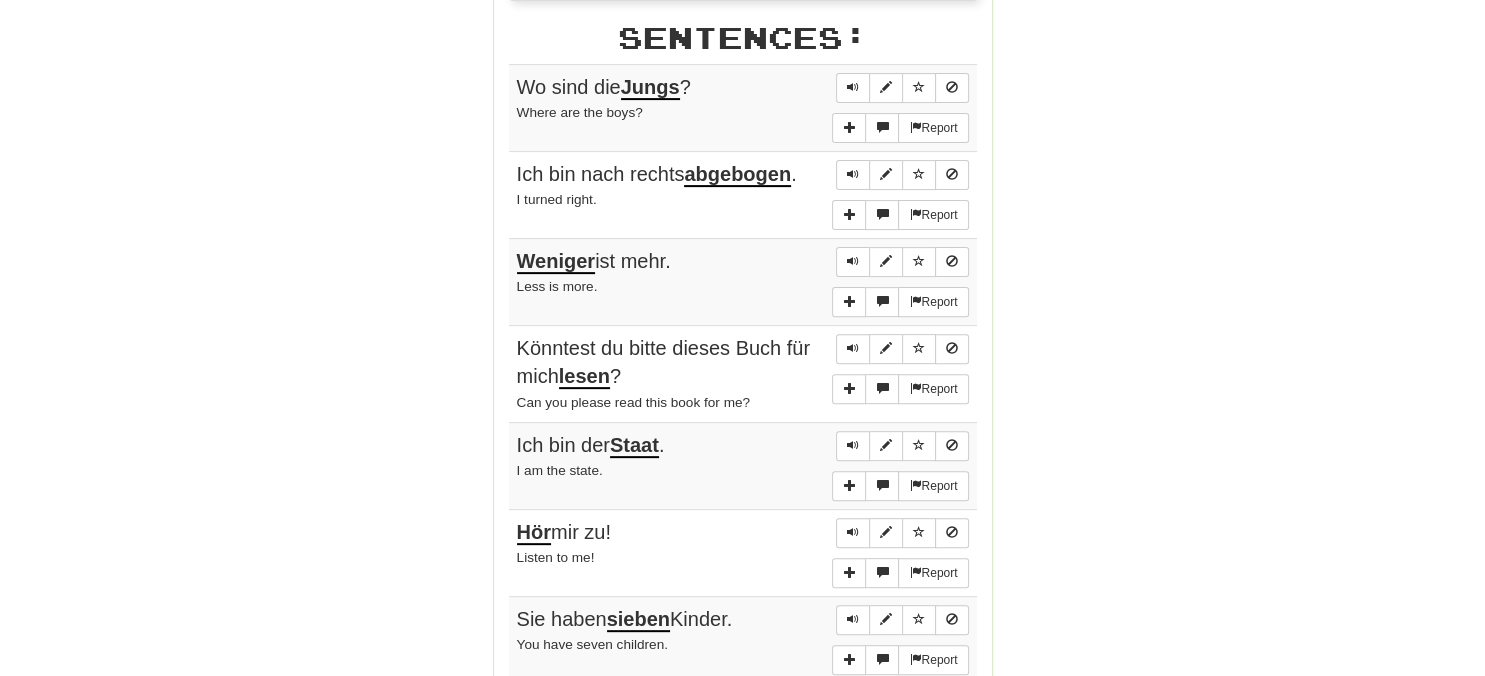 scroll, scrollTop: 633, scrollLeft: 0, axis: vertical 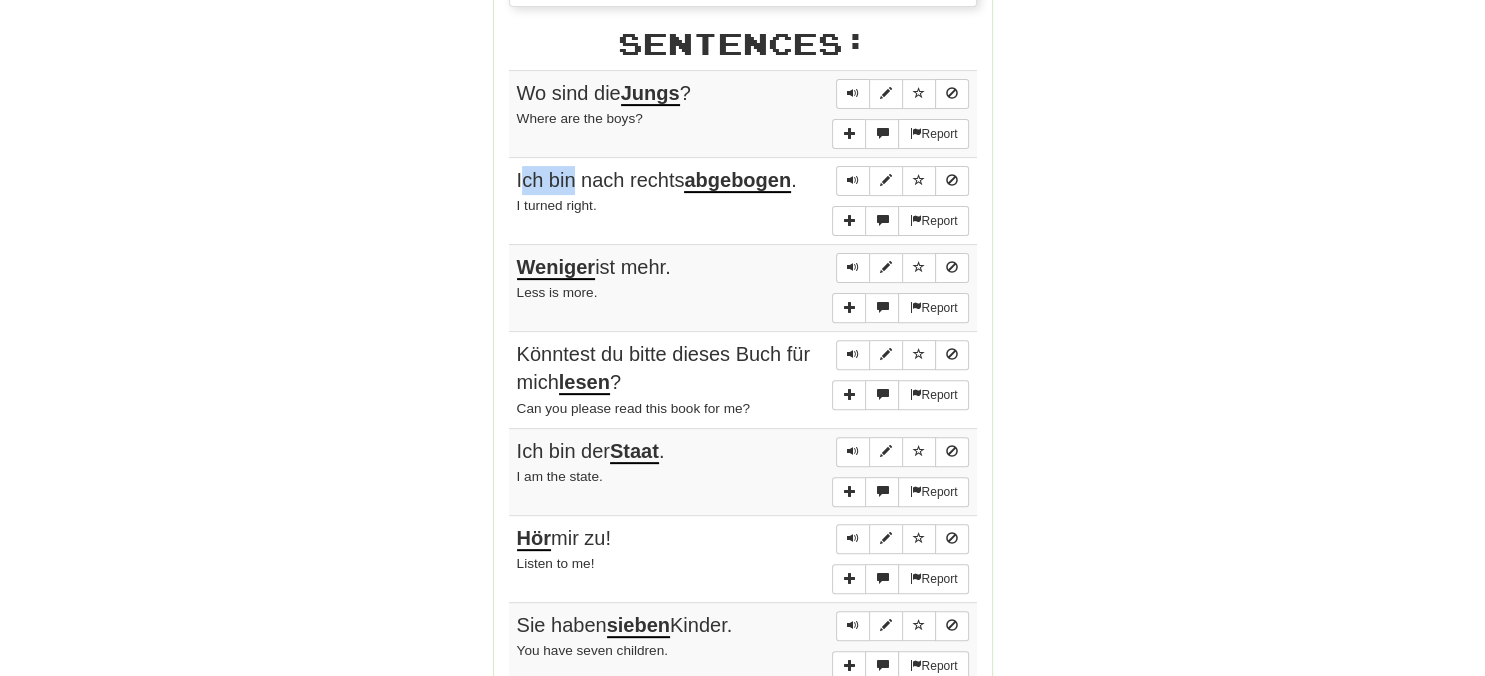drag, startPoint x: 524, startPoint y: 173, endPoint x: 574, endPoint y: 181, distance: 50.635956 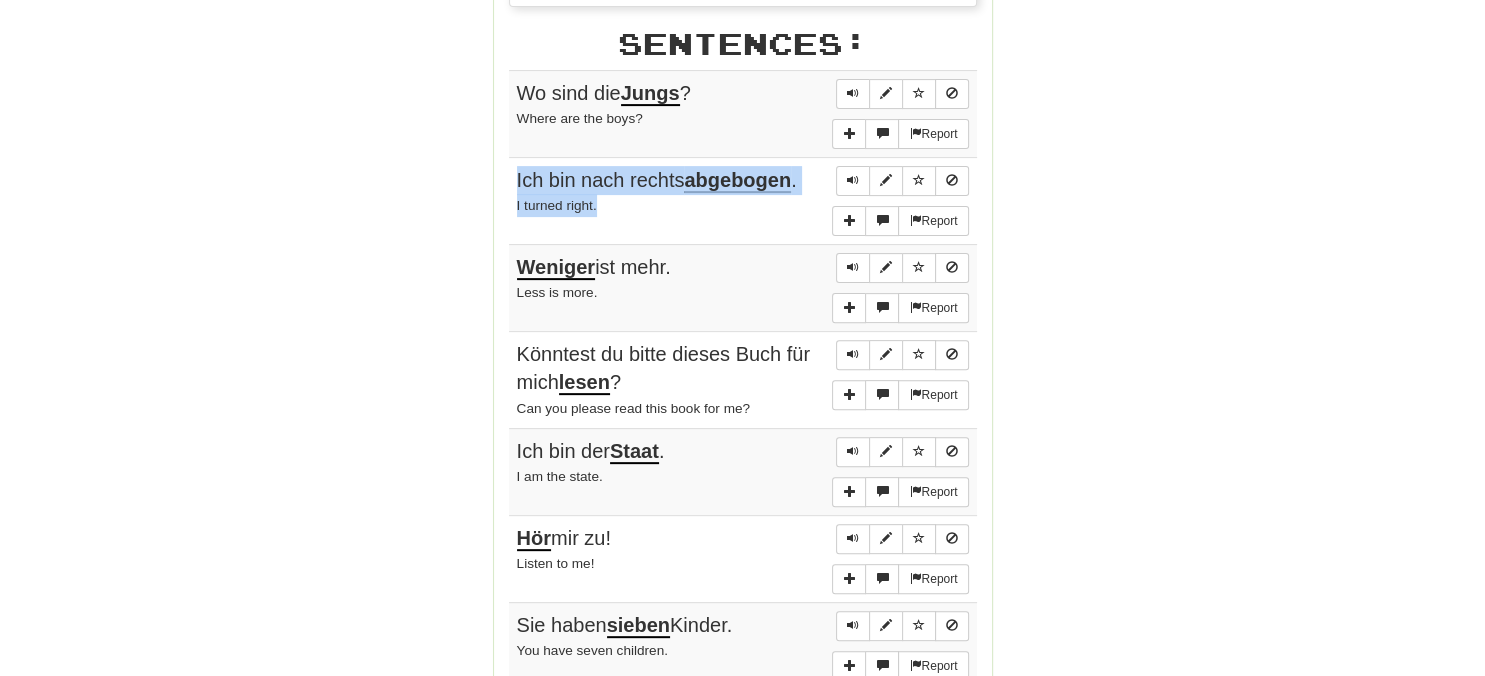 drag, startPoint x: 513, startPoint y: 172, endPoint x: 611, endPoint y: 200, distance: 101.92154 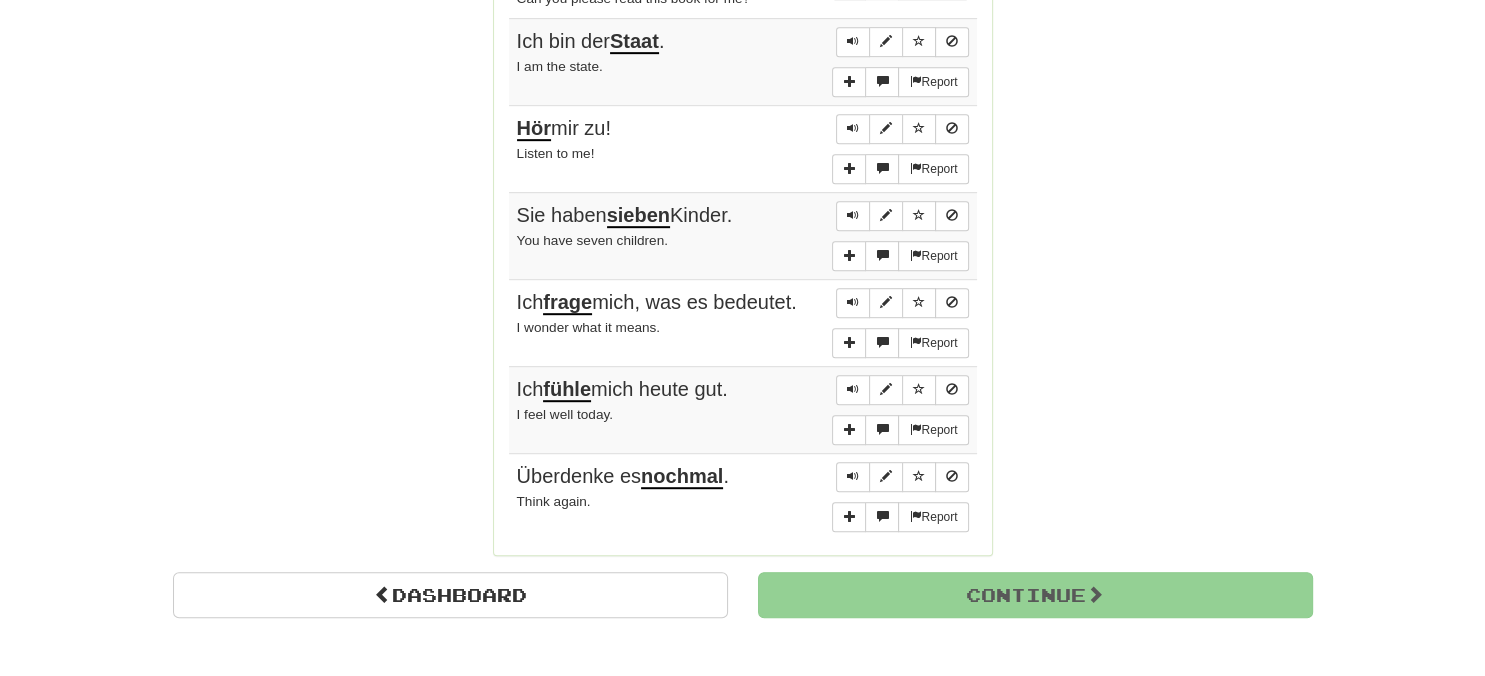 scroll, scrollTop: 1056, scrollLeft: 0, axis: vertical 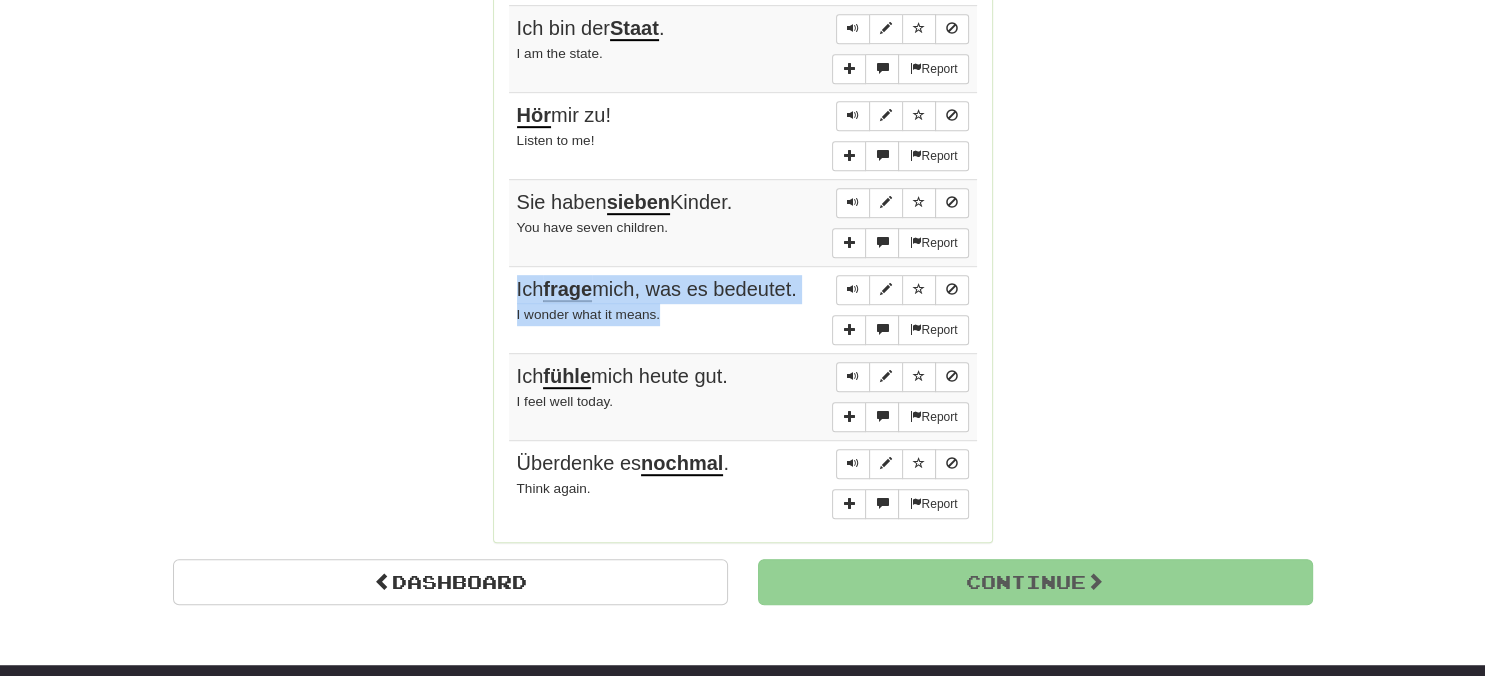 drag, startPoint x: 518, startPoint y: 282, endPoint x: 673, endPoint y: 300, distance: 156.04166 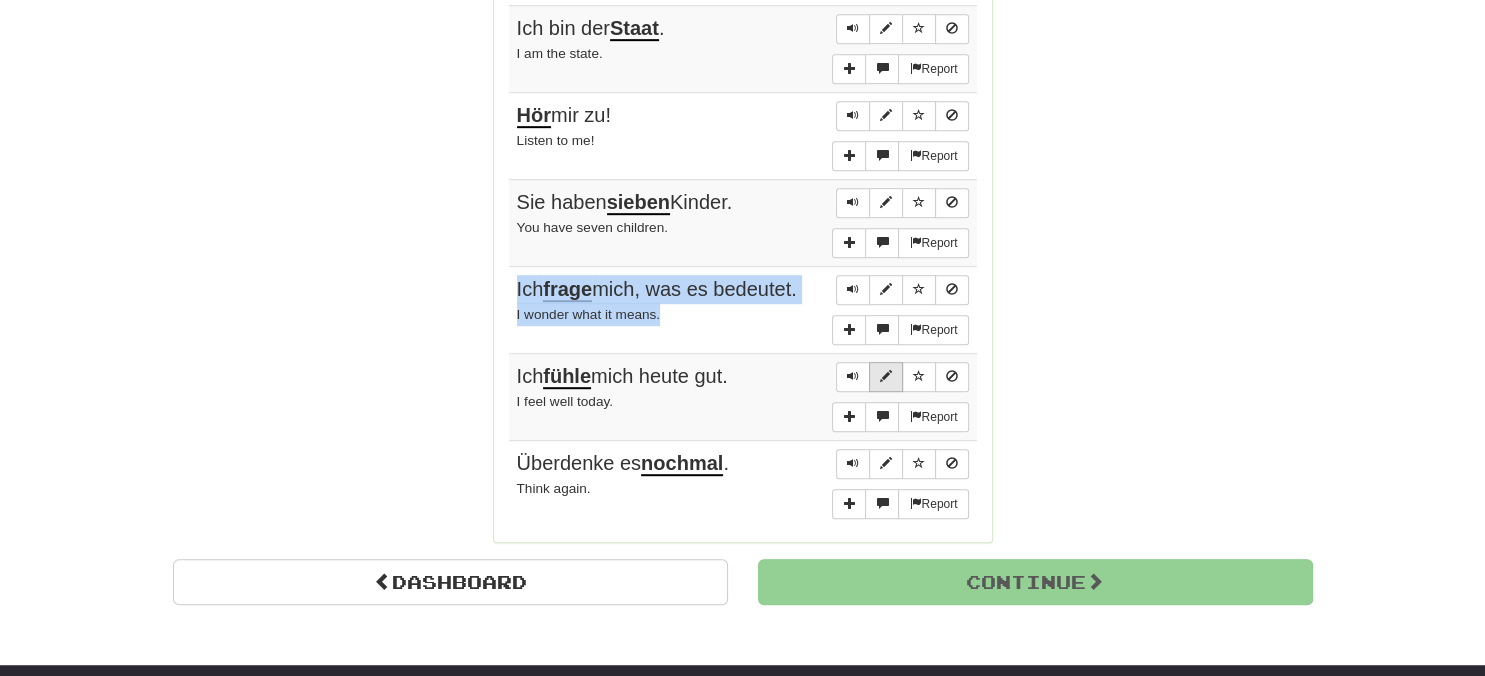 copy on "Ich  frage  mich, was es bedeutet. I wonder what it means." 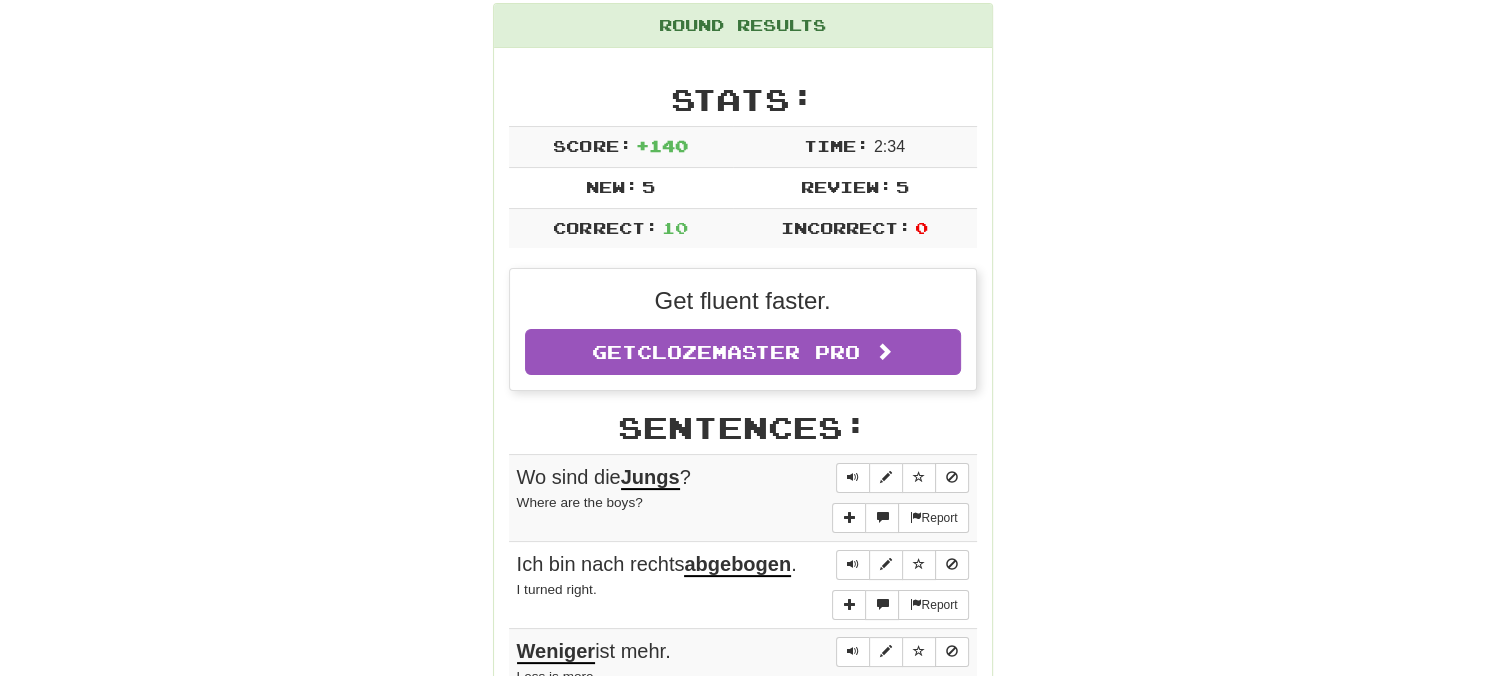 scroll, scrollTop: 105, scrollLeft: 0, axis: vertical 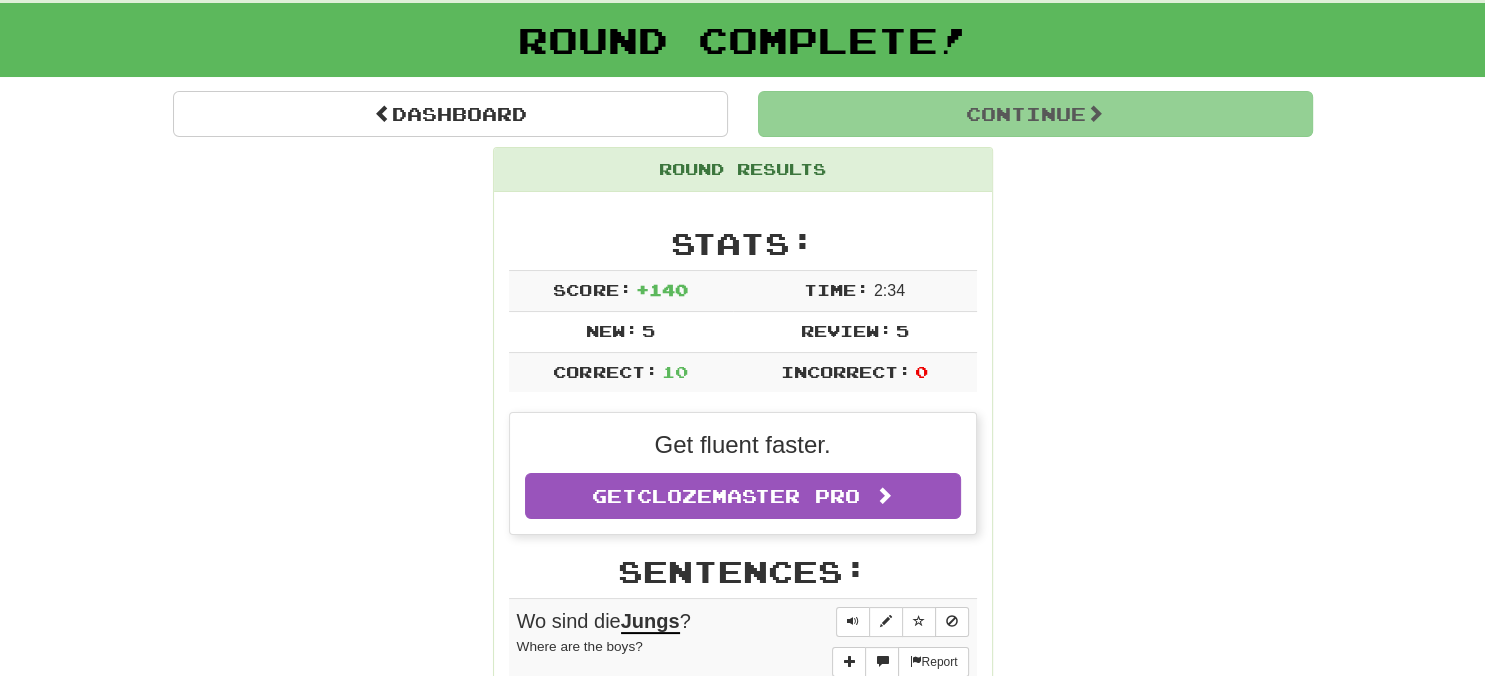 click on "Round Results Stats: Score:   + 140 Time:   2 : 34 New:   5 Review:   5 Correct:   10 Incorrect:   0 Get fluent faster. Get  Clozemaster Pro   Sentences:  Report Wo sind die  Jungs ? Where are the boys?  Report Ich bin nach rechts  abgebogen . I turned right.  Report Weniger  ist mehr. Less is more.  Report Könntest du bitte dieses Buch für mich  lesen ? Can you please read this book for me?  Report Ich bin der  Staat . I am the state.  Report Hör  mir zu! Listen to me!  Report Sie haben  sieben  Kinder. You have seven children.  Report Ich  frage  mich, was es bedeutet. I wonder what it means.  Report Ich  fühle  mich heute gut. I feel well today.  Report Überdenke es  nochmal . Think again." at bounding box center [743, 828] 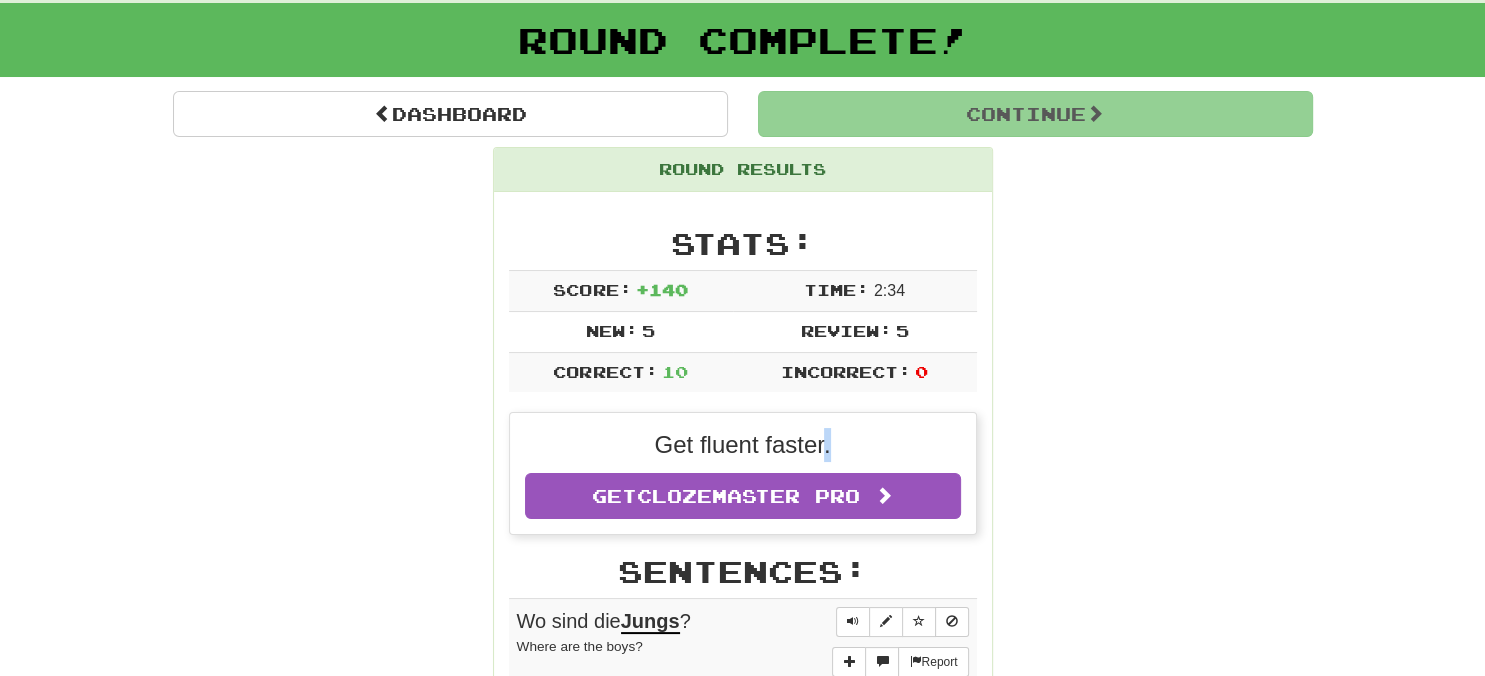 click on "Get fluent faster. Get  Clozemaster Pro" at bounding box center (743, 473) 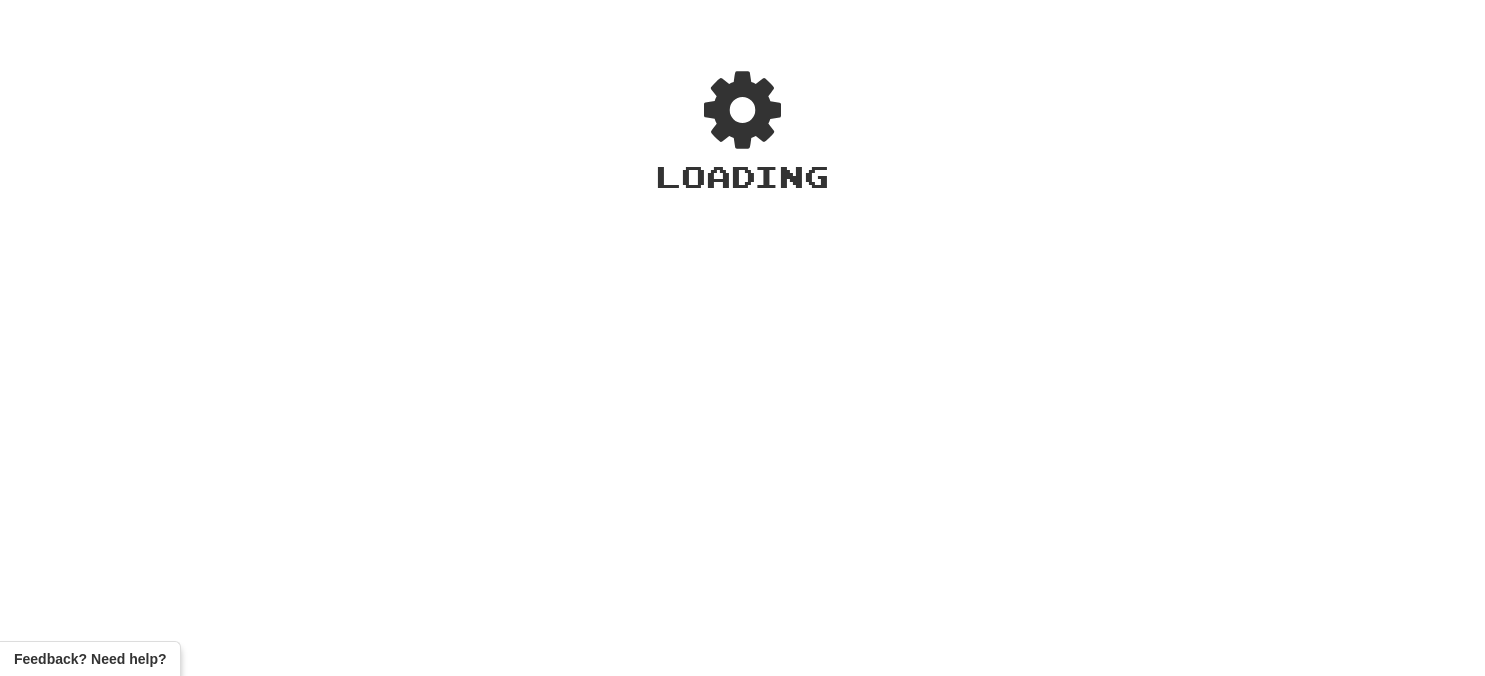 scroll, scrollTop: 0, scrollLeft: 0, axis: both 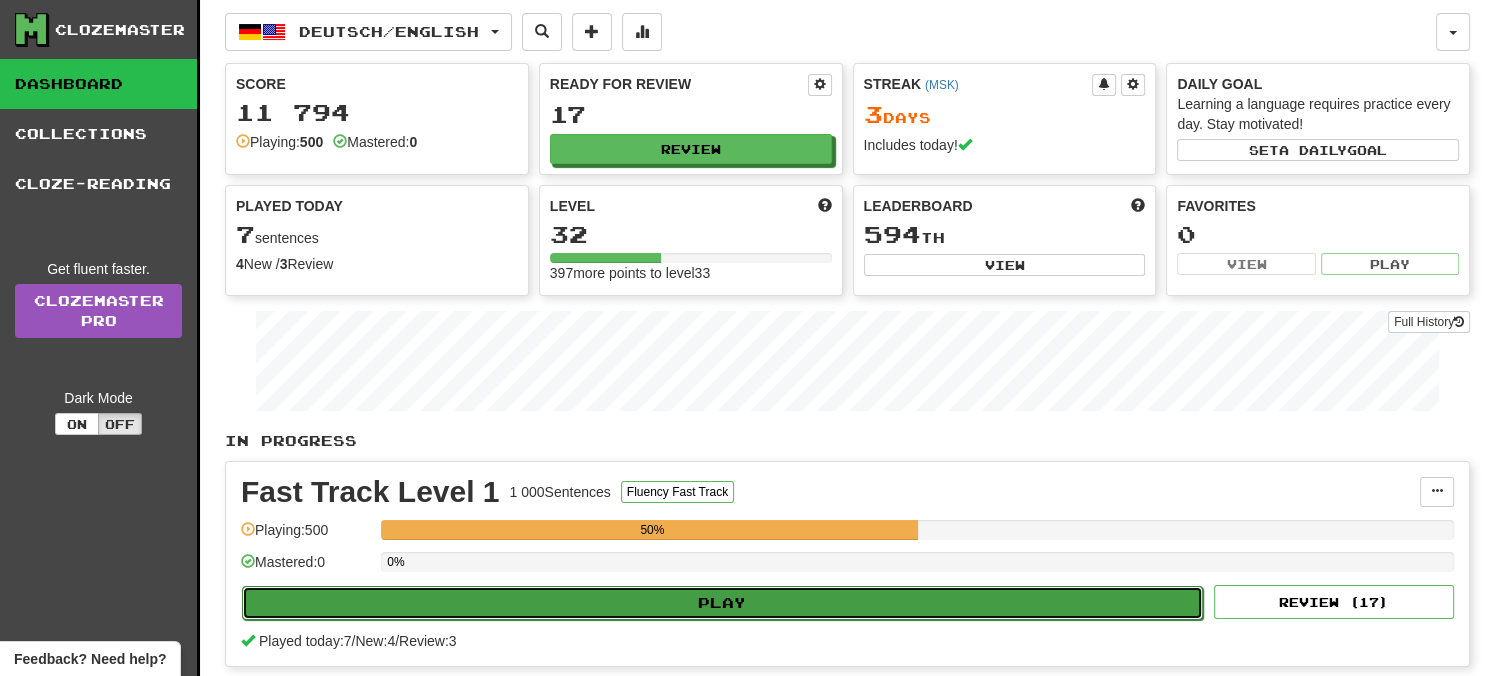 click on "Play" at bounding box center [722, 603] 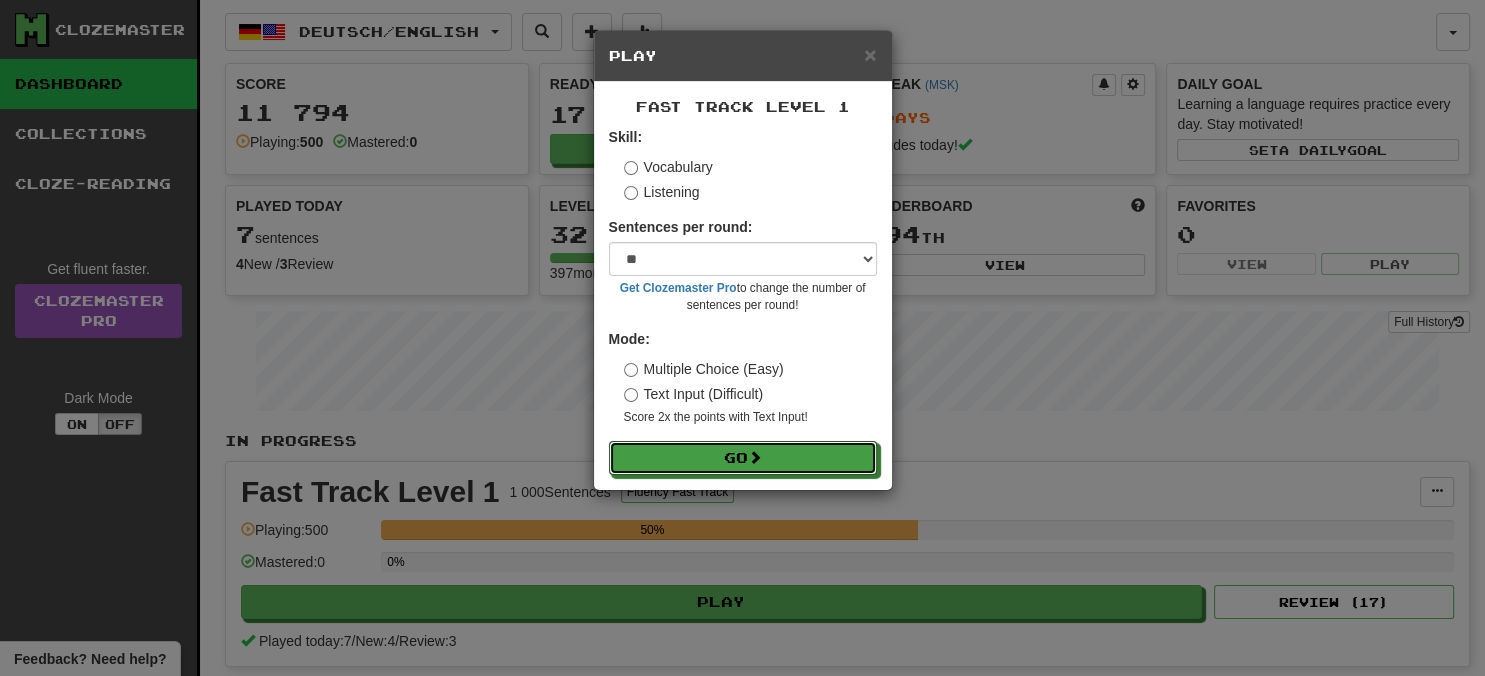 click on "Go" at bounding box center [743, 458] 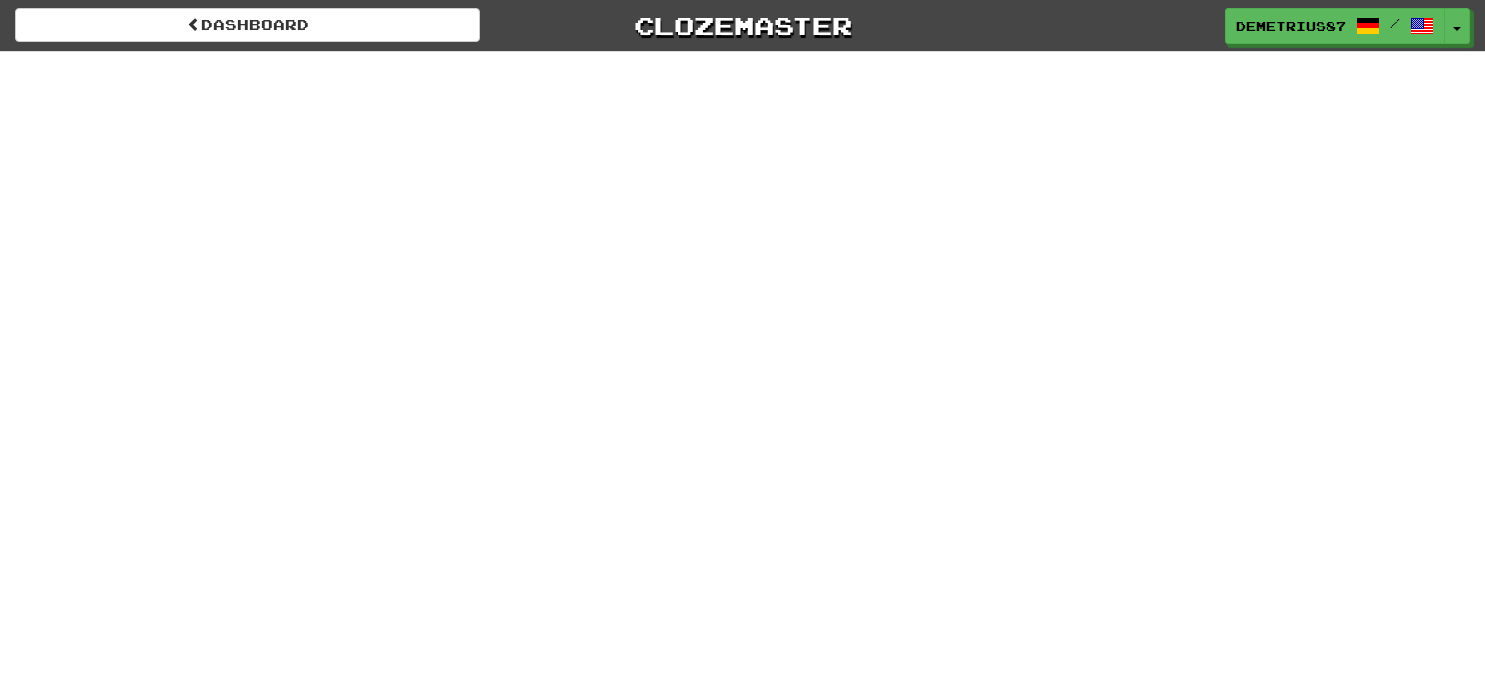 scroll, scrollTop: 0, scrollLeft: 0, axis: both 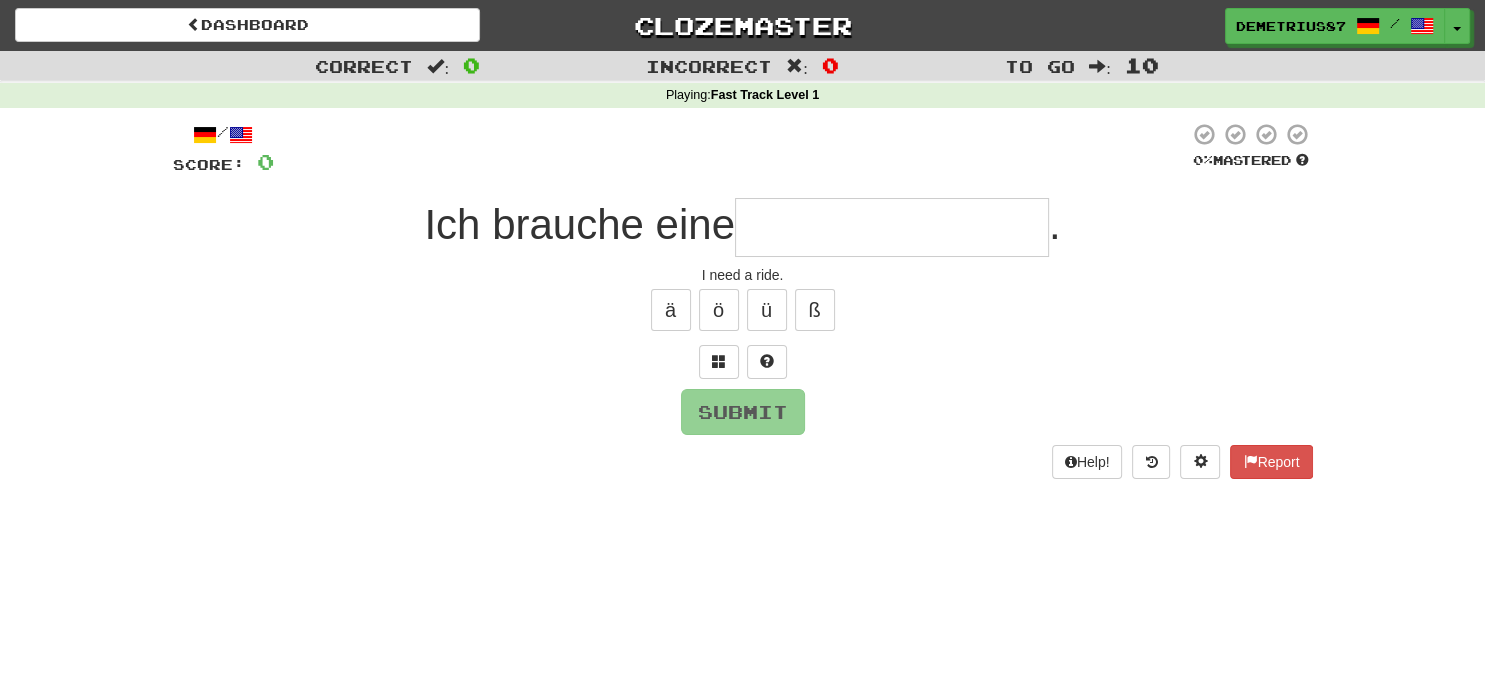 type on "*" 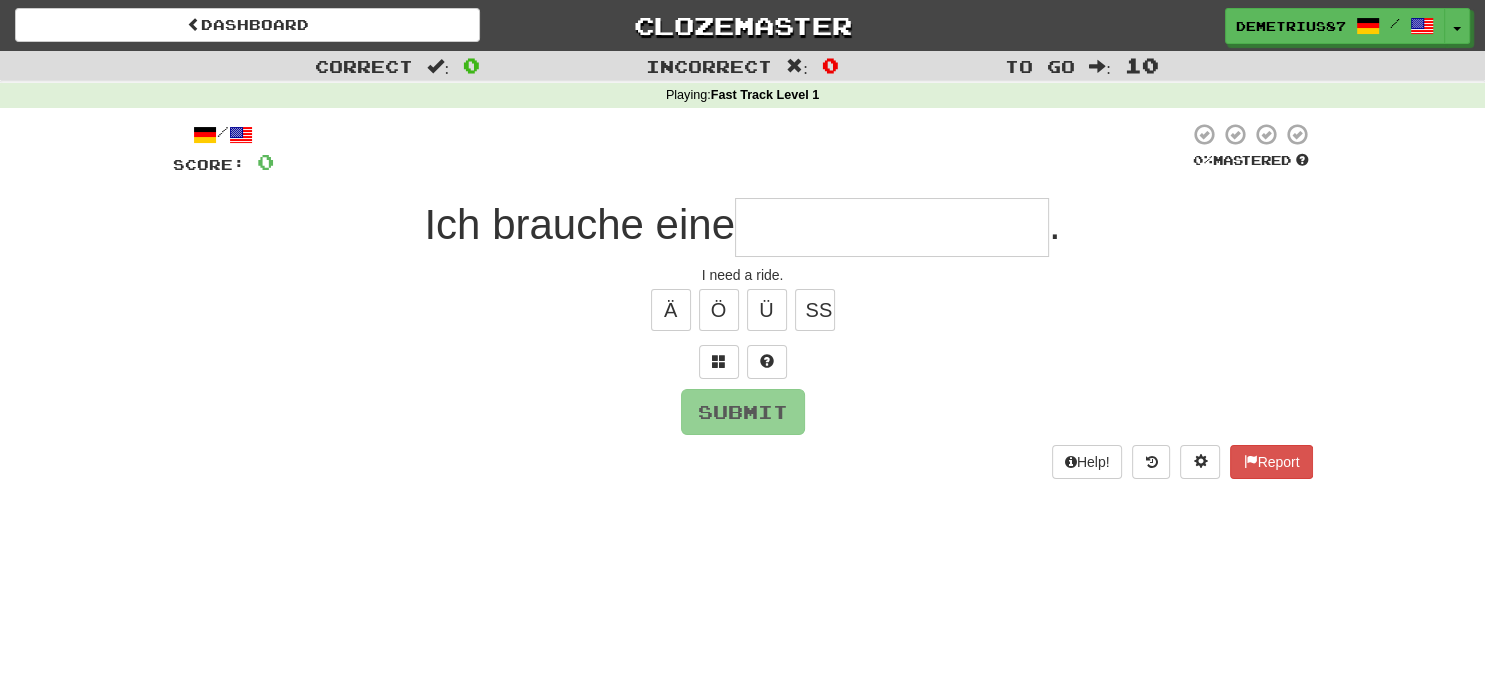 type on "*" 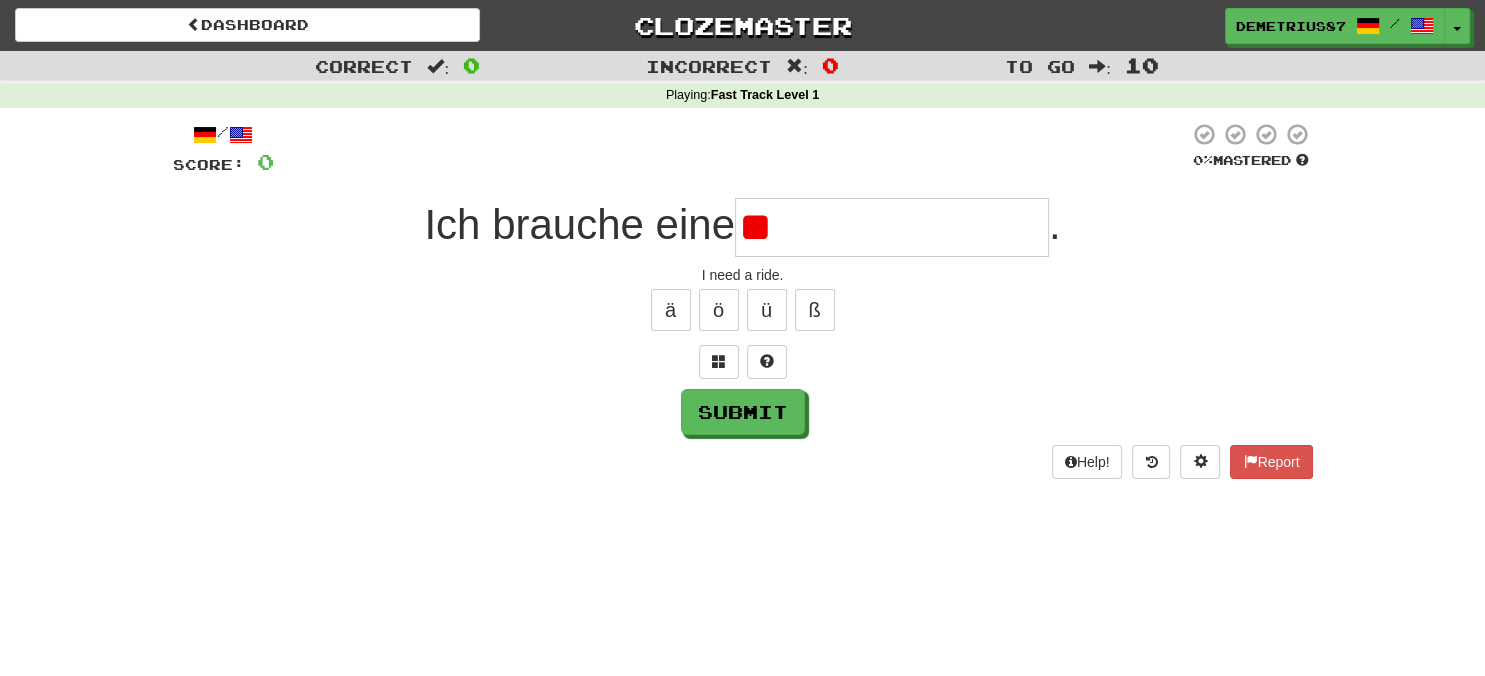 type on "*" 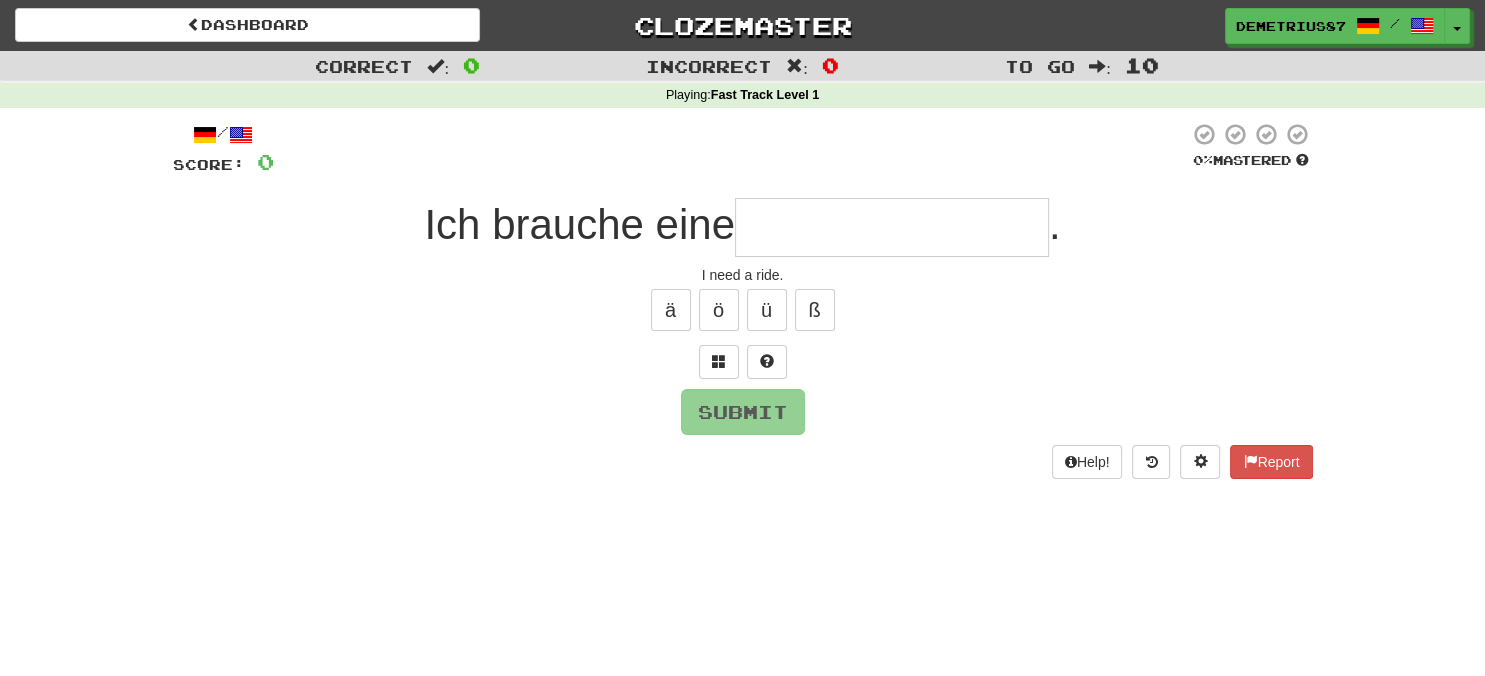type on "*" 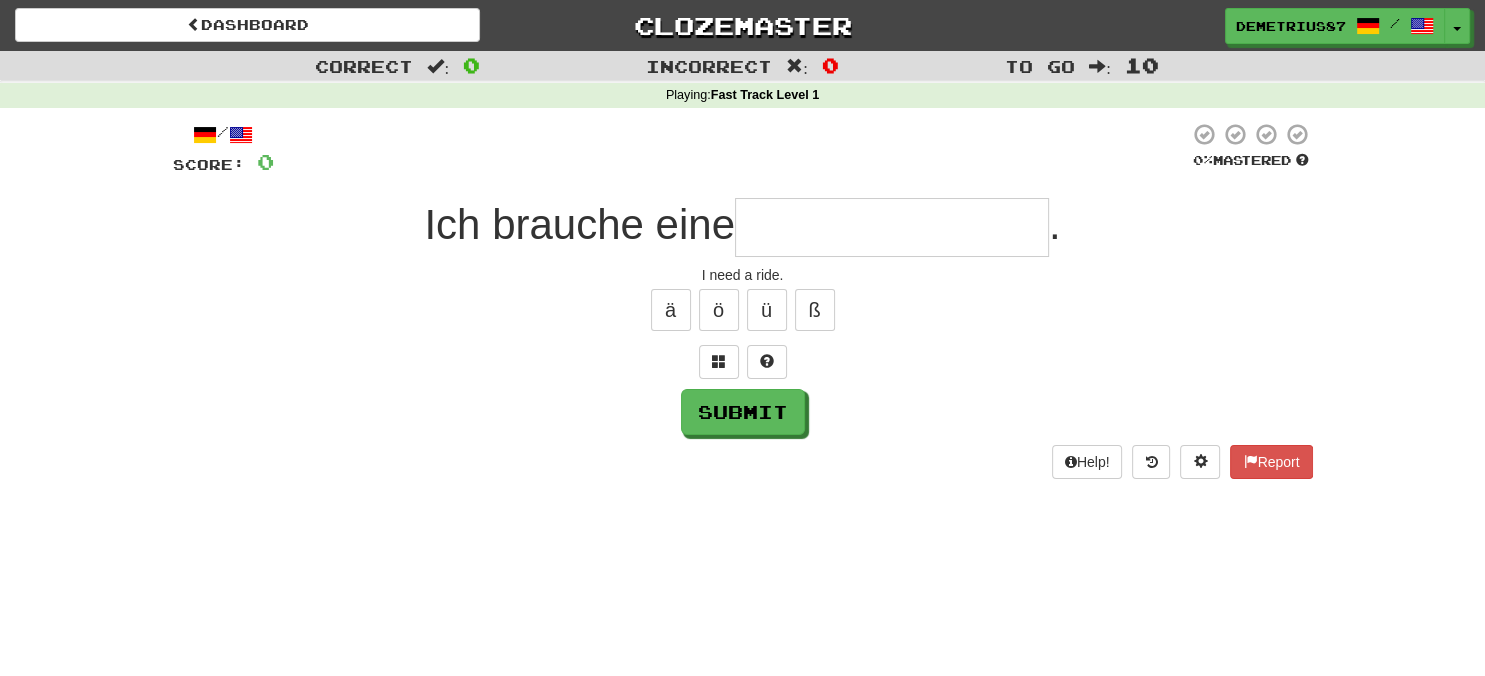 type on "*" 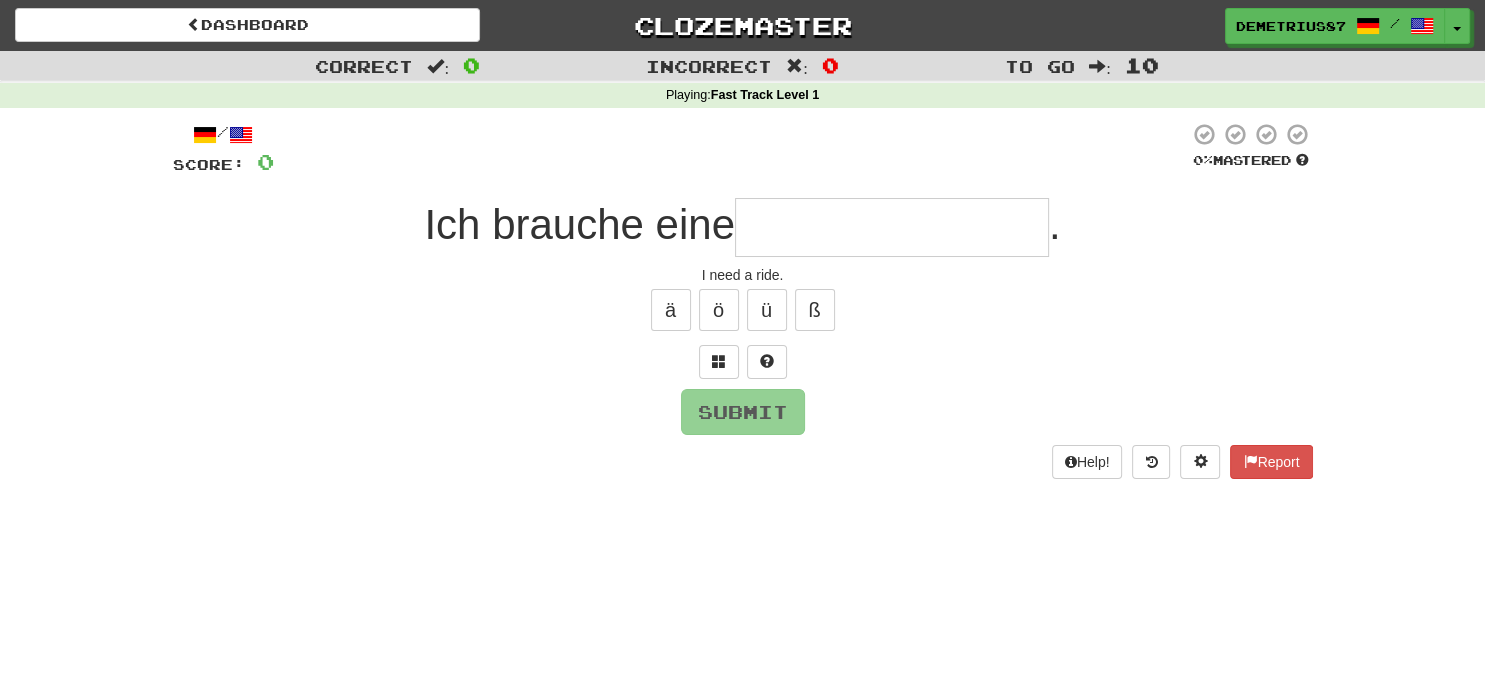 type on "*" 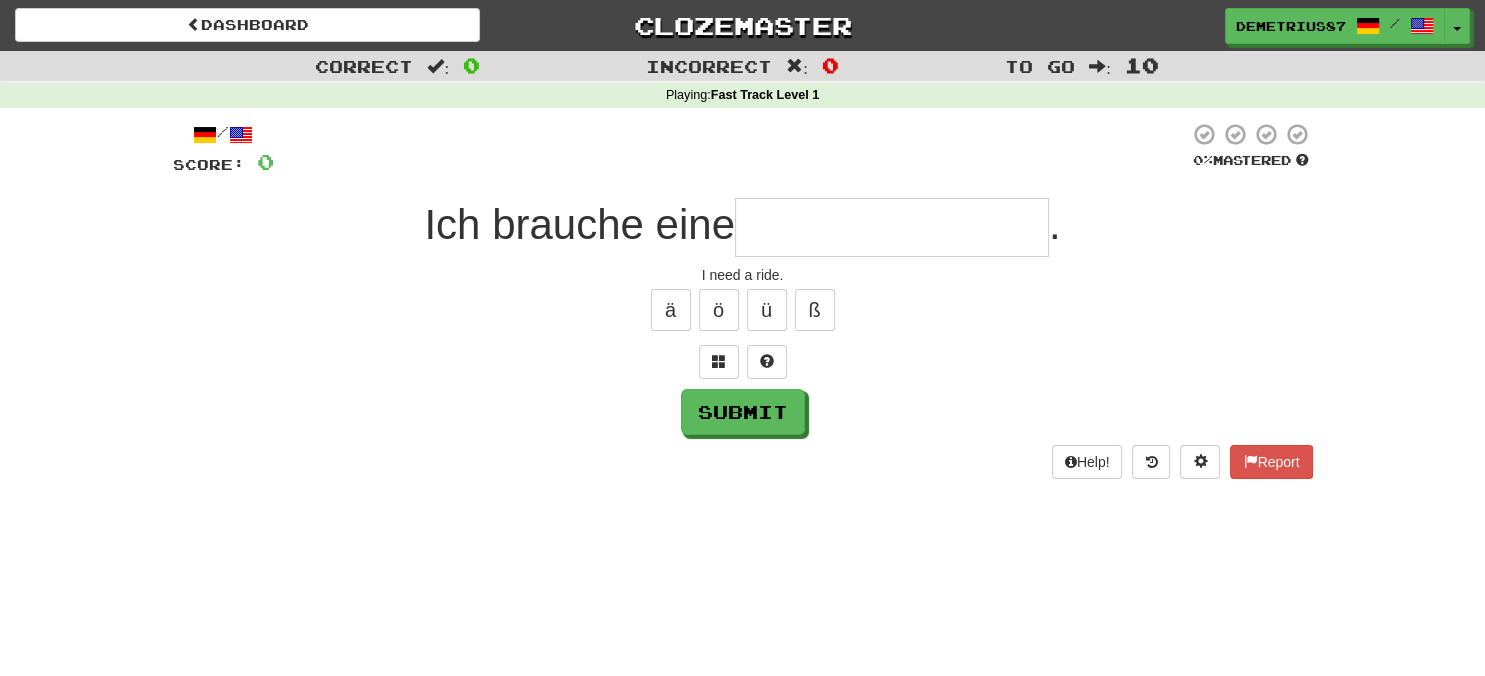 type on "*" 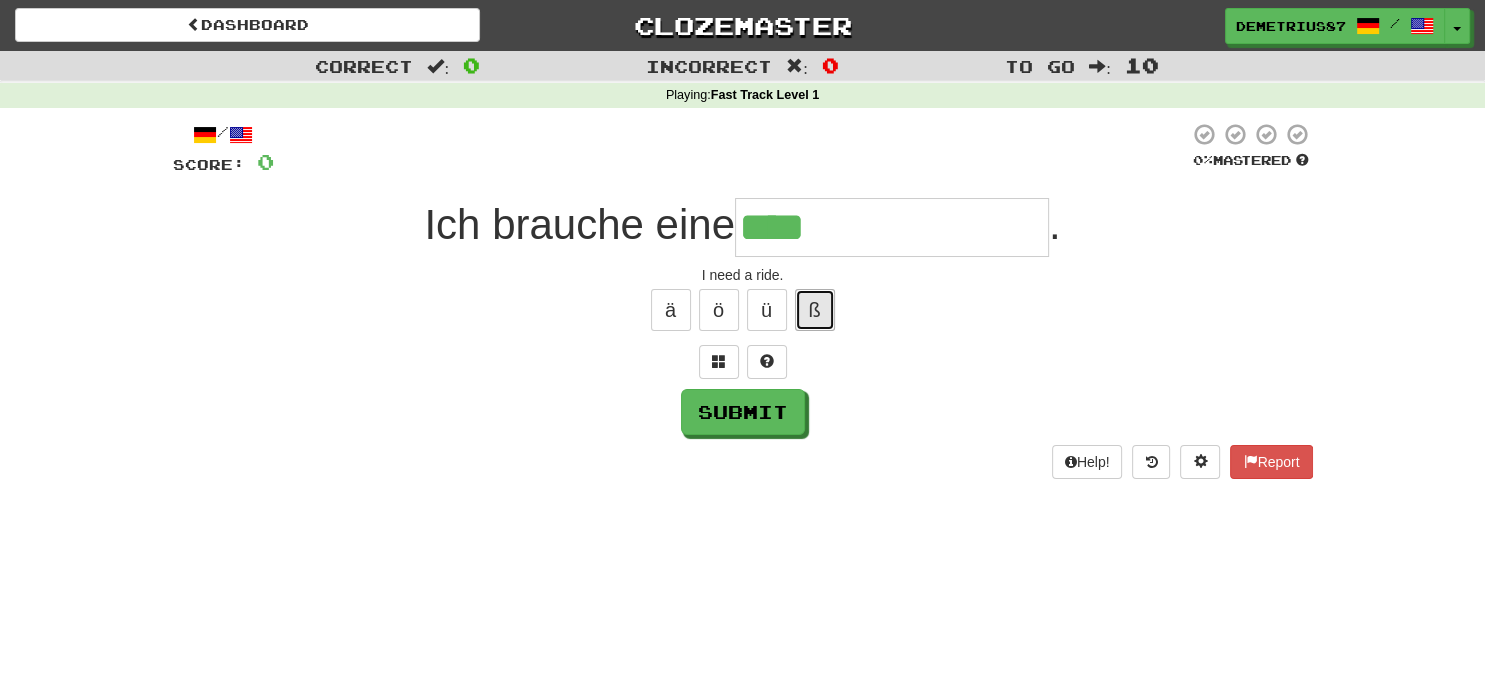 click on "ß" at bounding box center [815, 310] 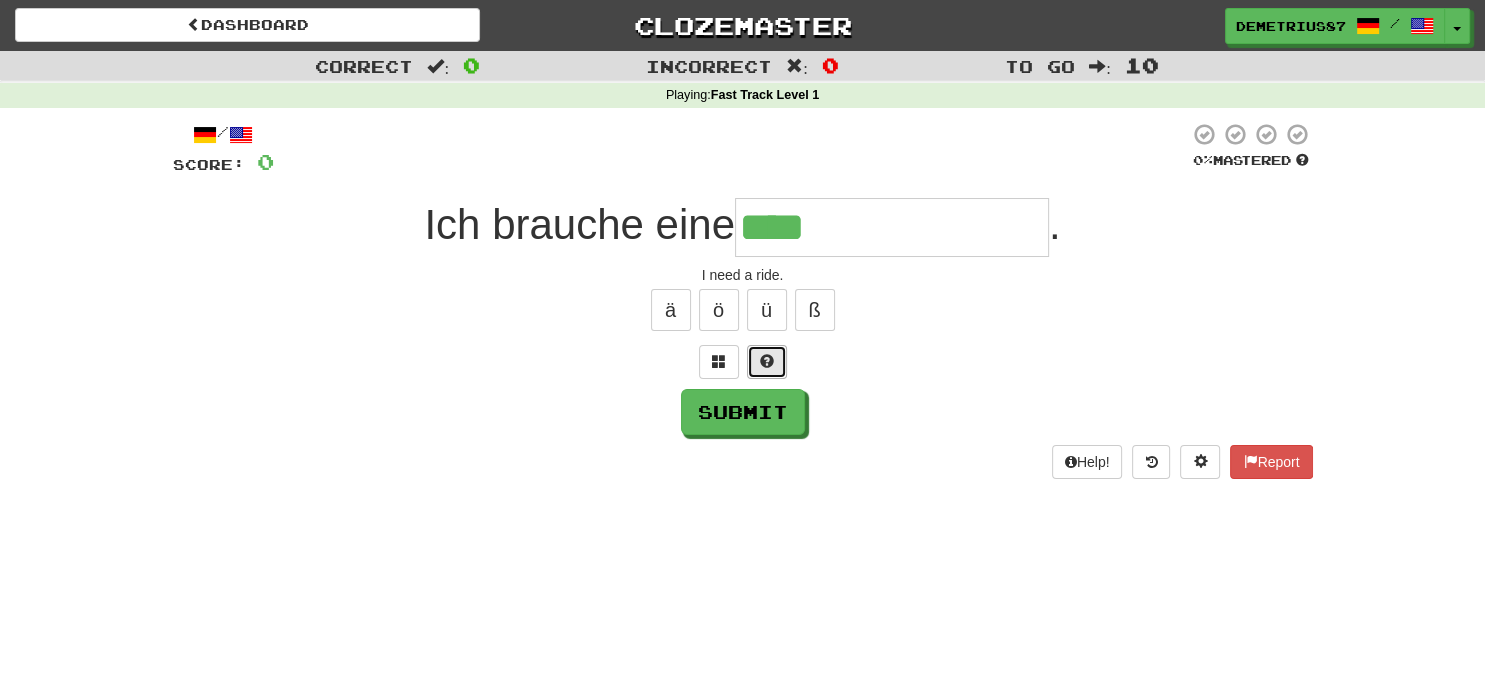 click at bounding box center [767, 361] 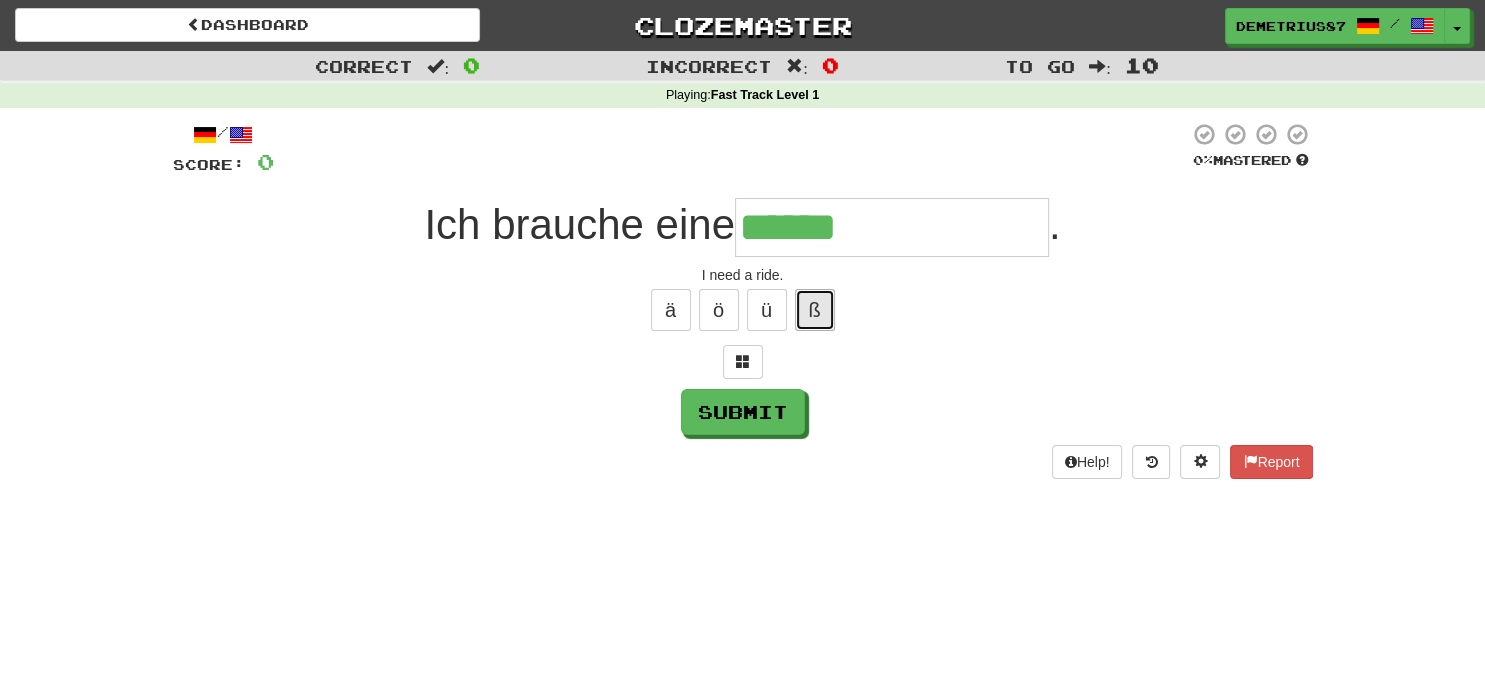 click on "ß" at bounding box center [815, 310] 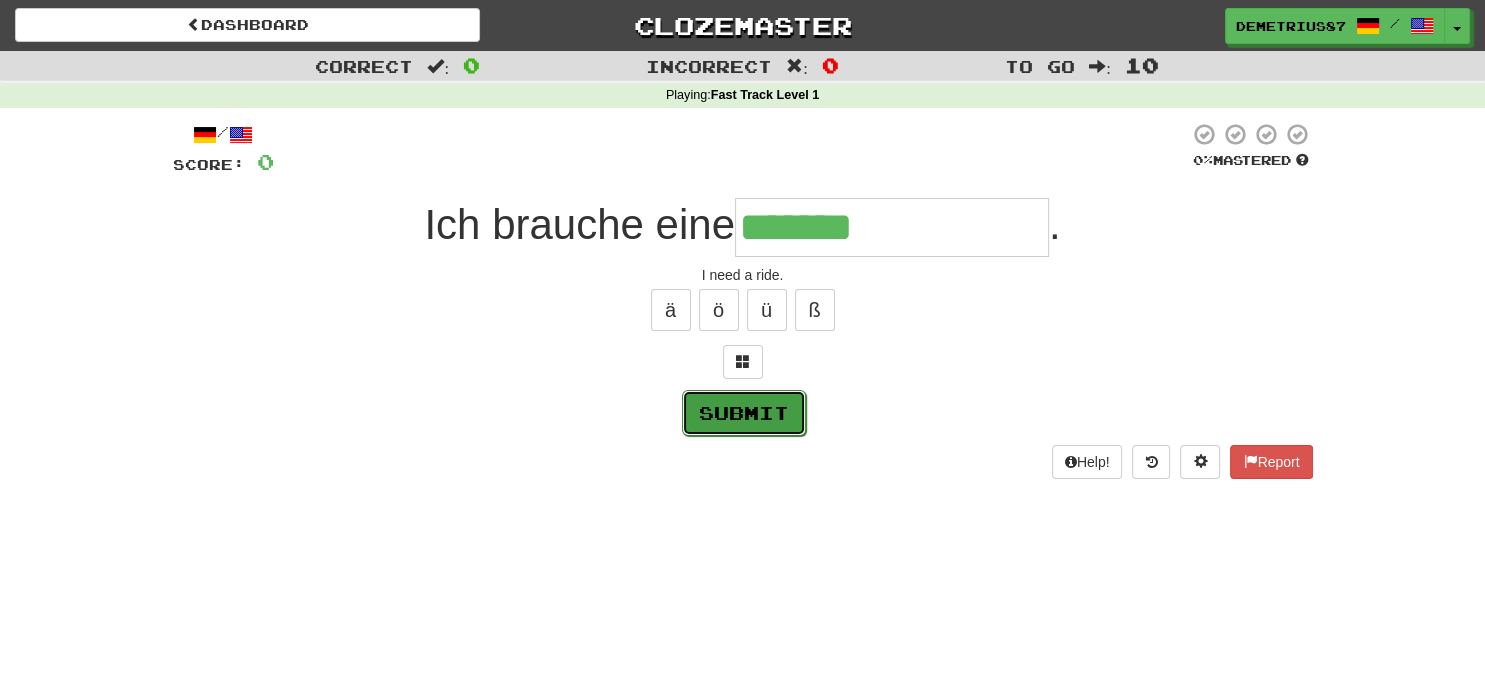click on "Submit" at bounding box center (744, 413) 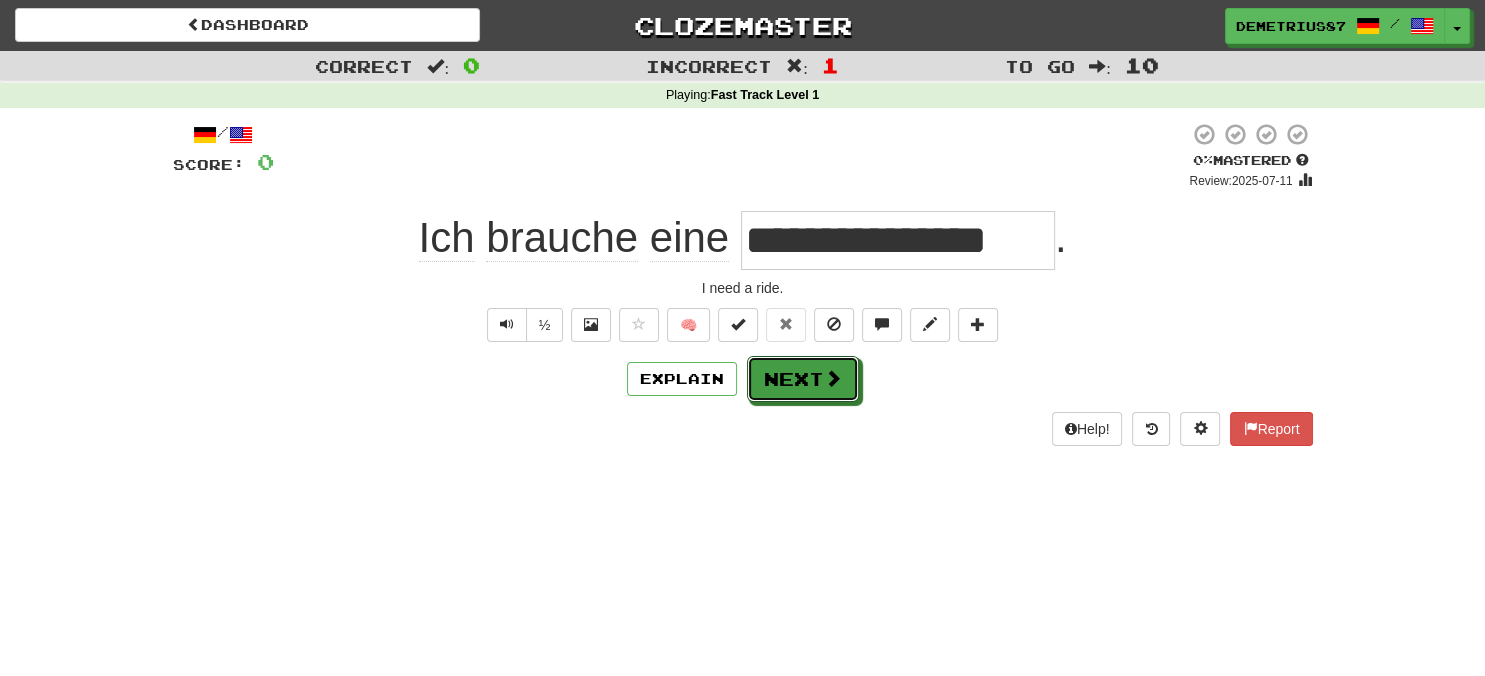 click at bounding box center [833, 378] 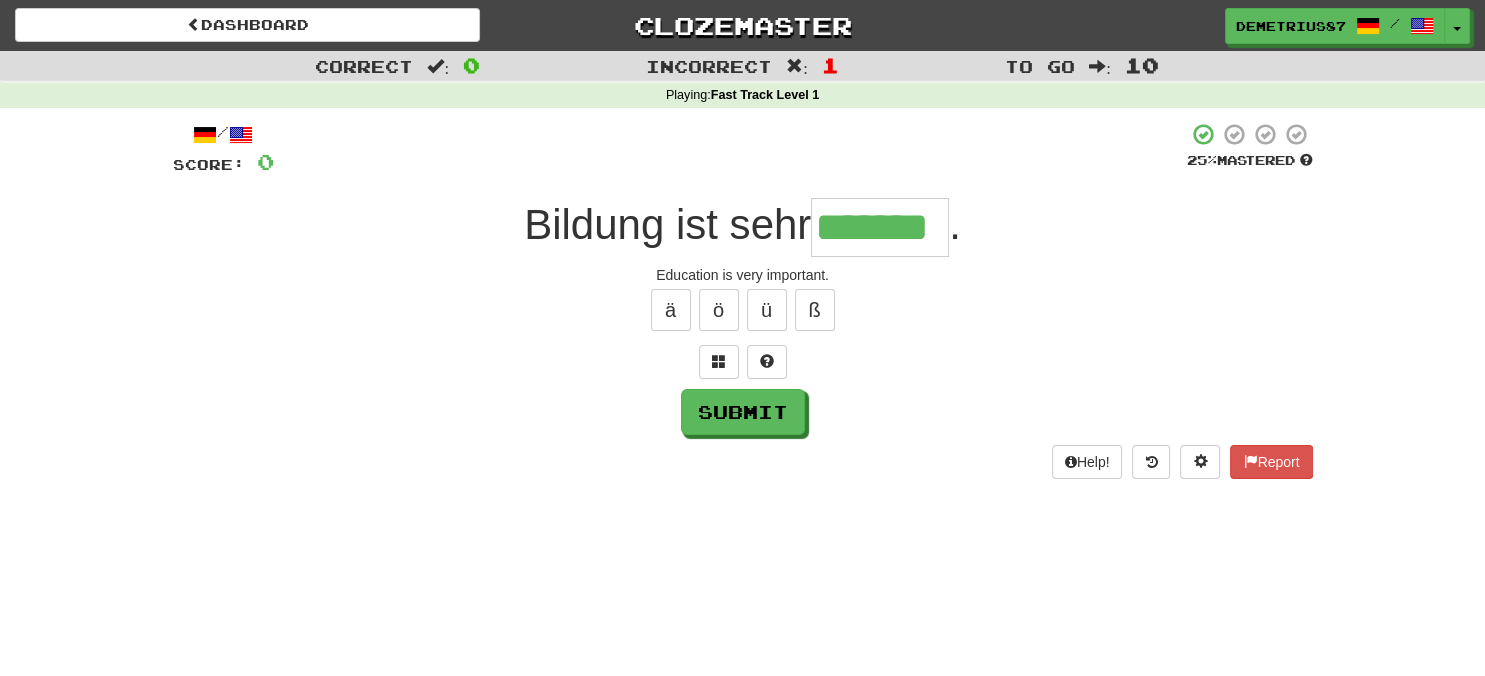type on "*******" 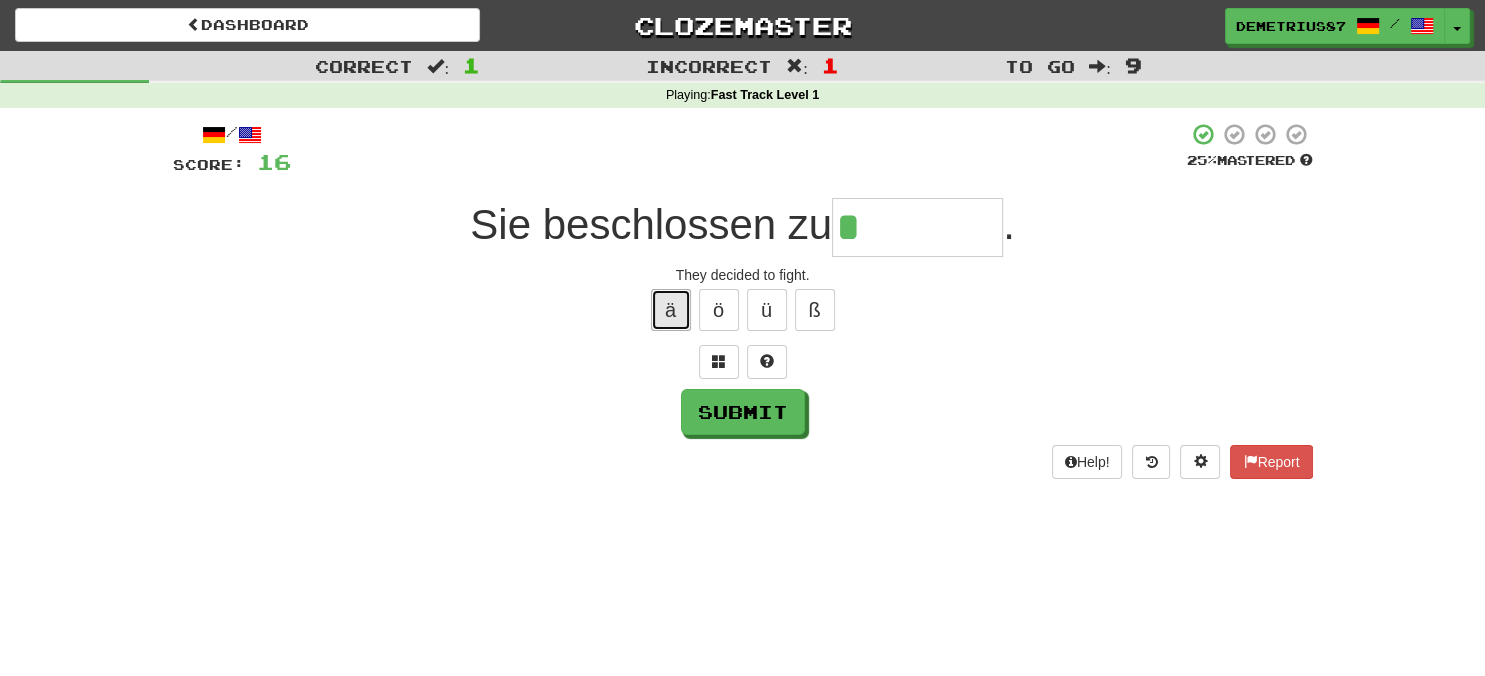 click on "ä" at bounding box center [671, 310] 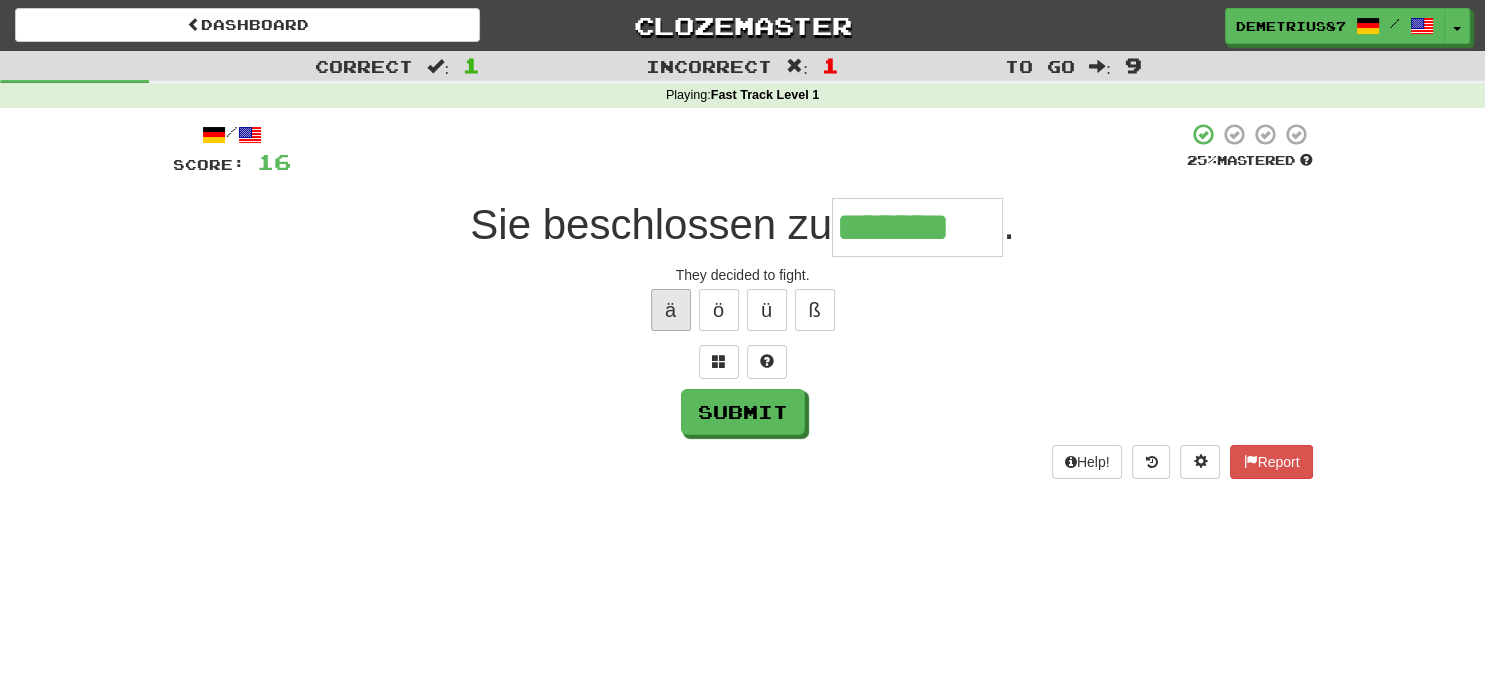 type on "*******" 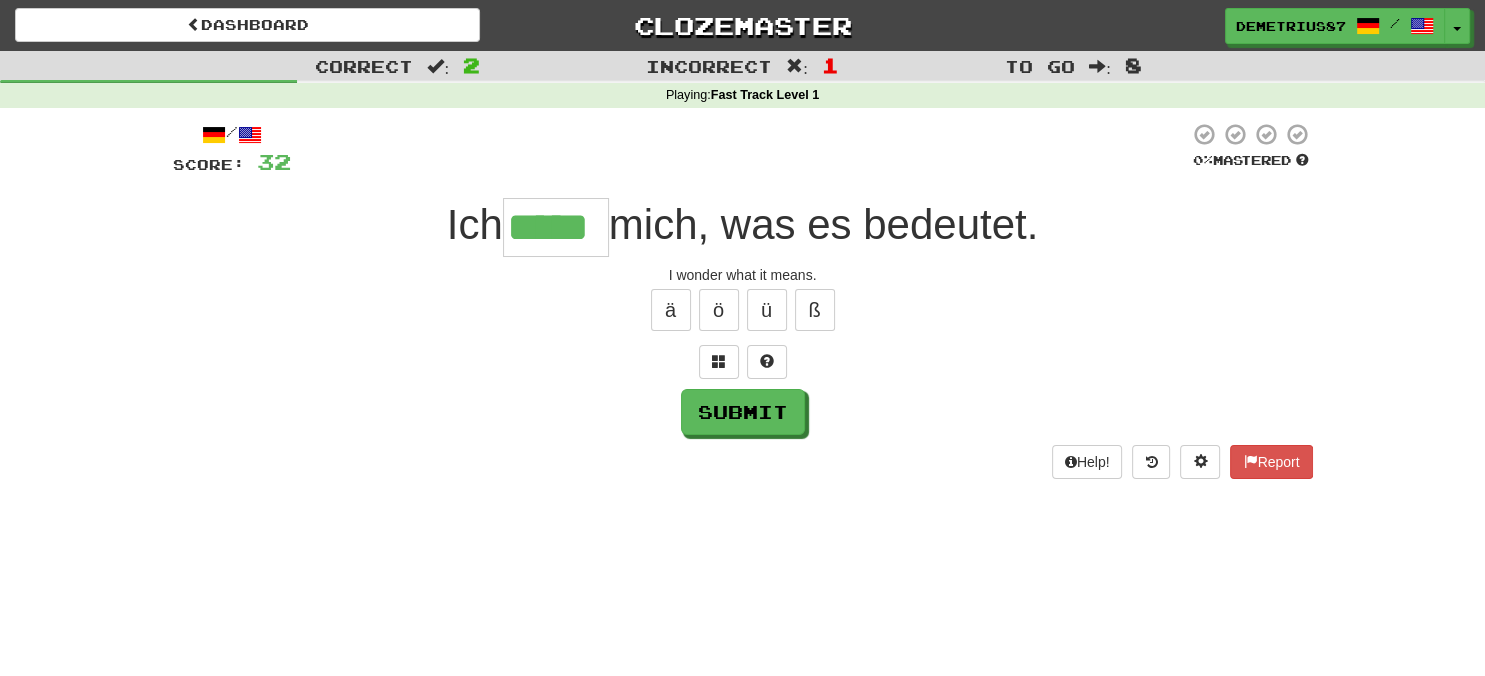 type on "*****" 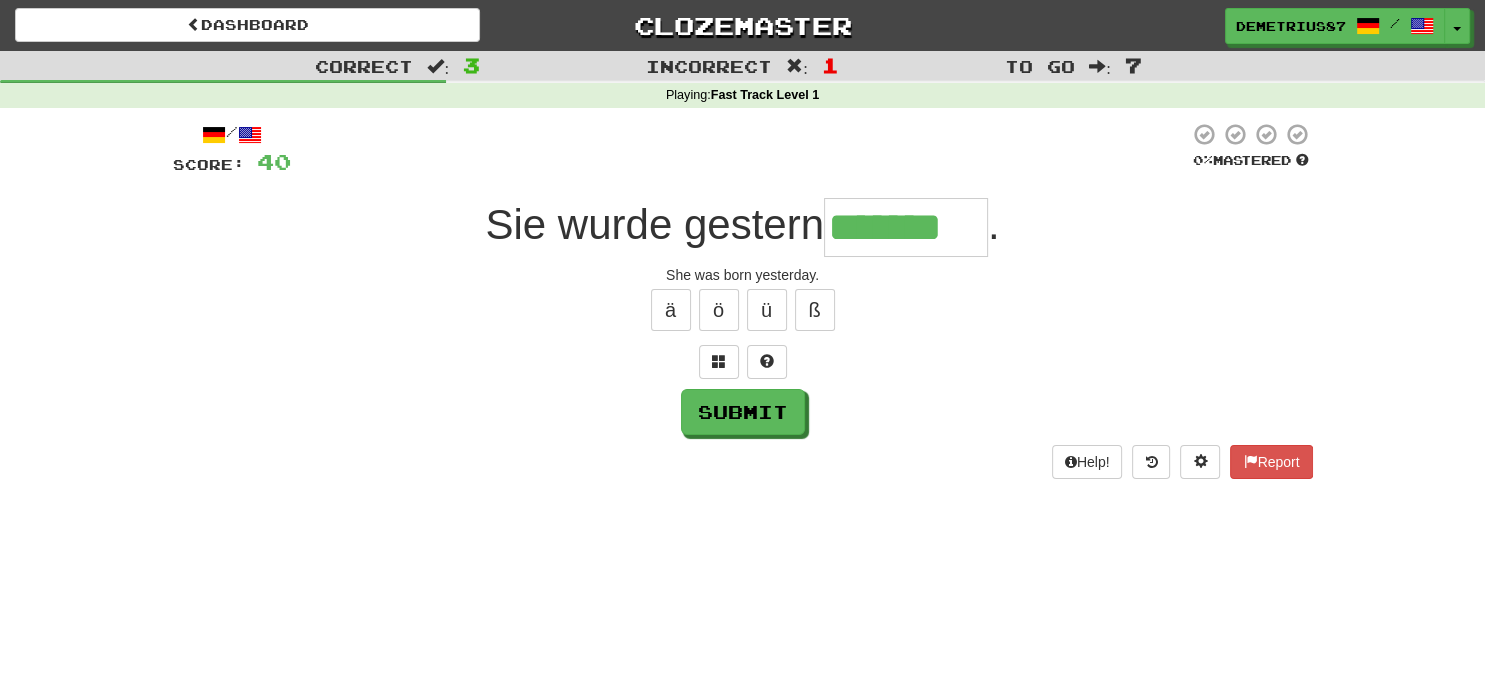 type on "*******" 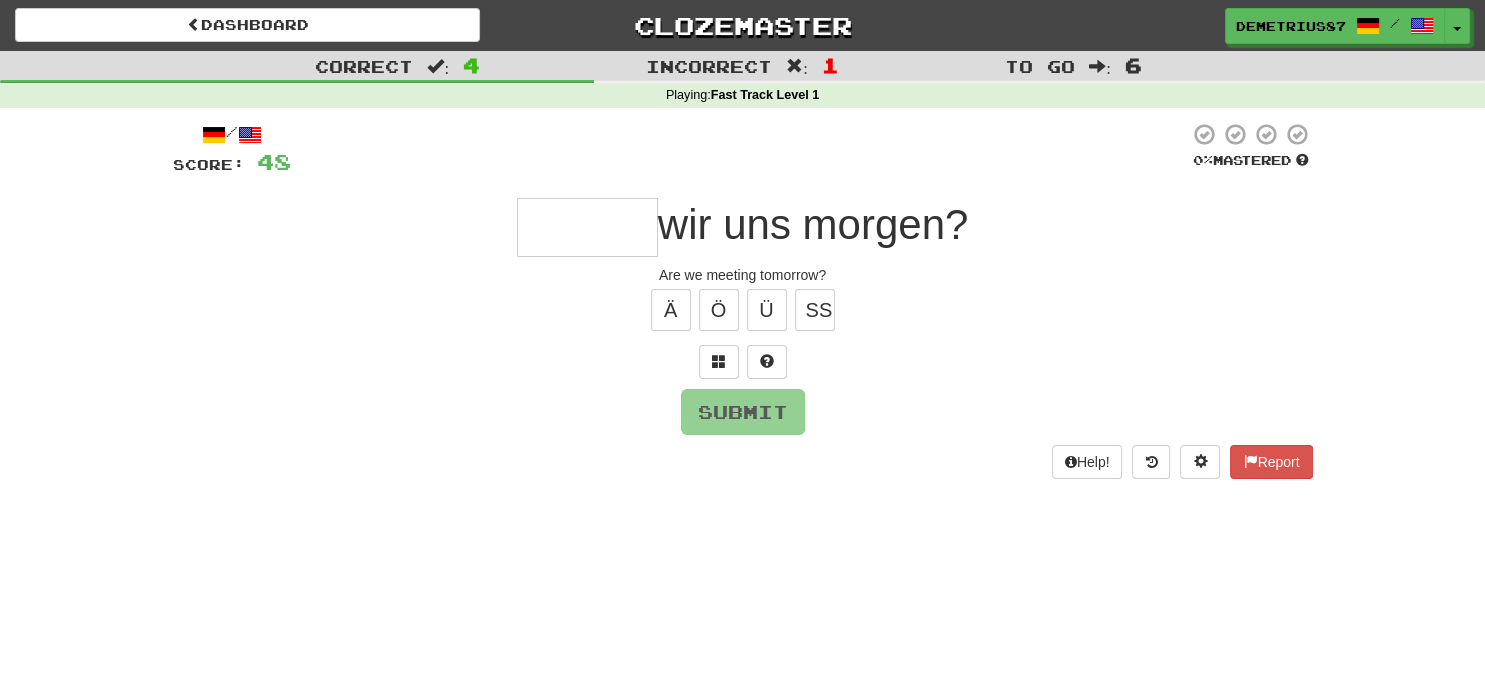 type on "*" 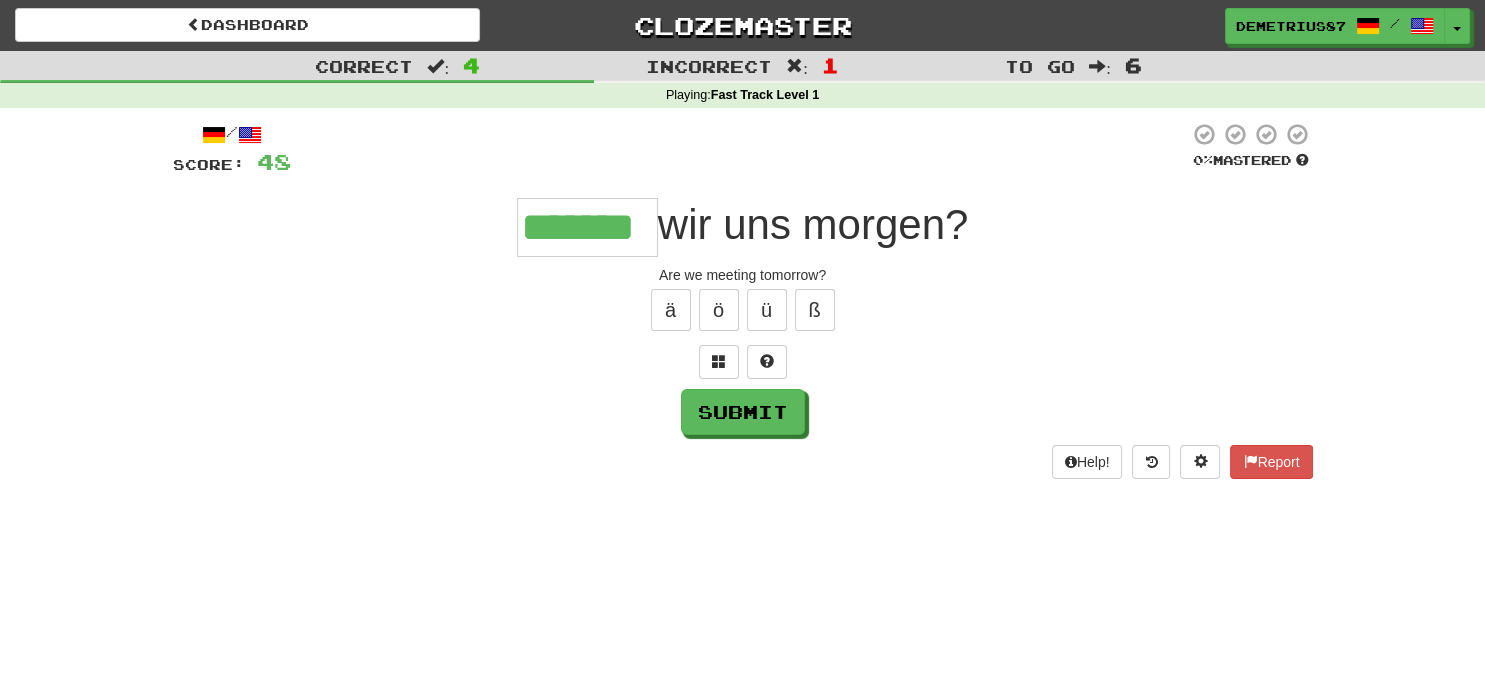 type on "*******" 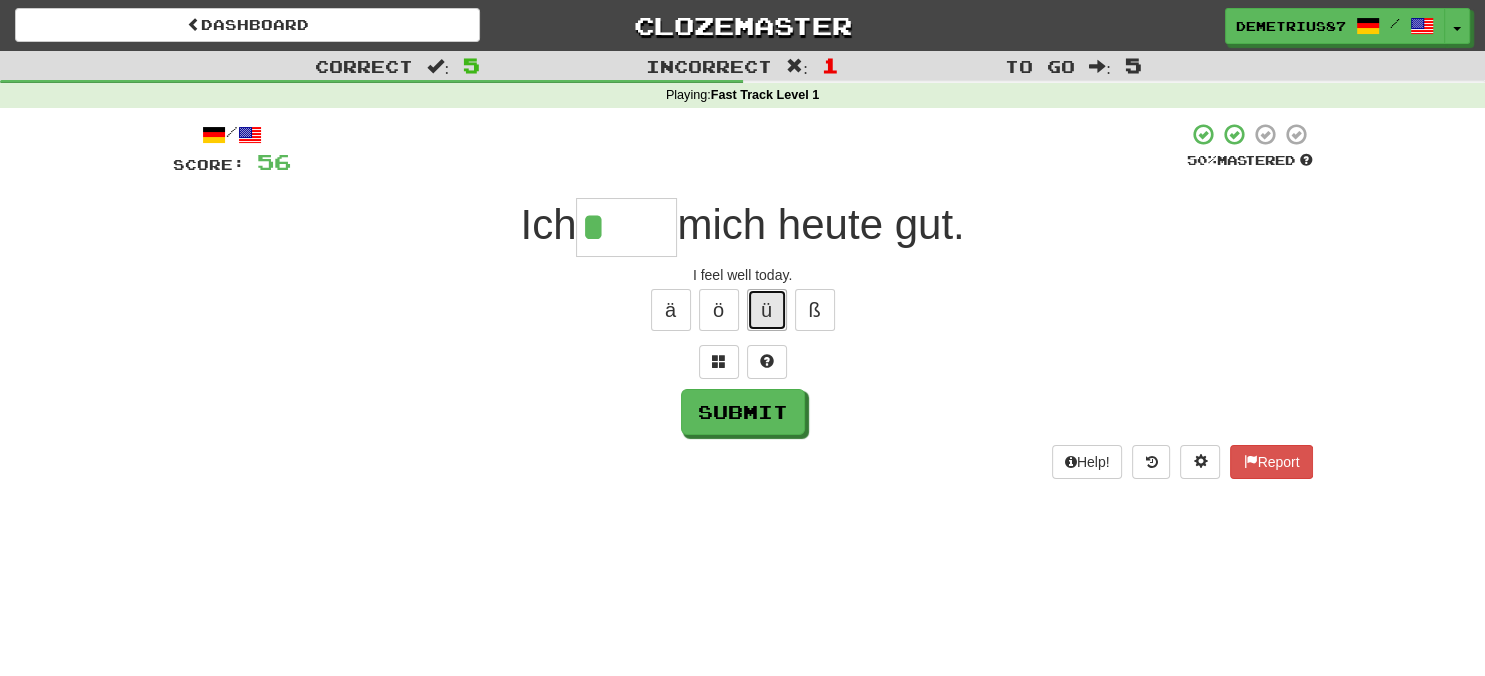 click on "ü" at bounding box center (767, 310) 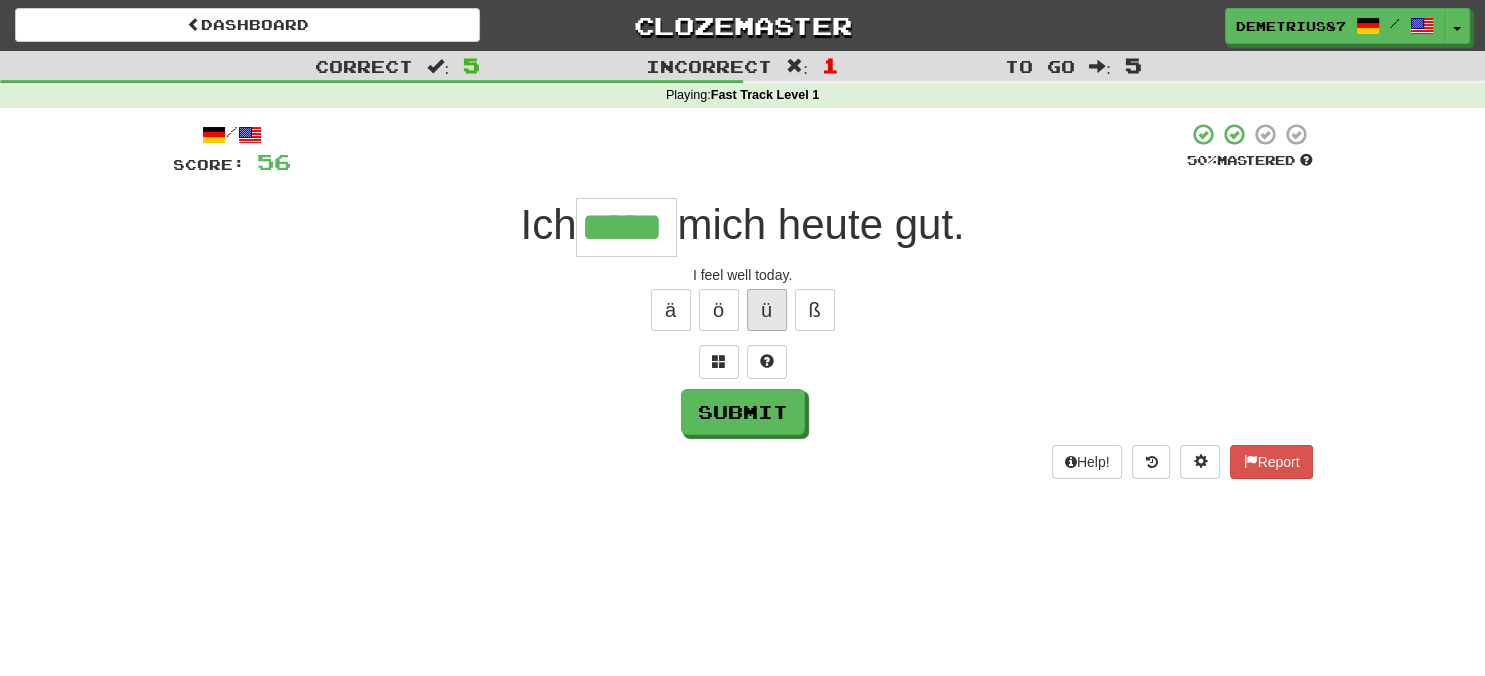 type on "*****" 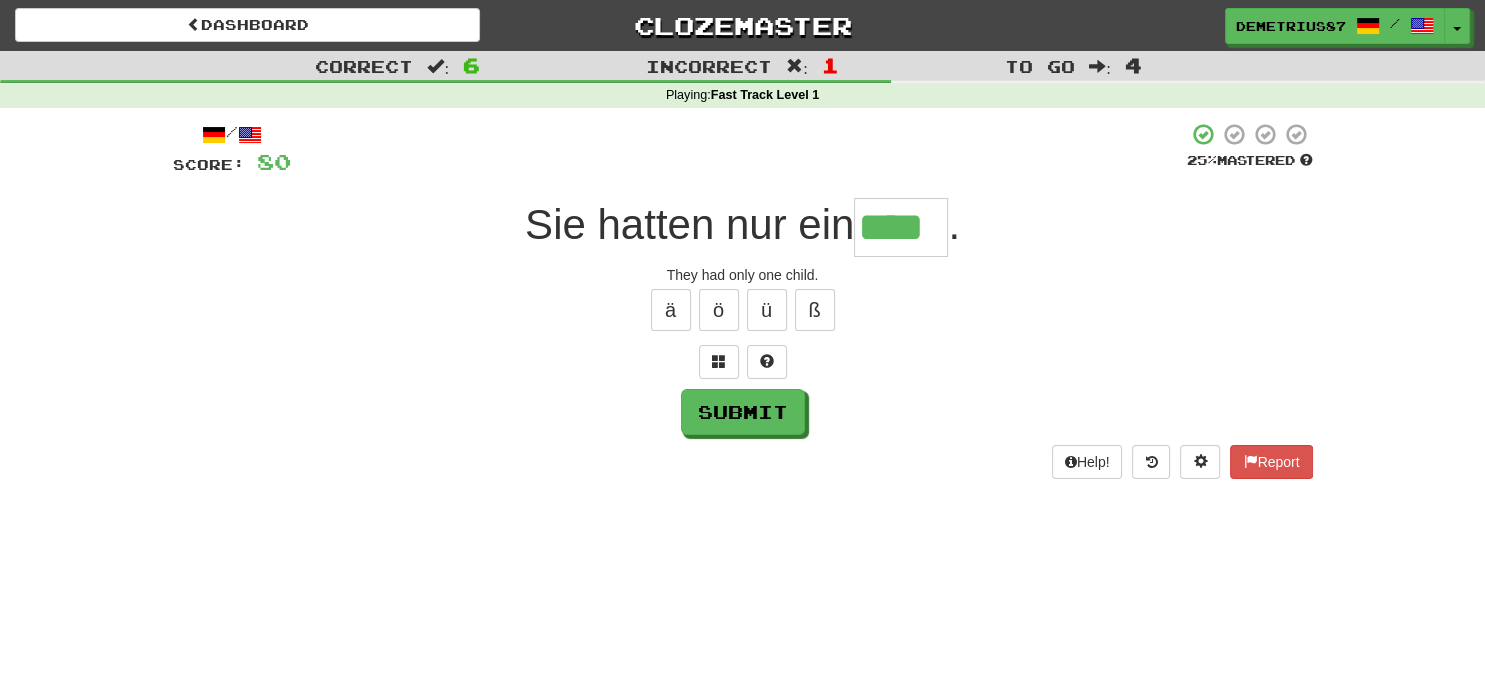 type on "****" 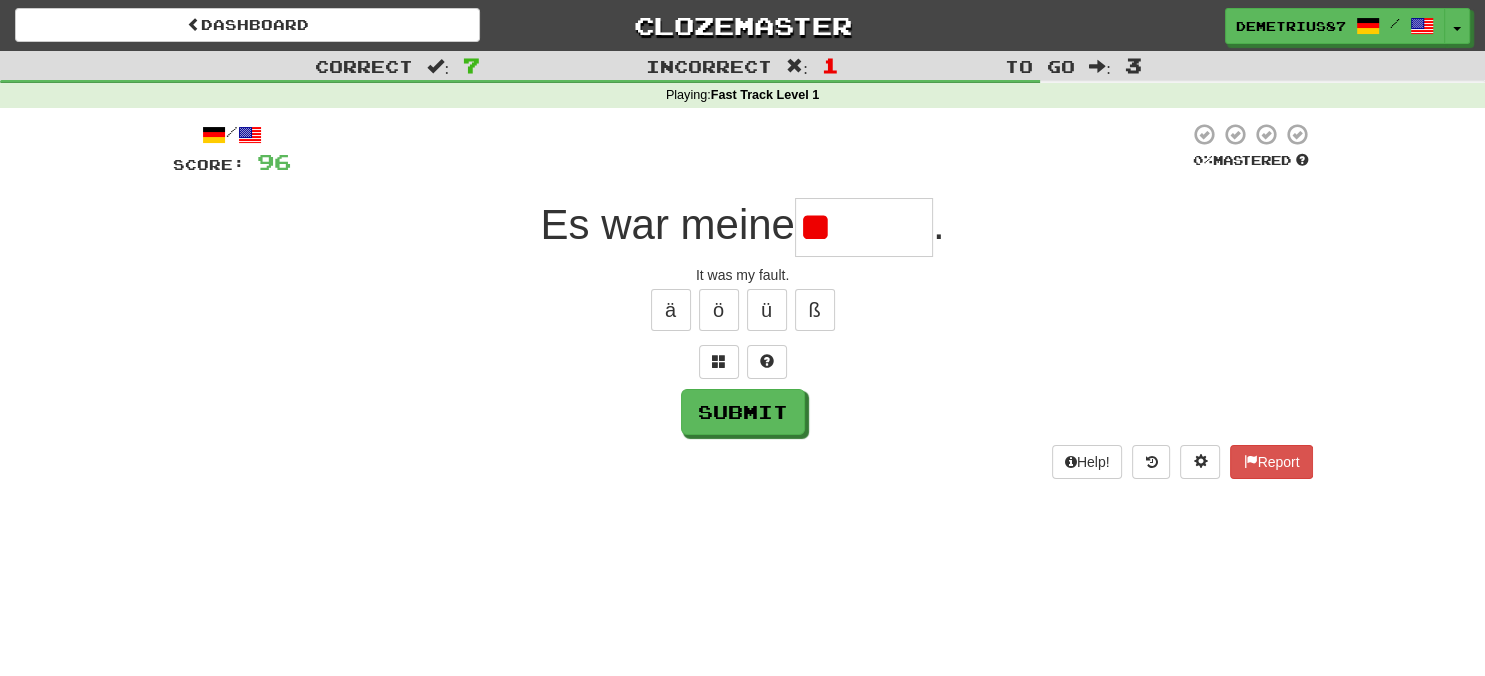 type on "*" 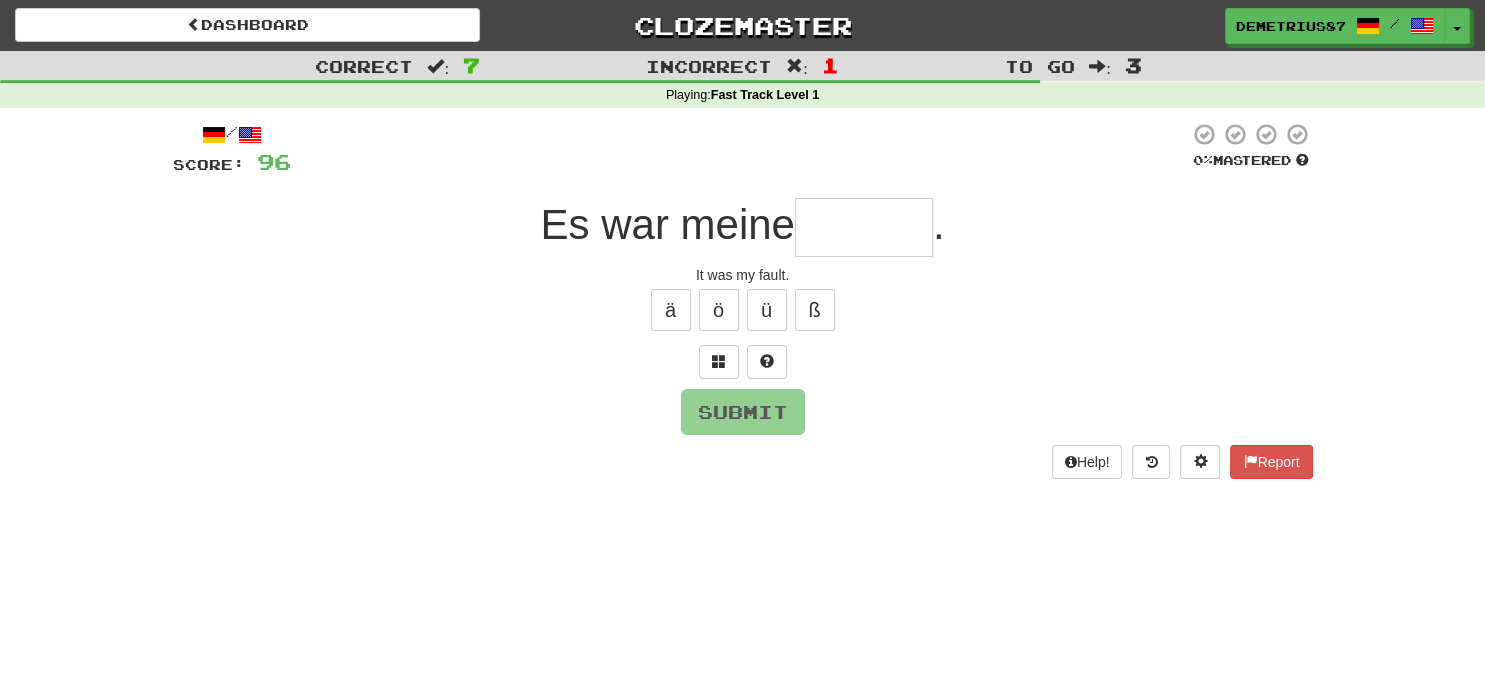 type on "*" 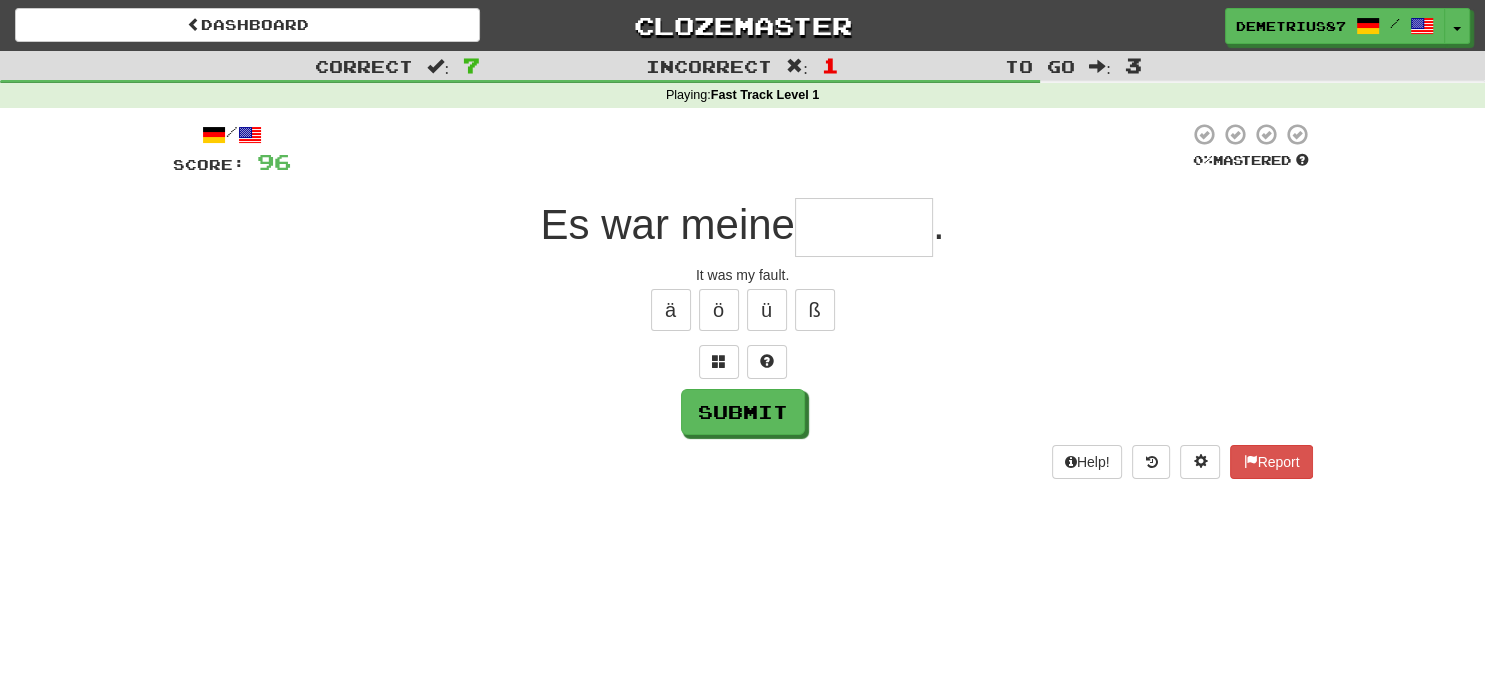 type on "*" 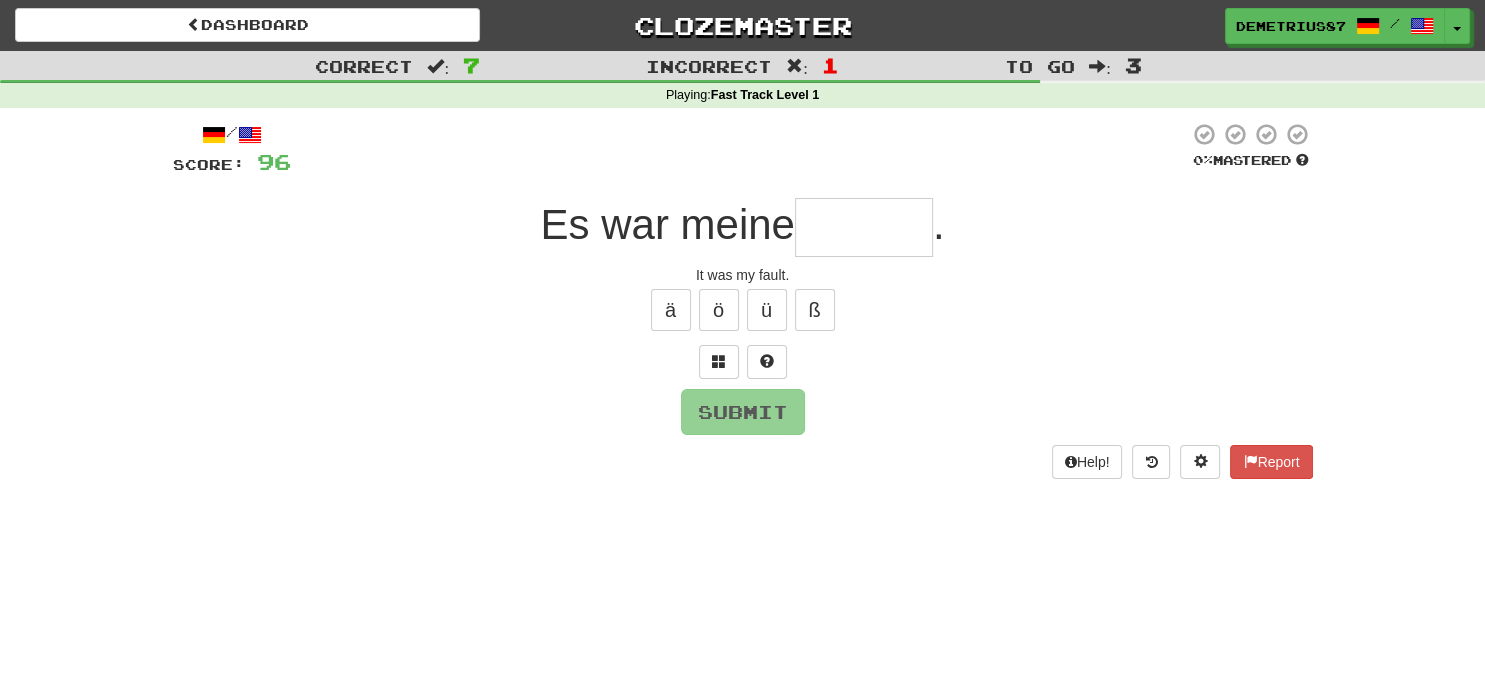 type on "*" 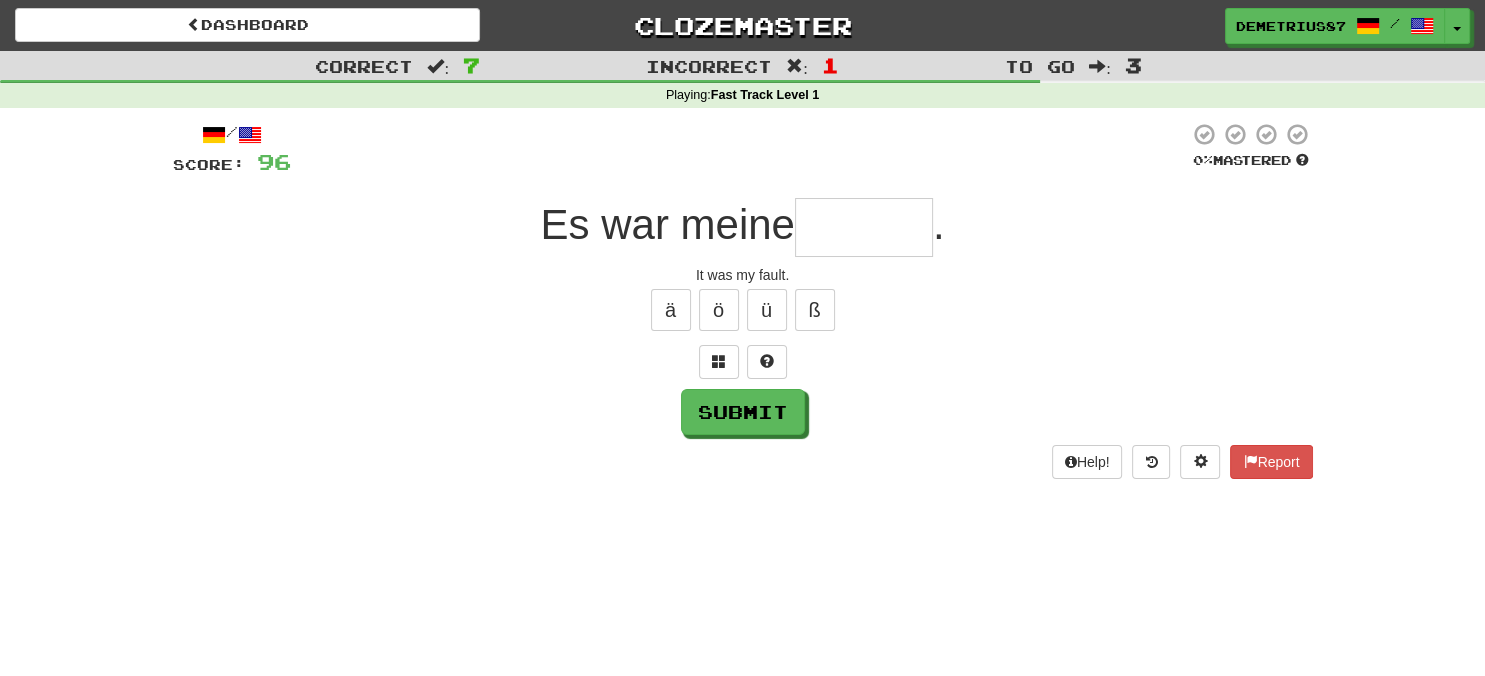 type on "*" 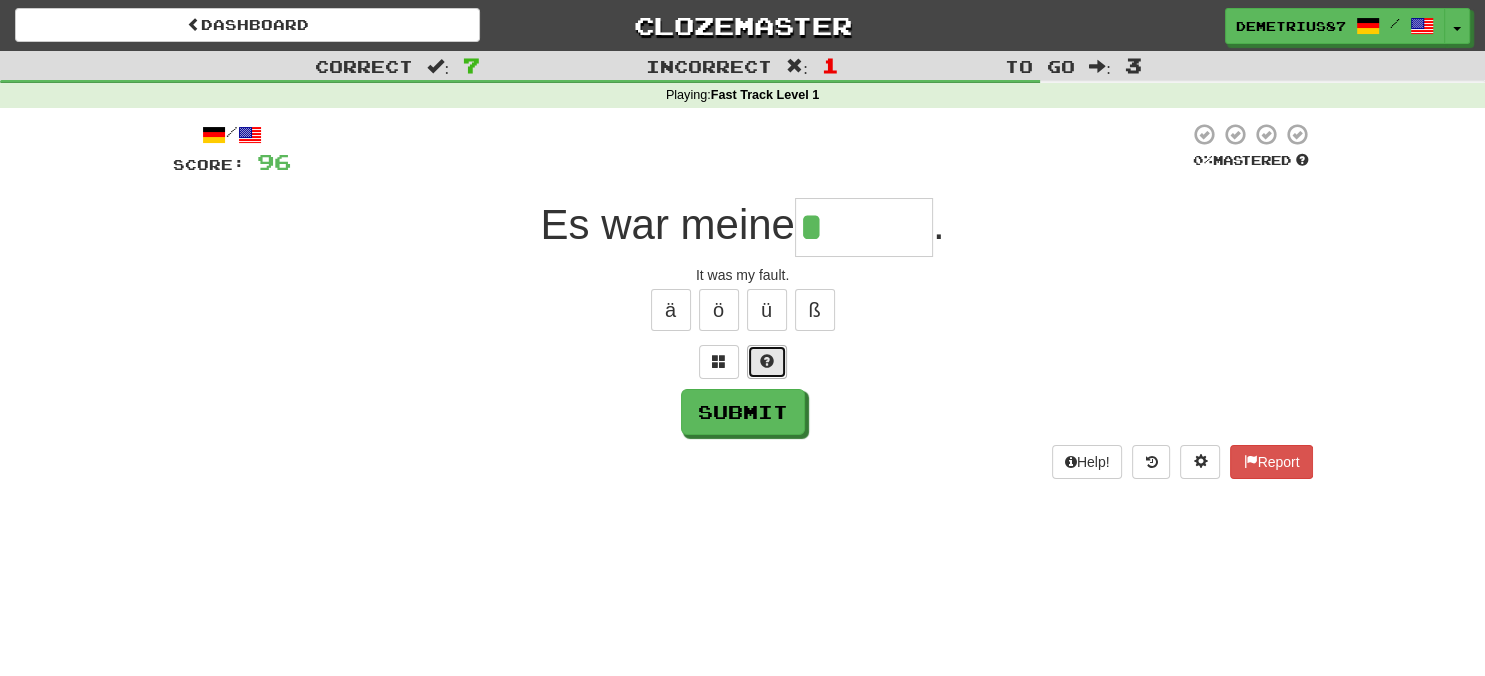 click at bounding box center (767, 361) 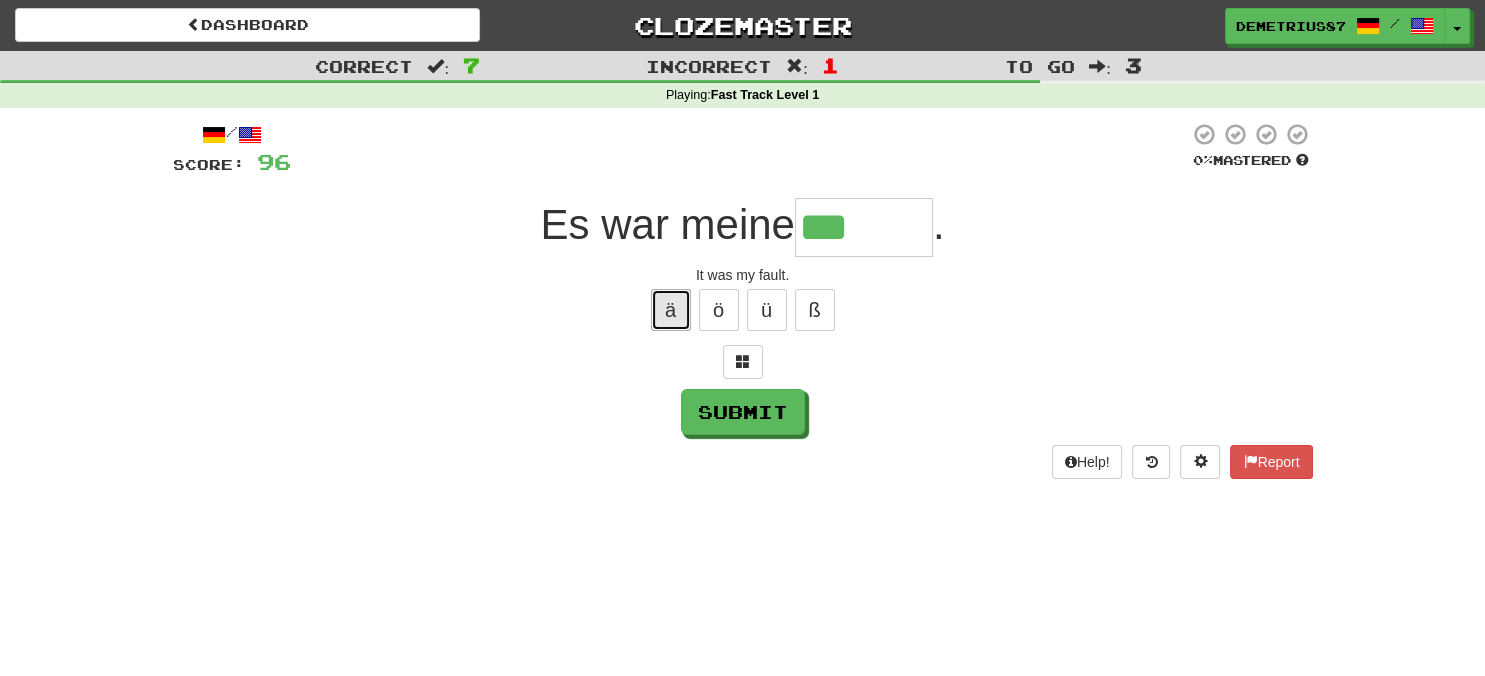 click on "ä" at bounding box center [671, 310] 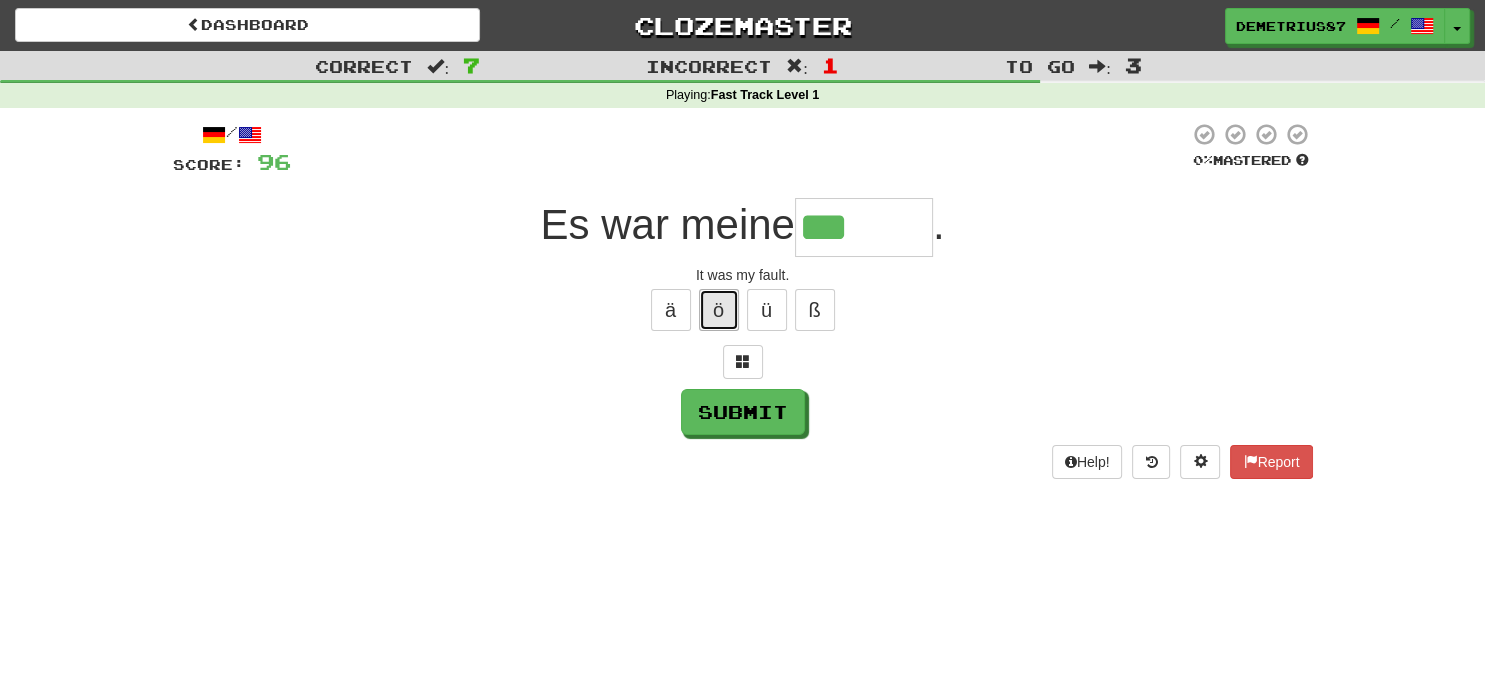 click on "ö" at bounding box center (719, 310) 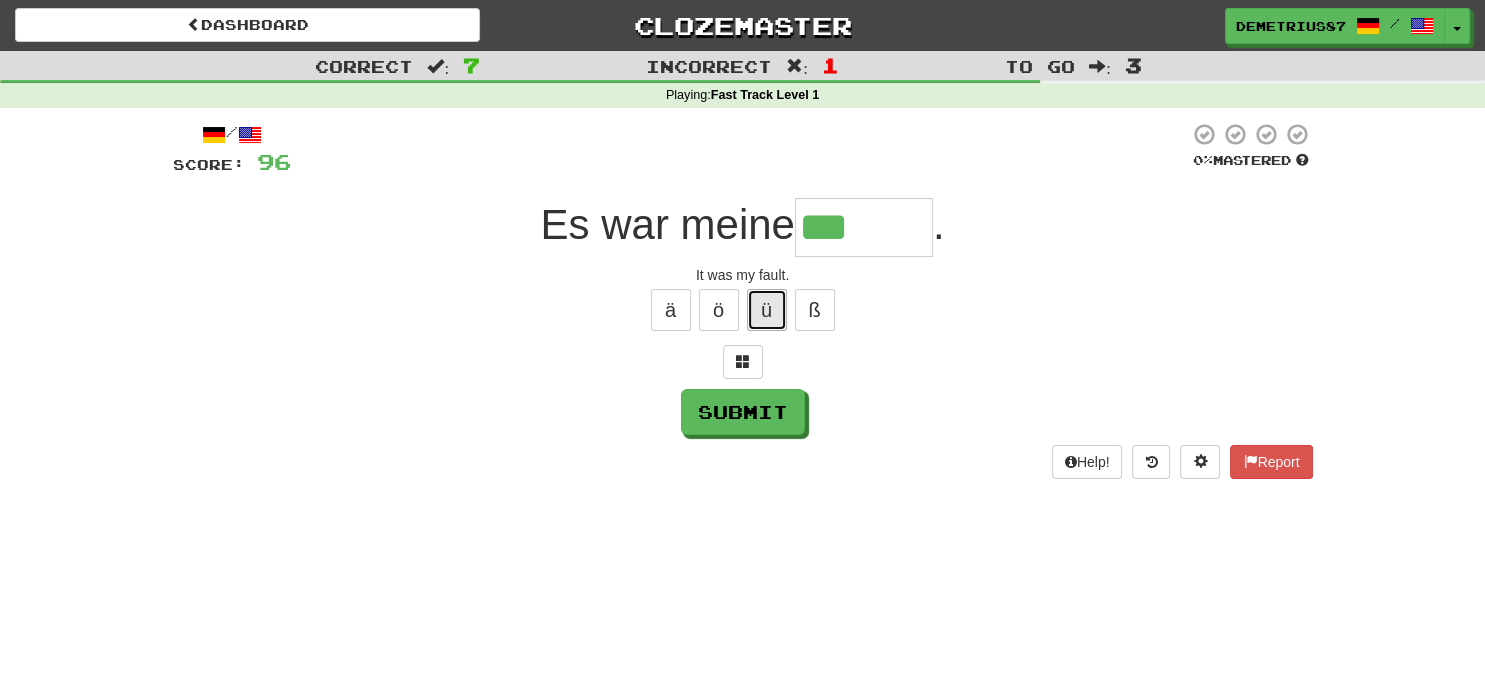 click on "ü" at bounding box center [767, 310] 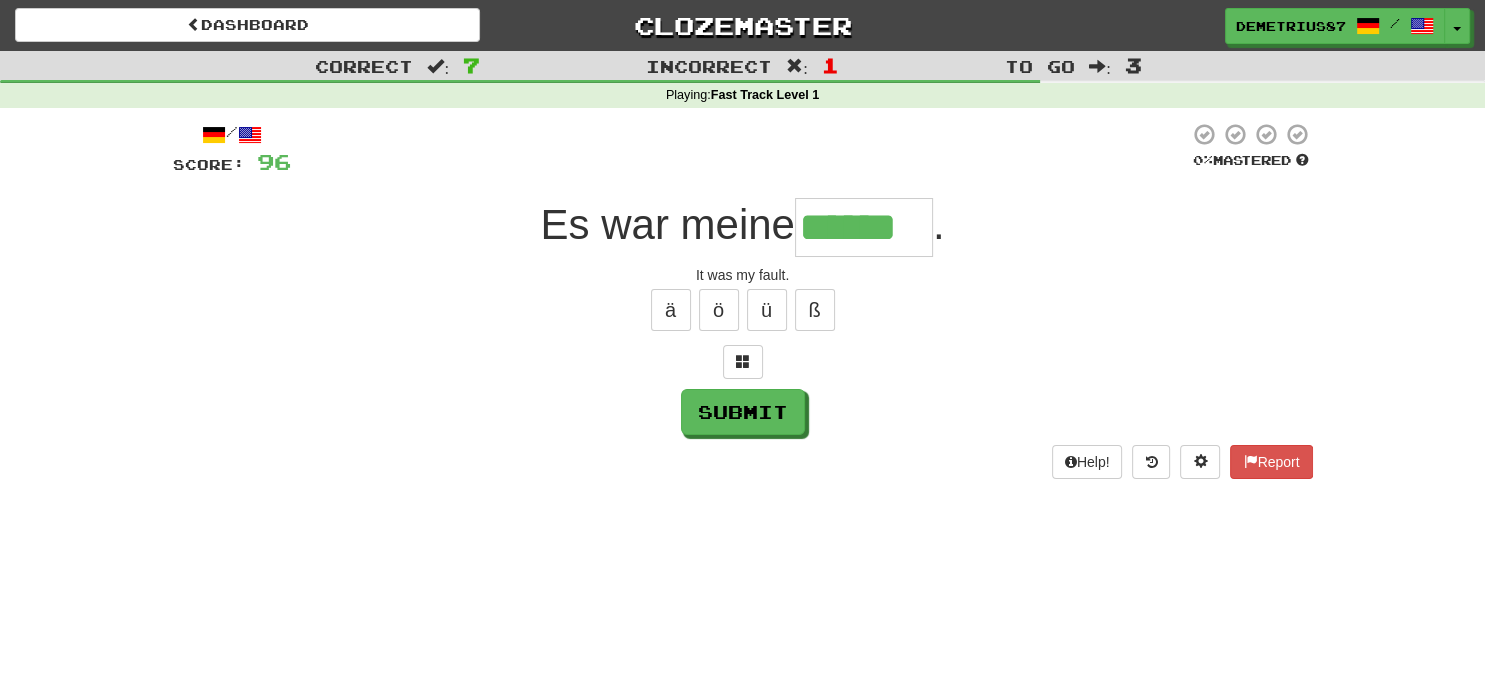 type on "******" 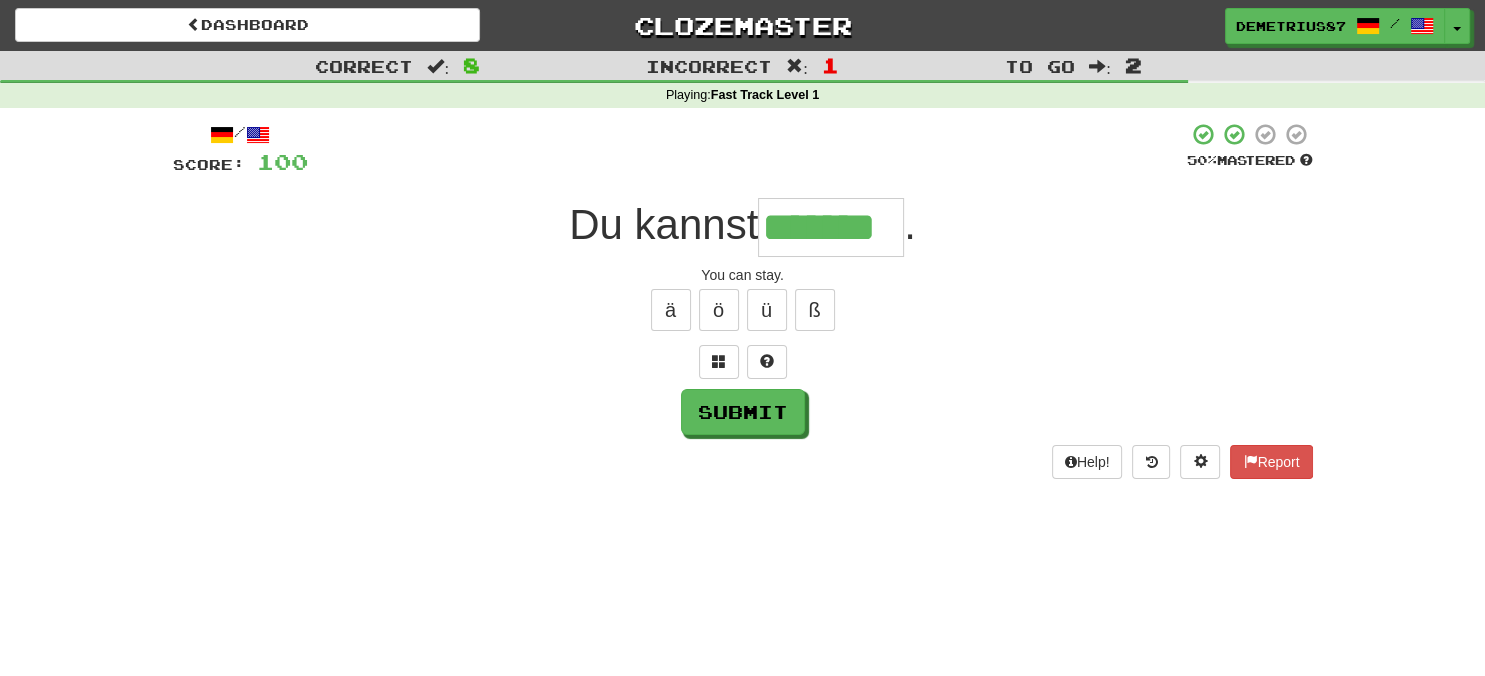 type on "*******" 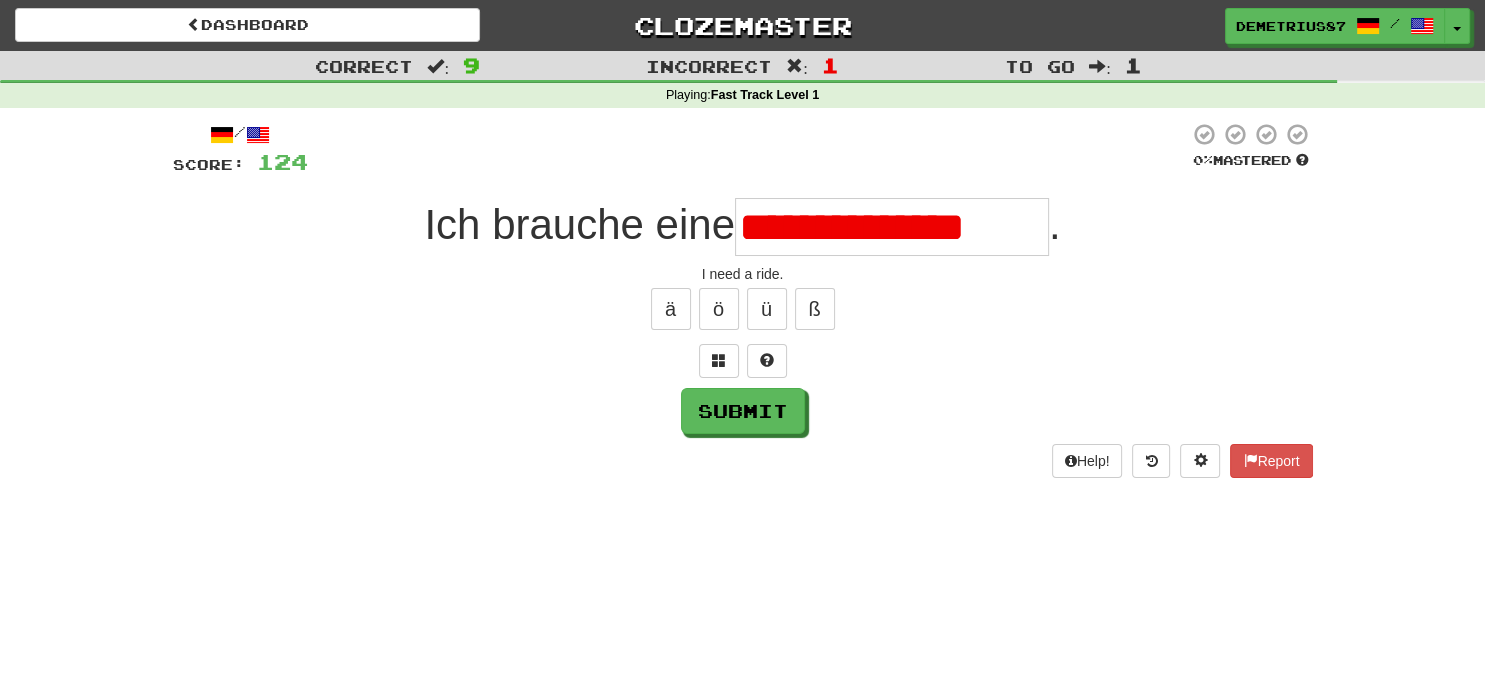scroll, scrollTop: 0, scrollLeft: 0, axis: both 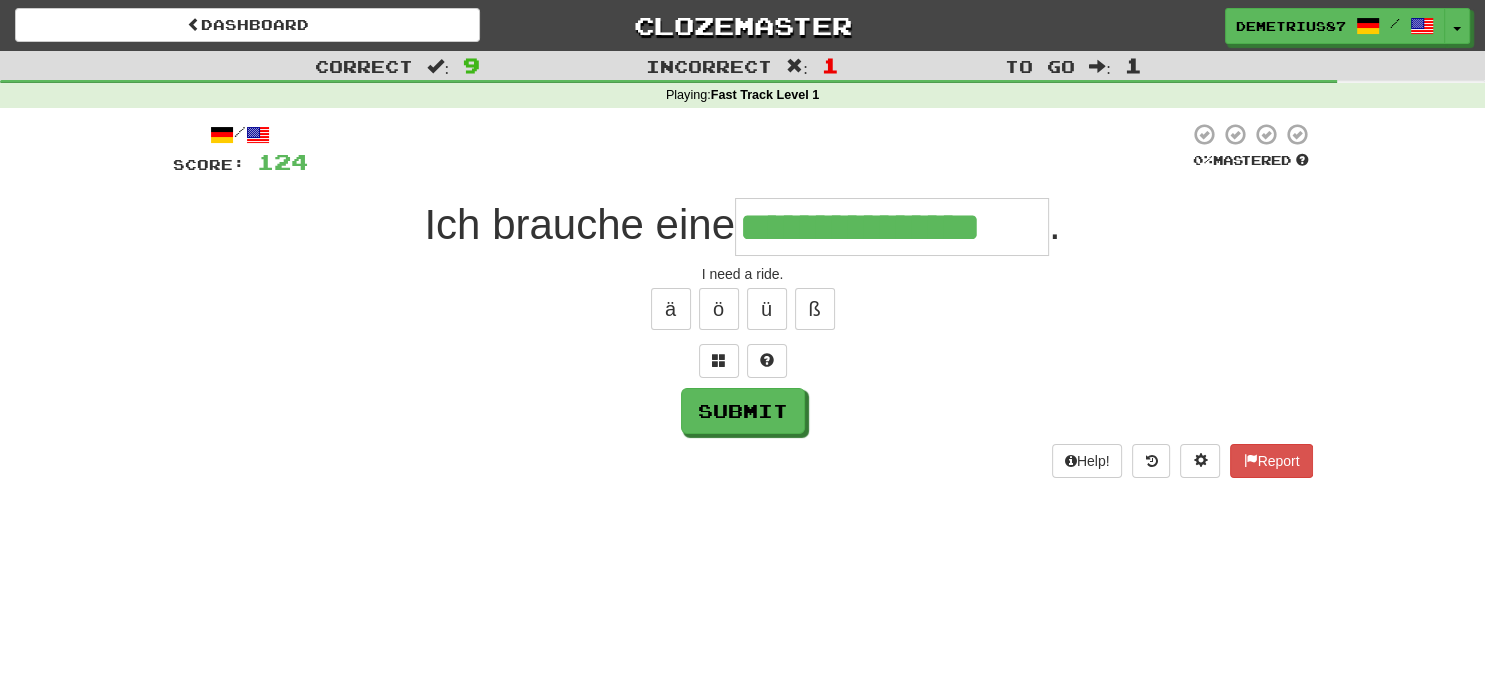 type on "**********" 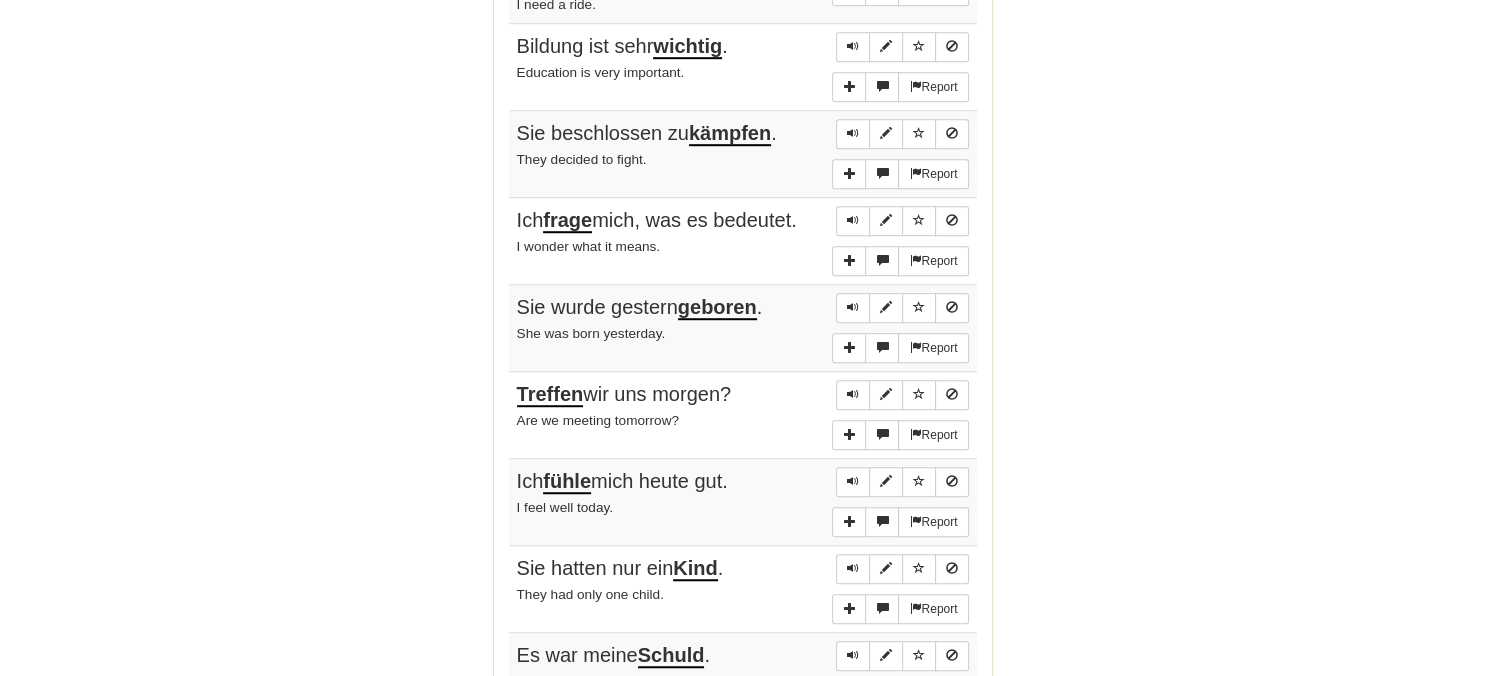 scroll, scrollTop: 1056, scrollLeft: 0, axis: vertical 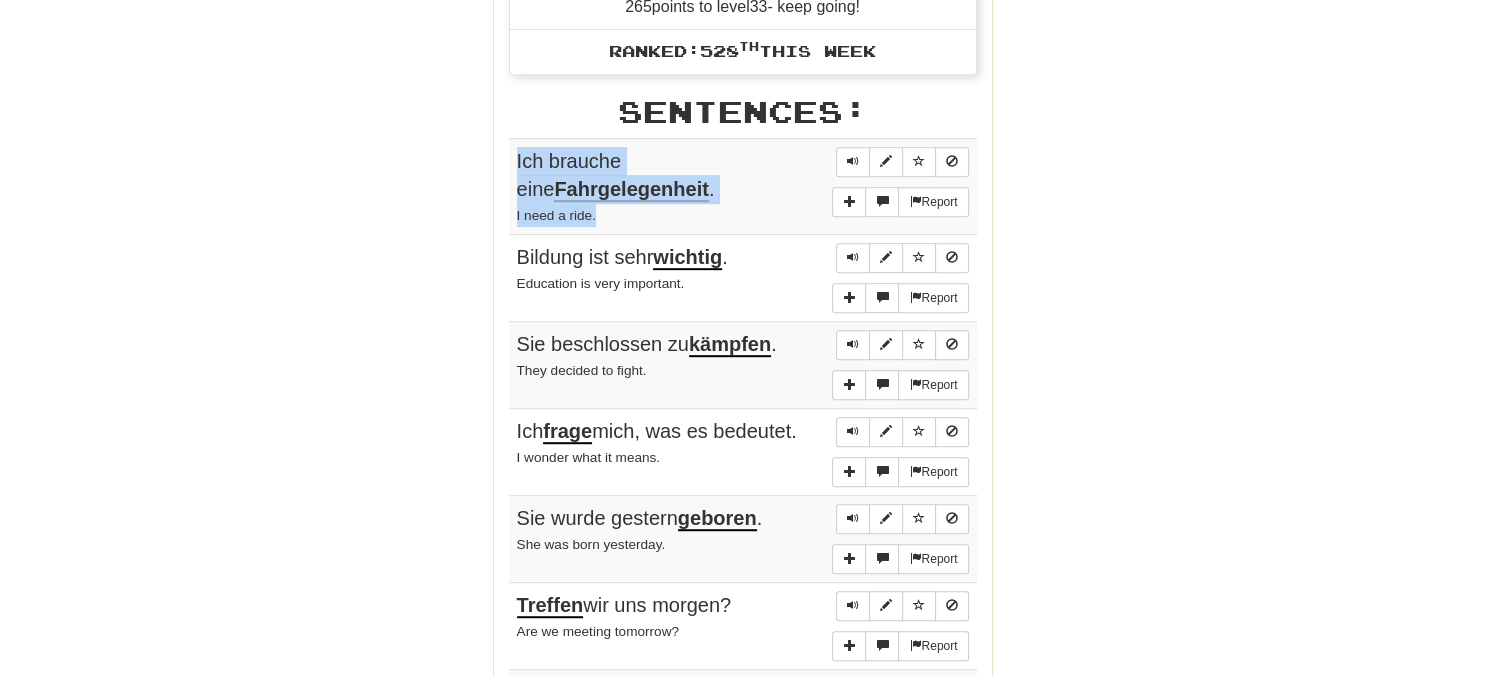 drag, startPoint x: 518, startPoint y: 154, endPoint x: 702, endPoint y: 218, distance: 194.81273 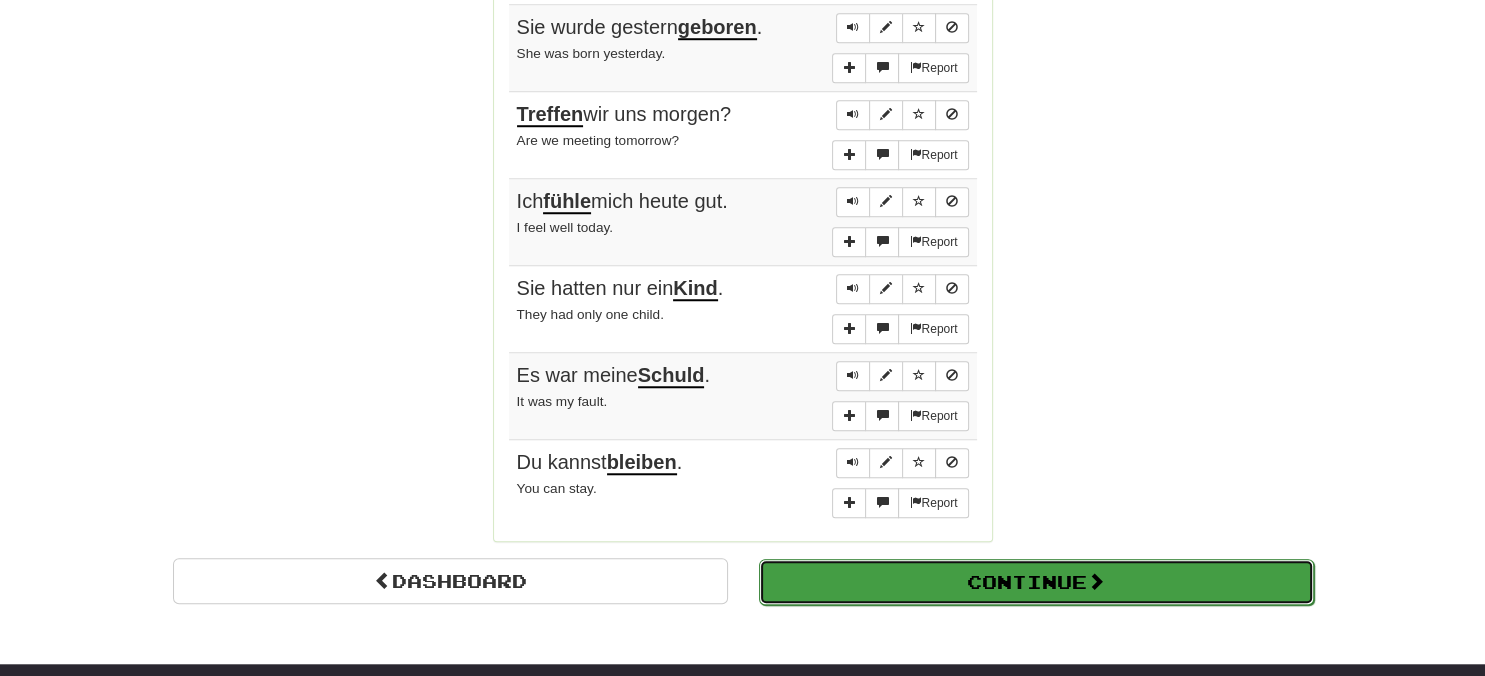 click at bounding box center [1096, 581] 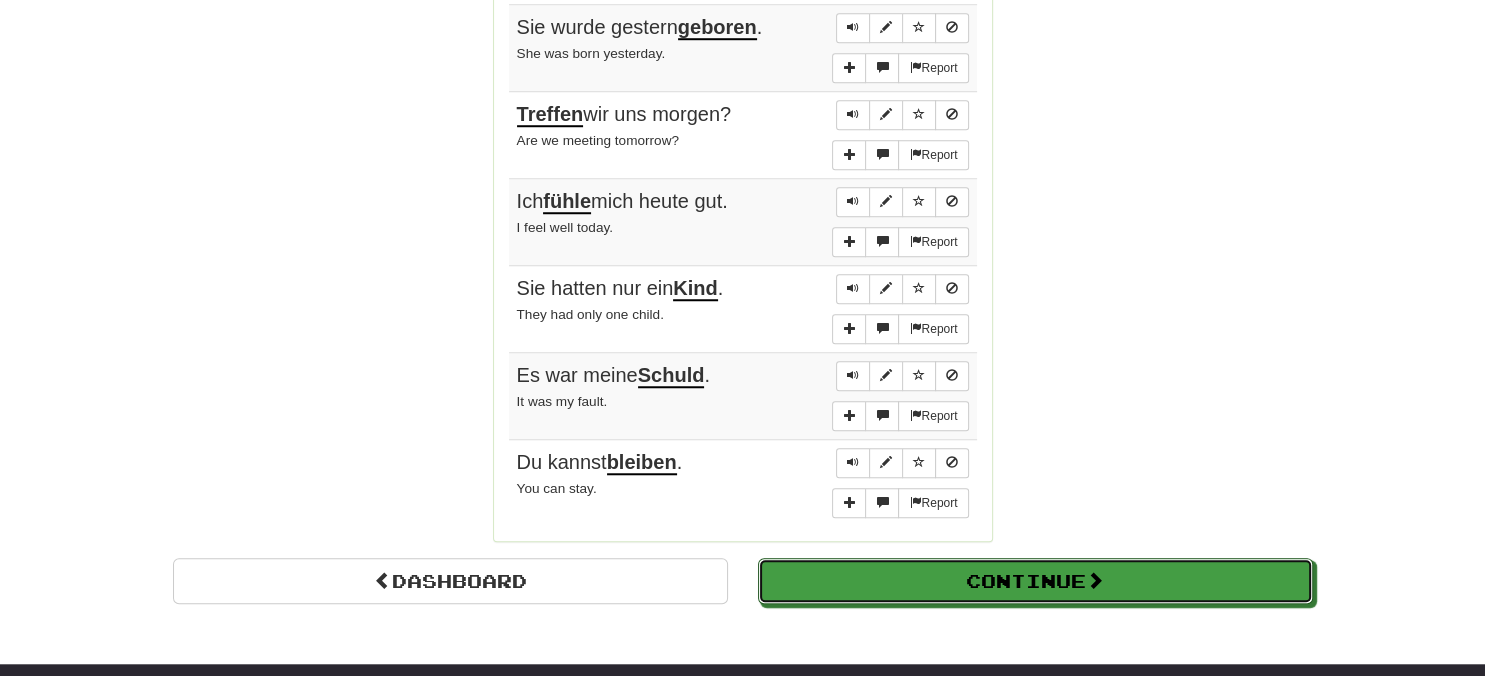 scroll, scrollTop: 710, scrollLeft: 0, axis: vertical 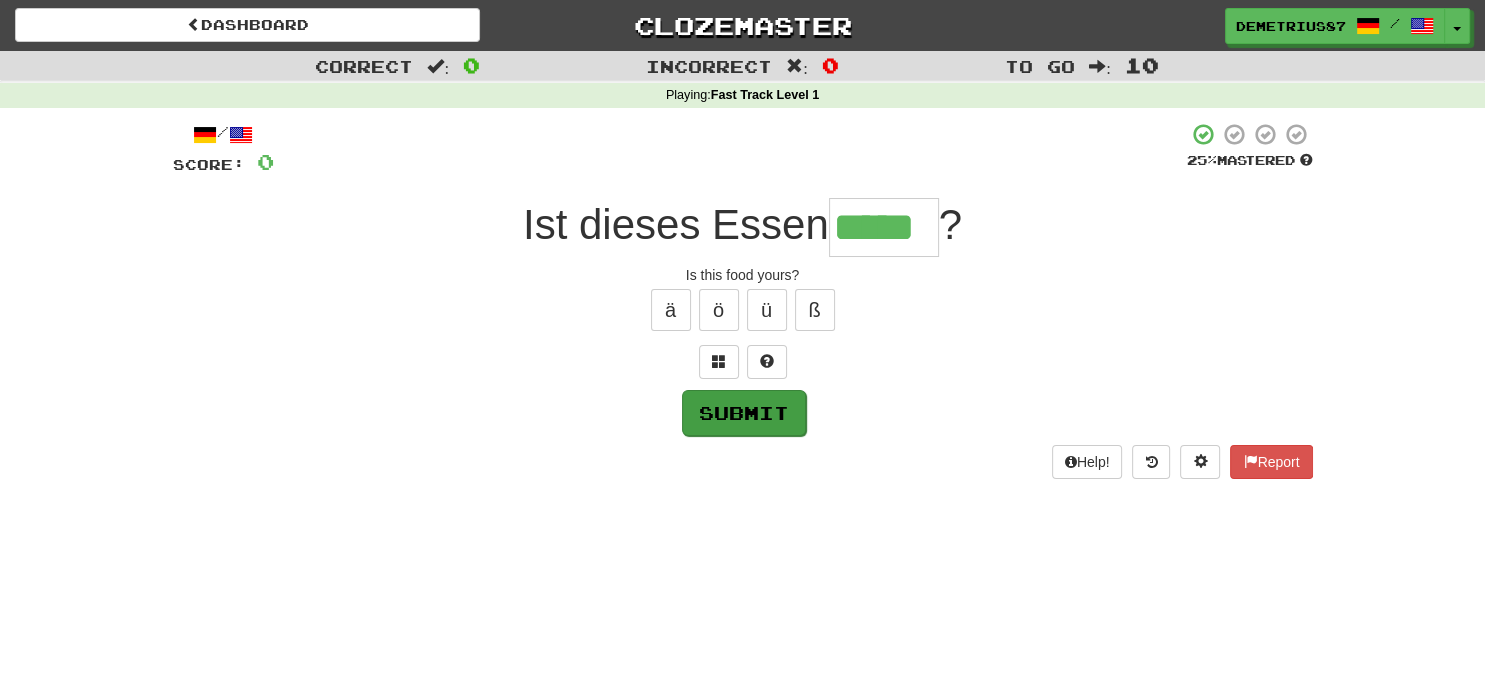 type on "*****" 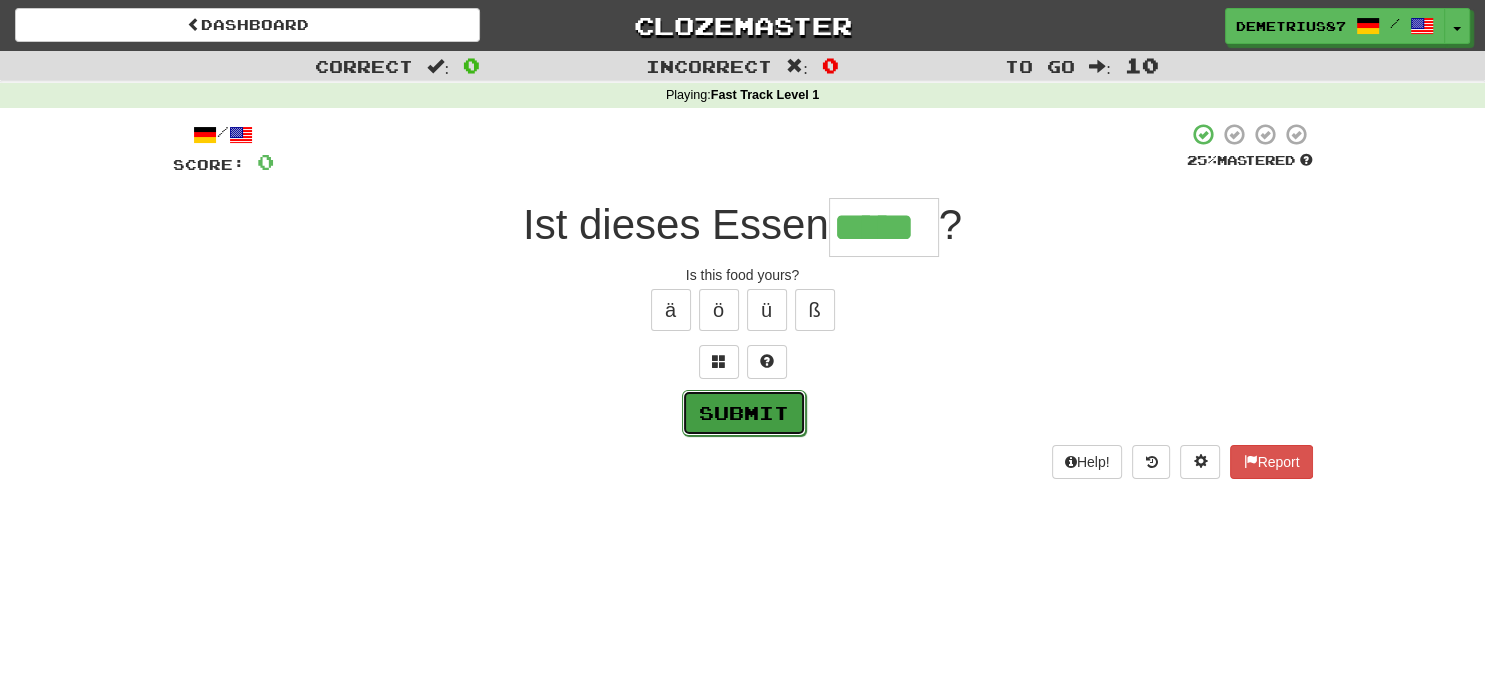 click on "Submit" at bounding box center [744, 413] 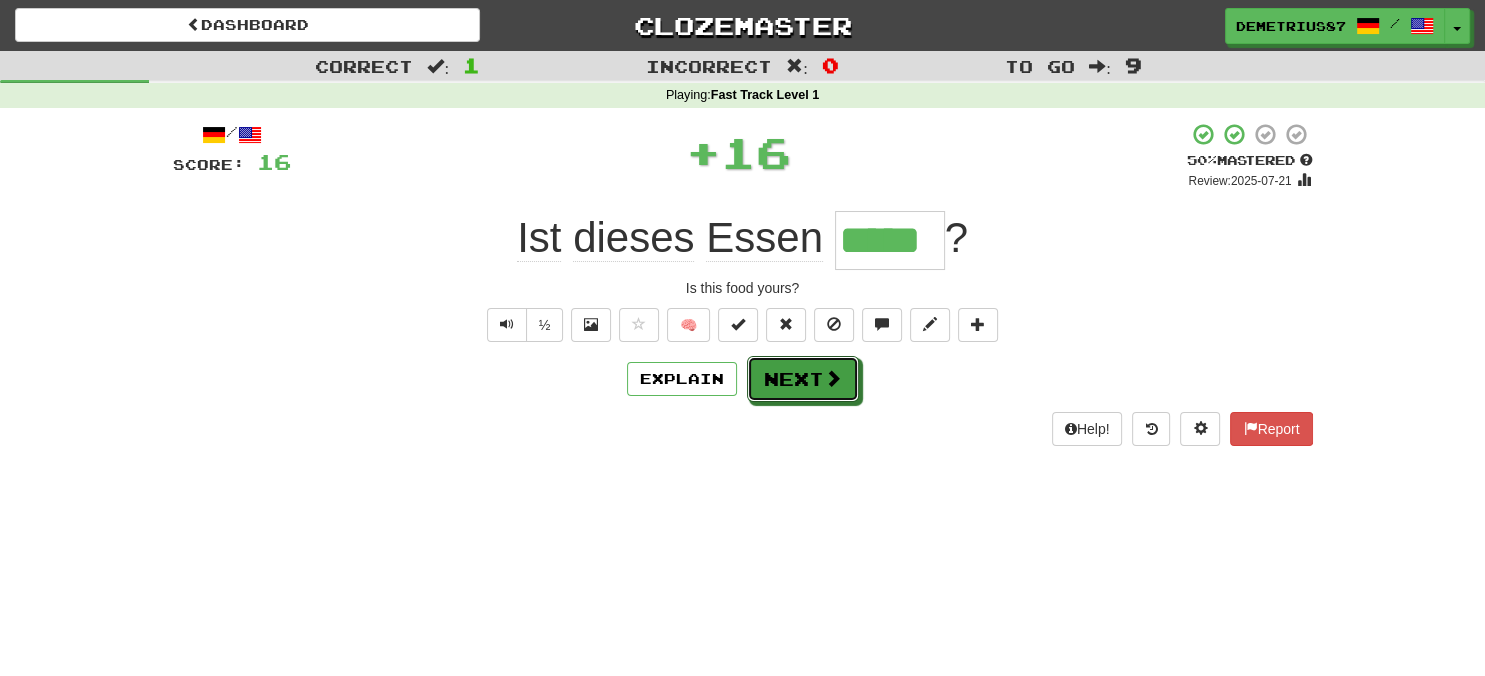 click on "Next" at bounding box center (803, 379) 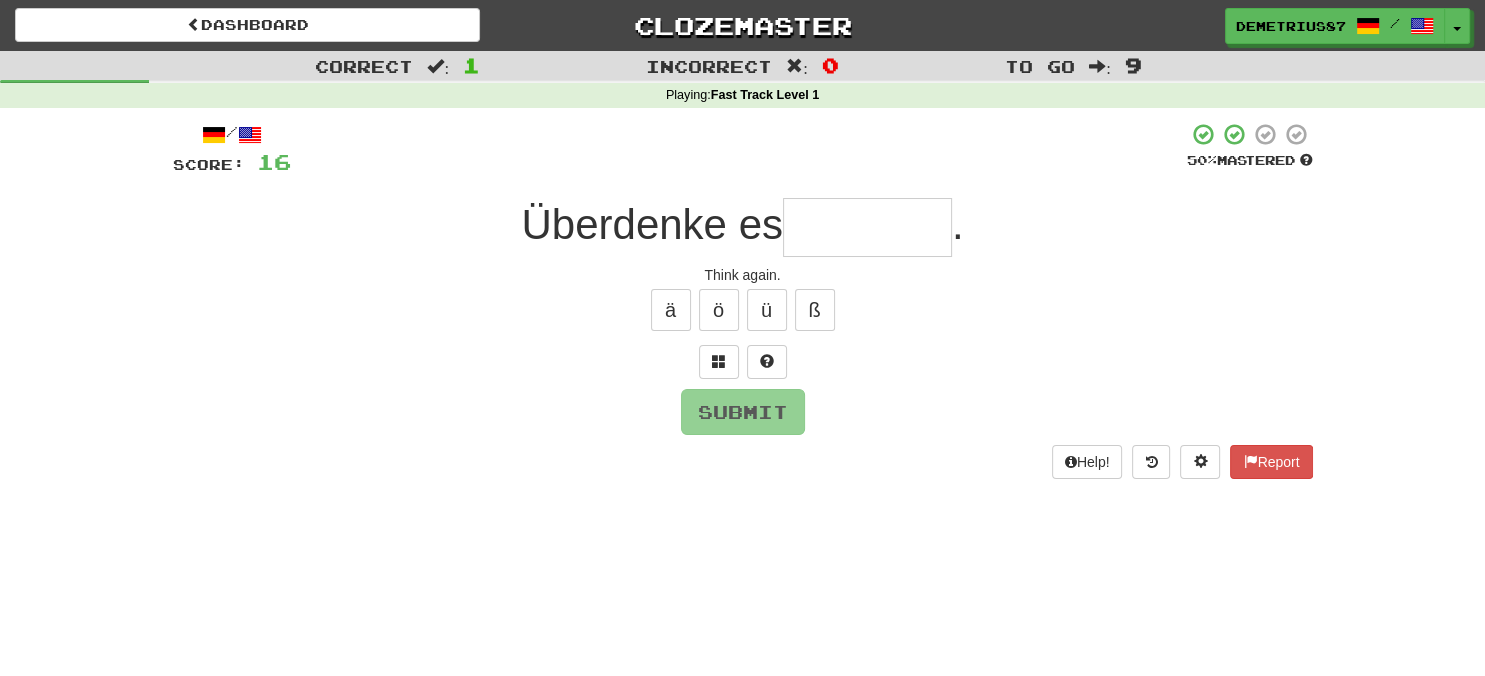 click at bounding box center (867, 227) 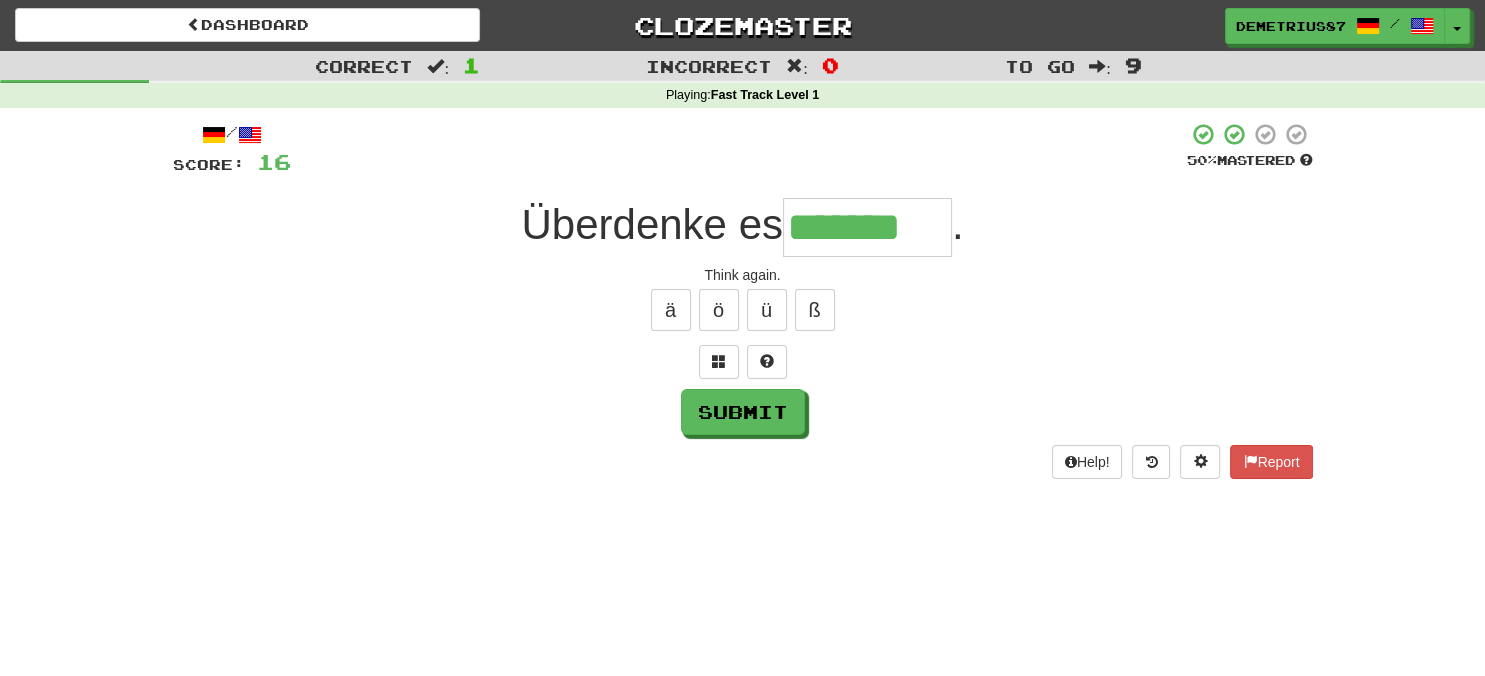 type on "*******" 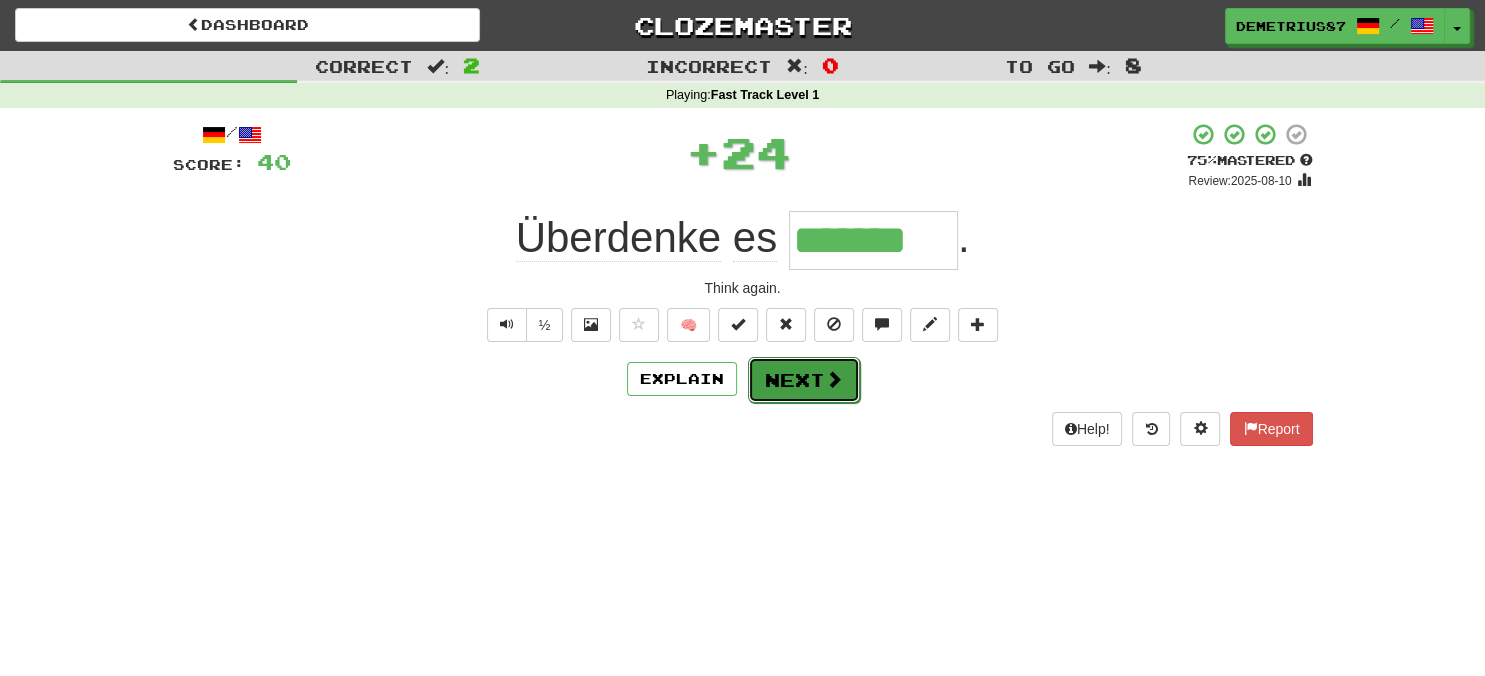 click at bounding box center (834, 379) 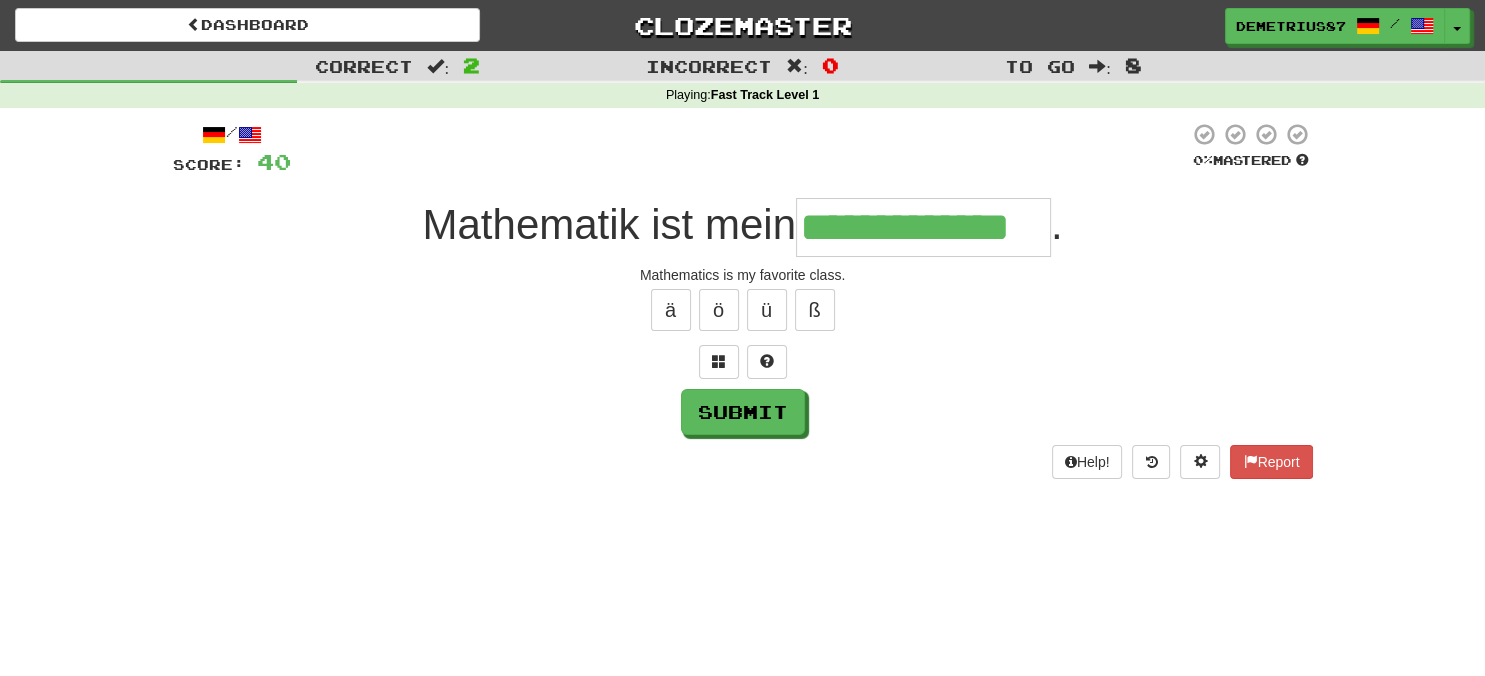 type on "**********" 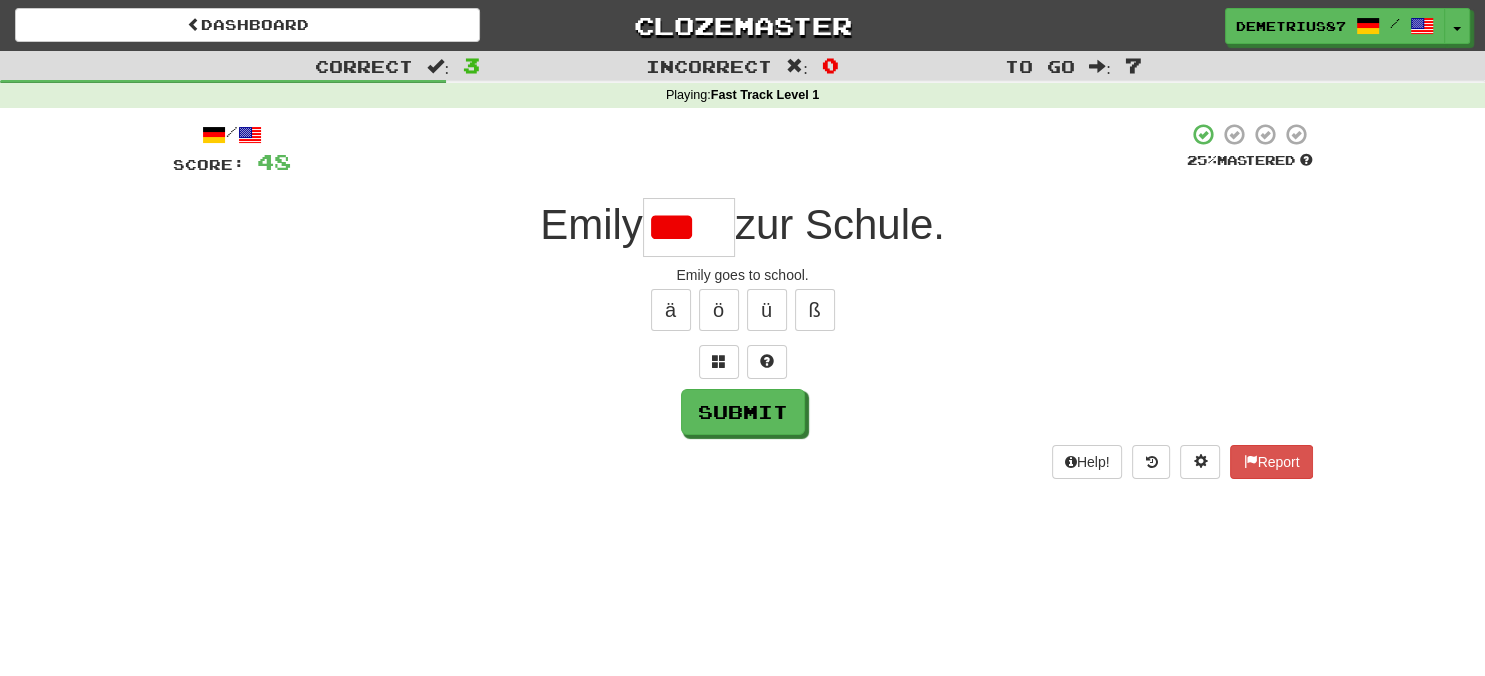 type on "****" 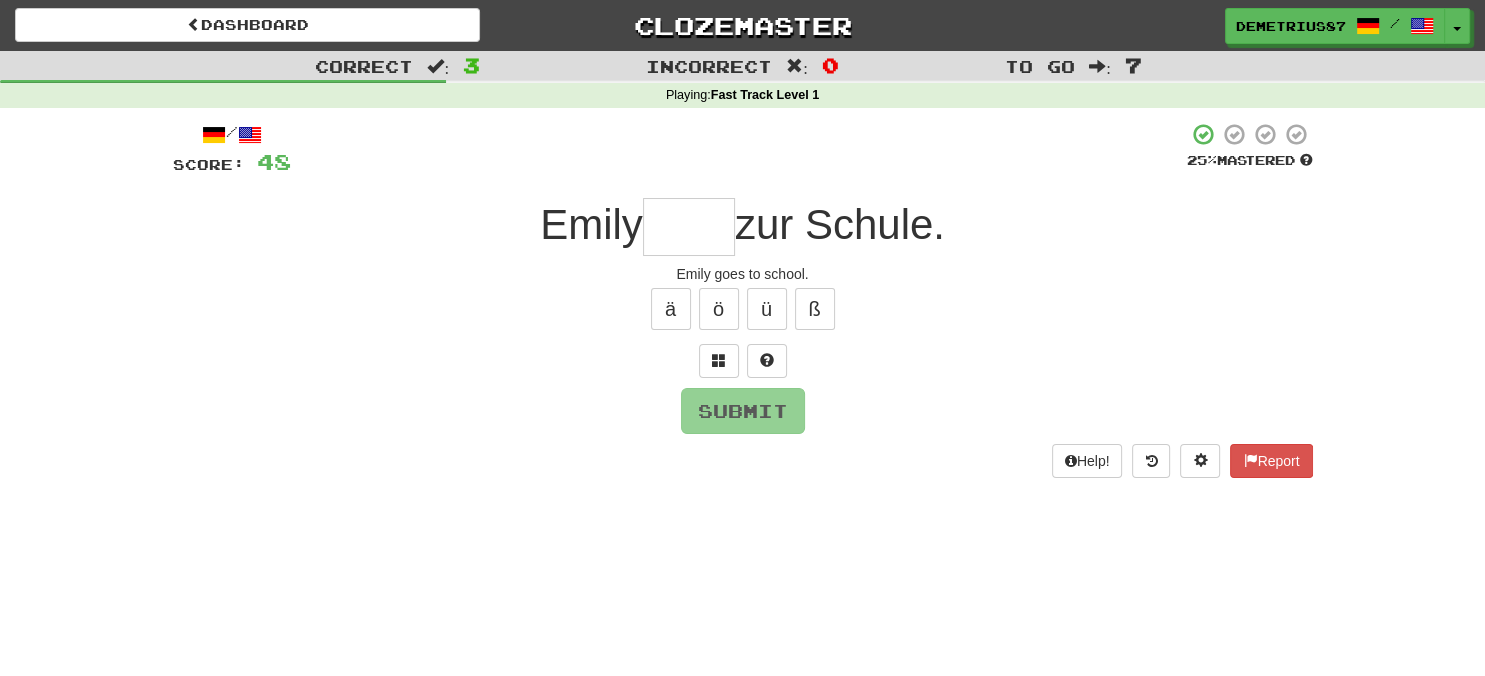 scroll, scrollTop: 0, scrollLeft: 0, axis: both 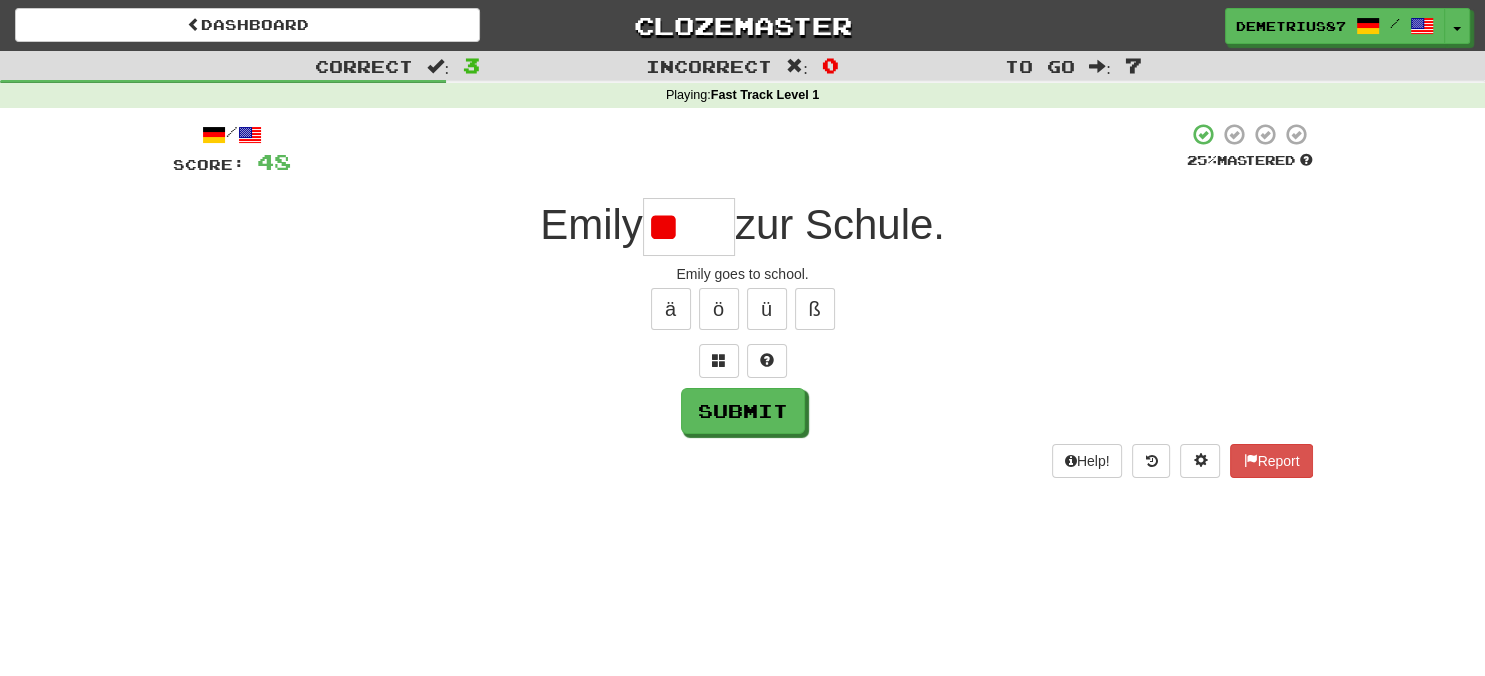 type on "*" 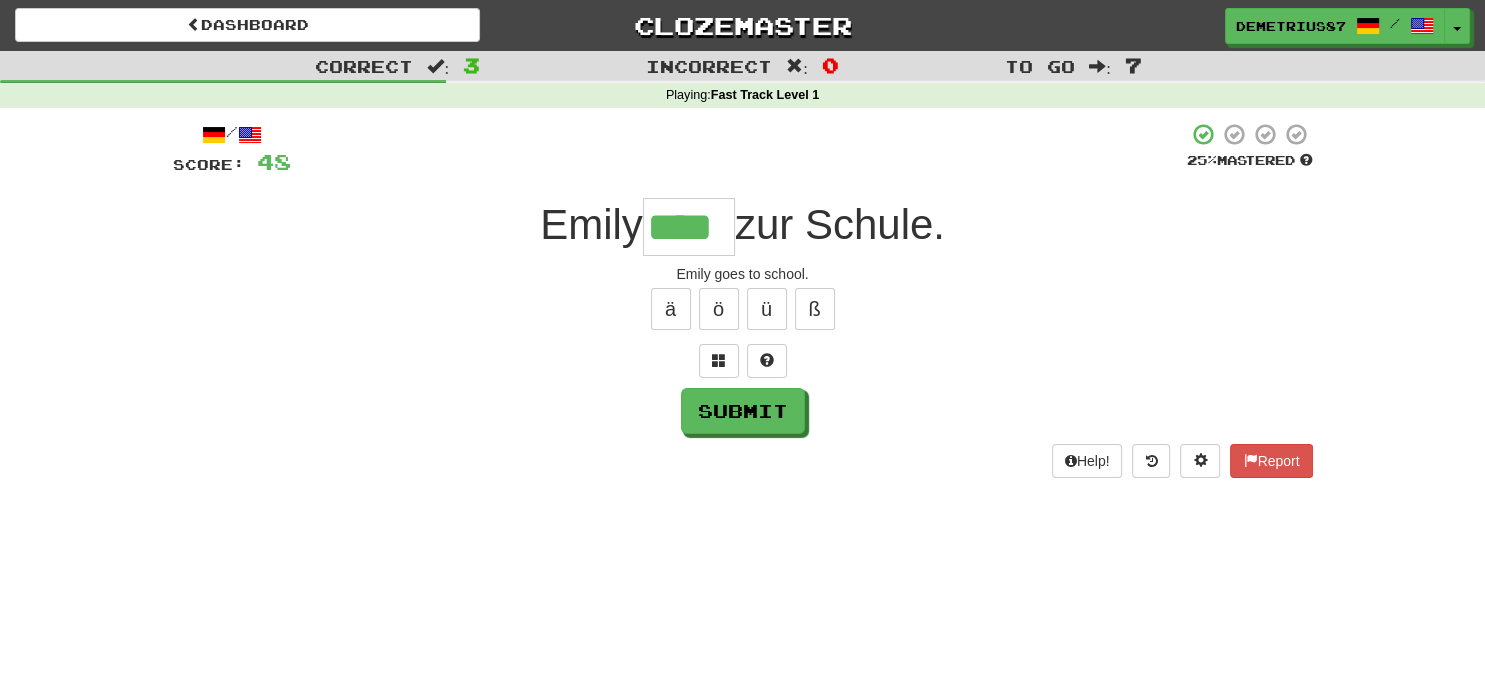 type on "****" 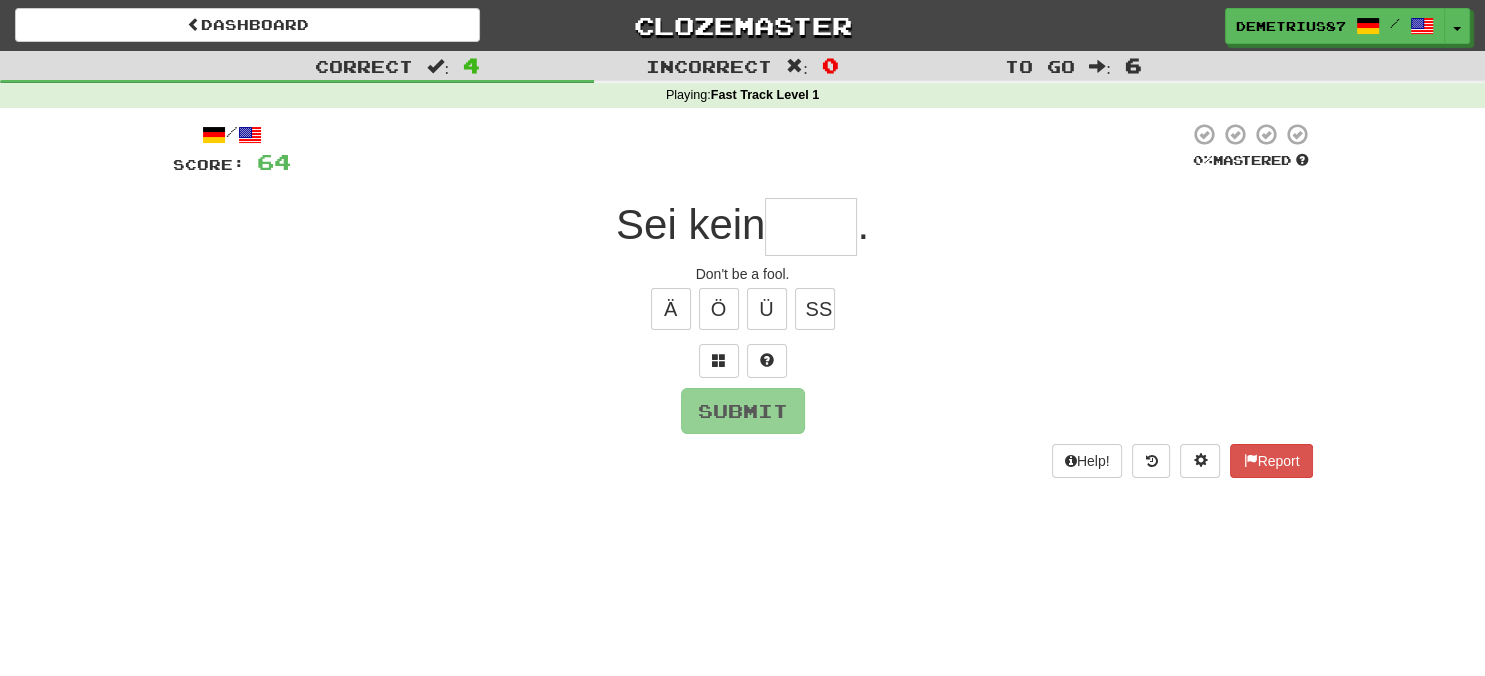 type on "*" 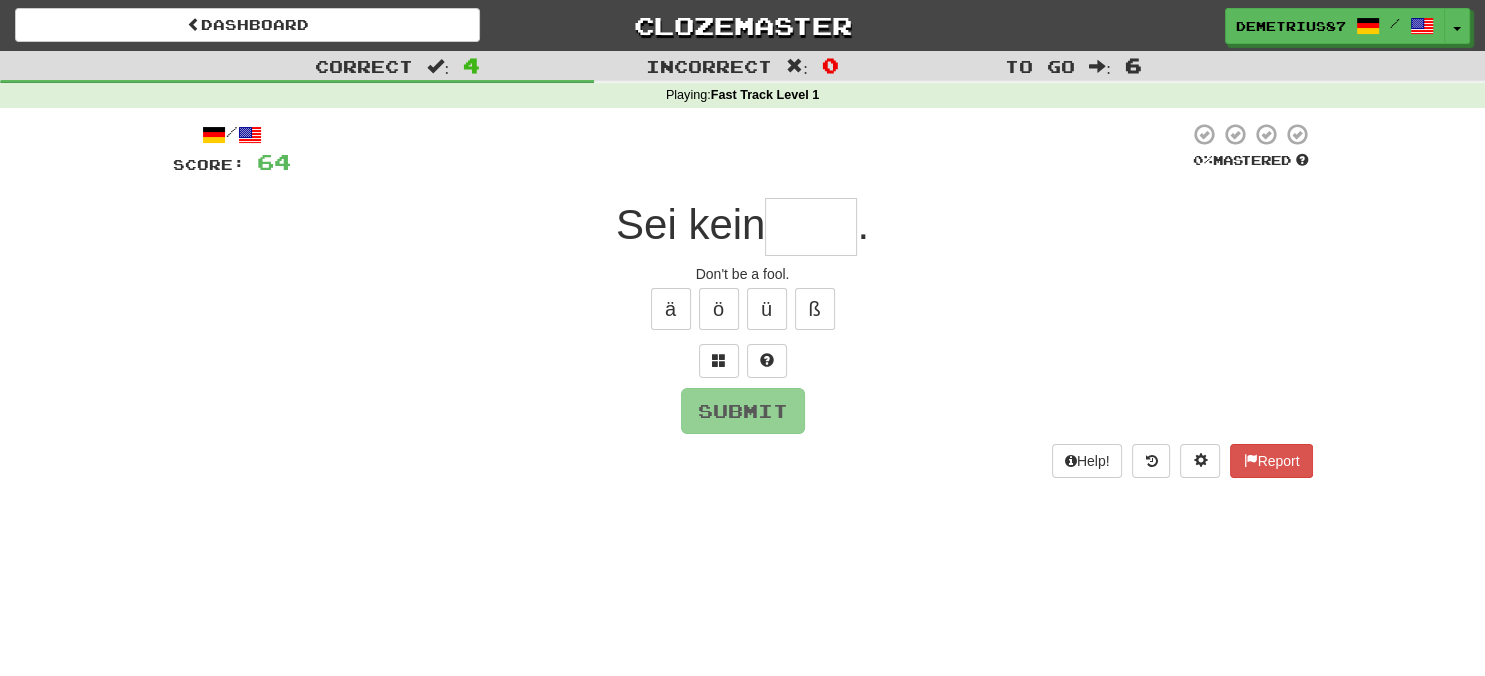 type on "*" 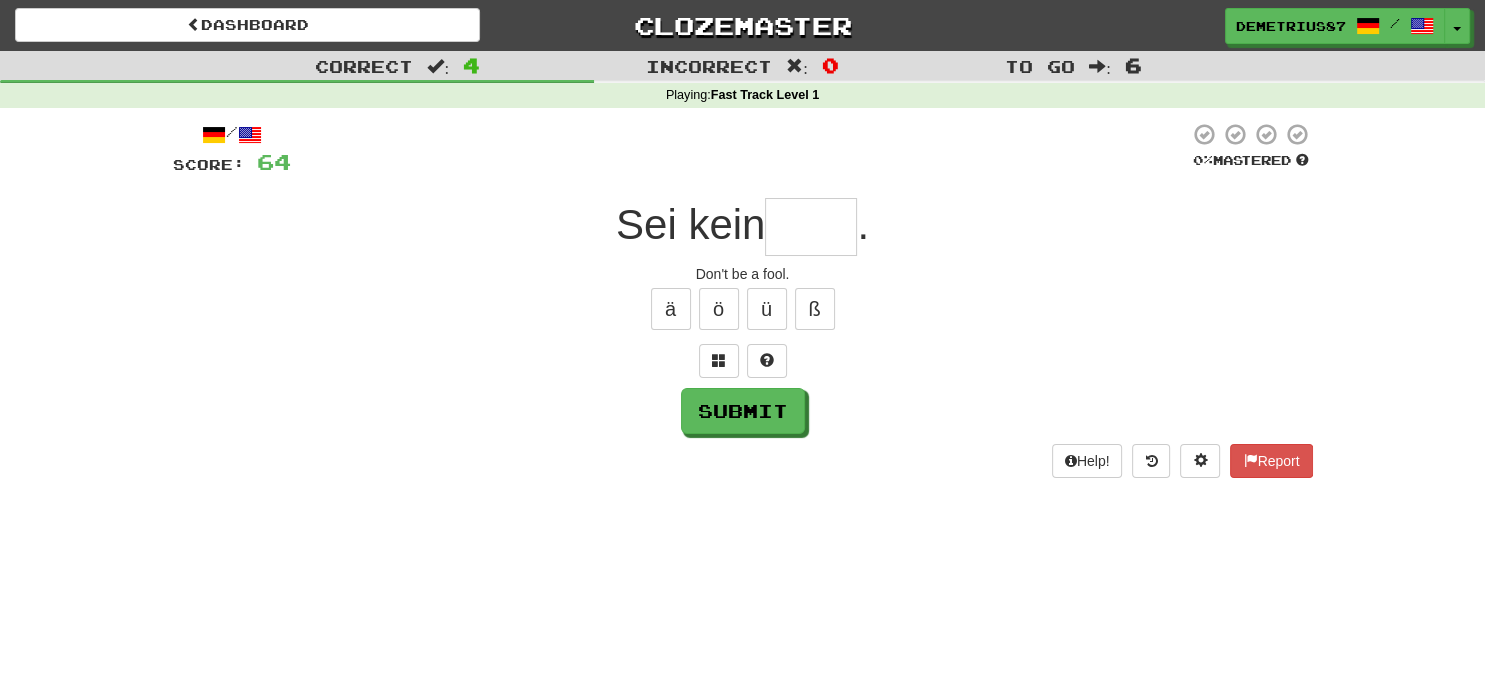 type on "*" 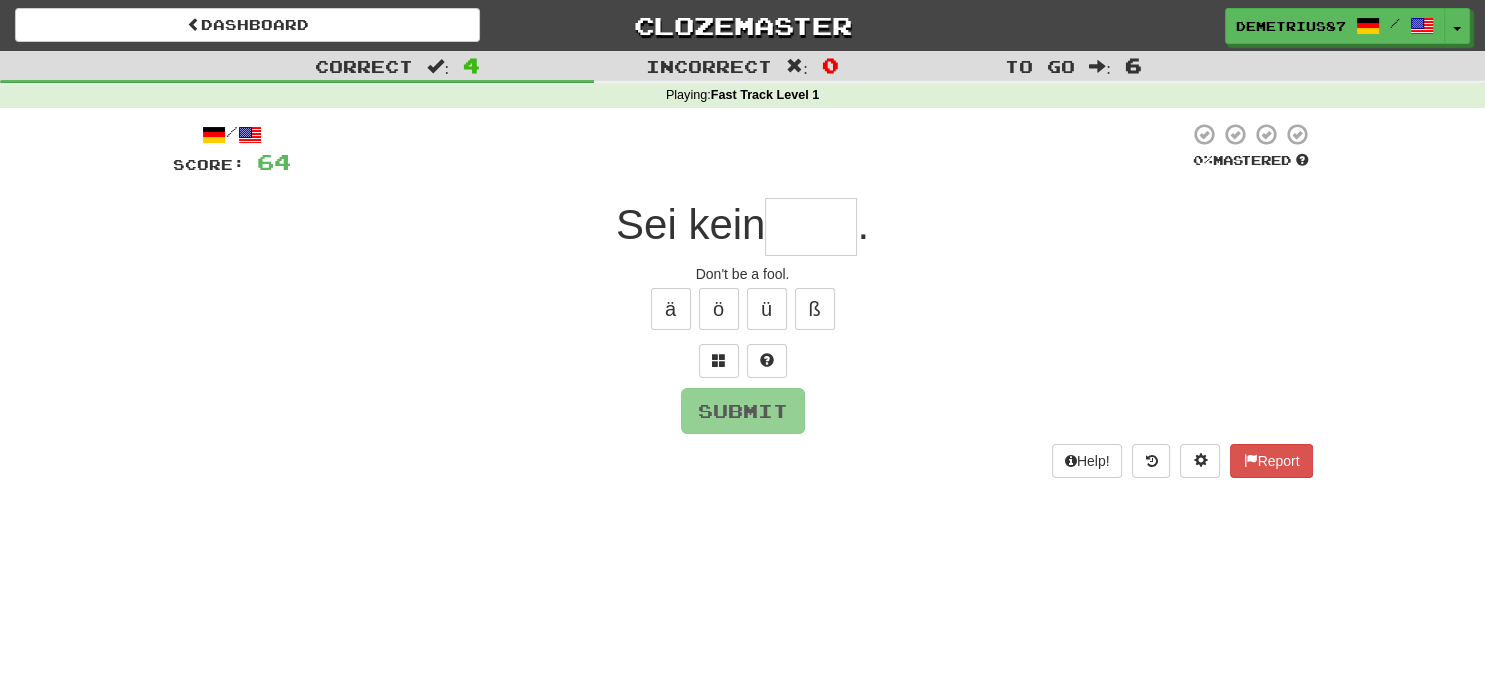 type on "*" 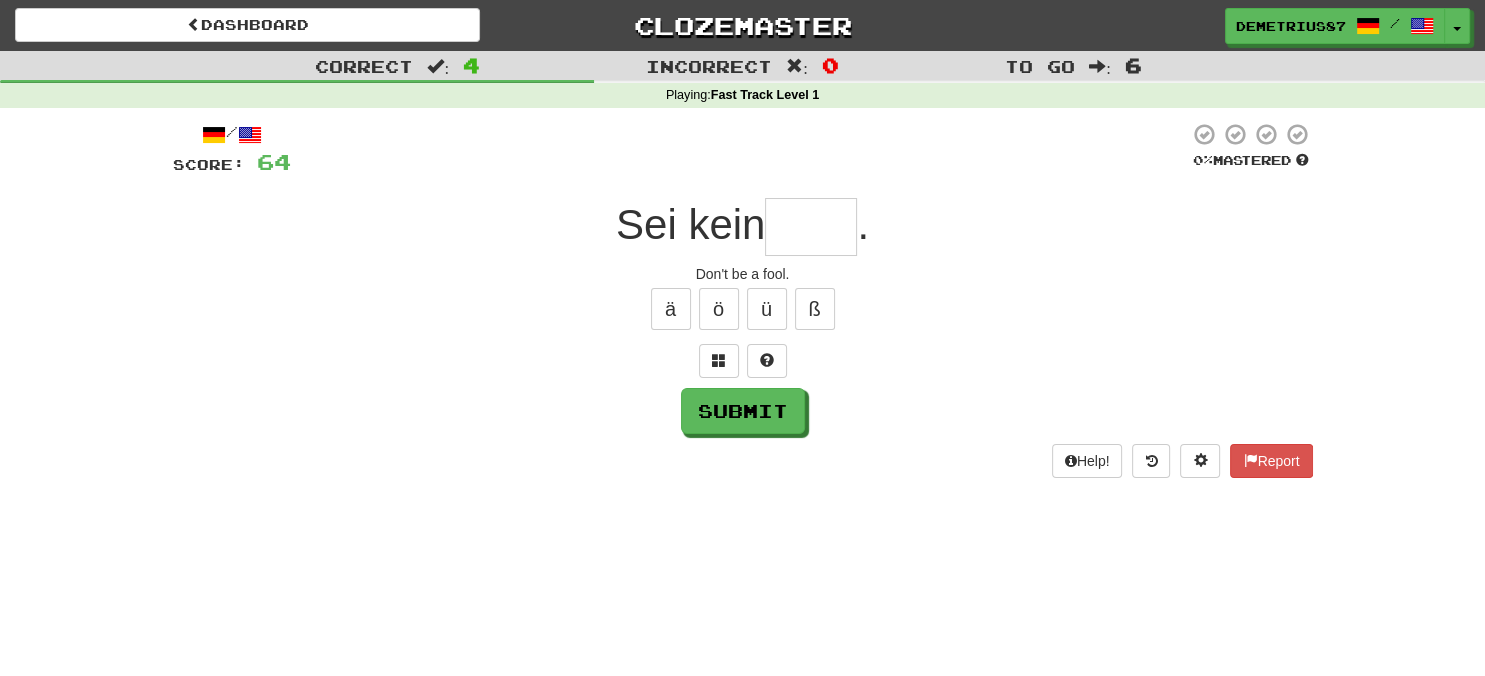 type on "*" 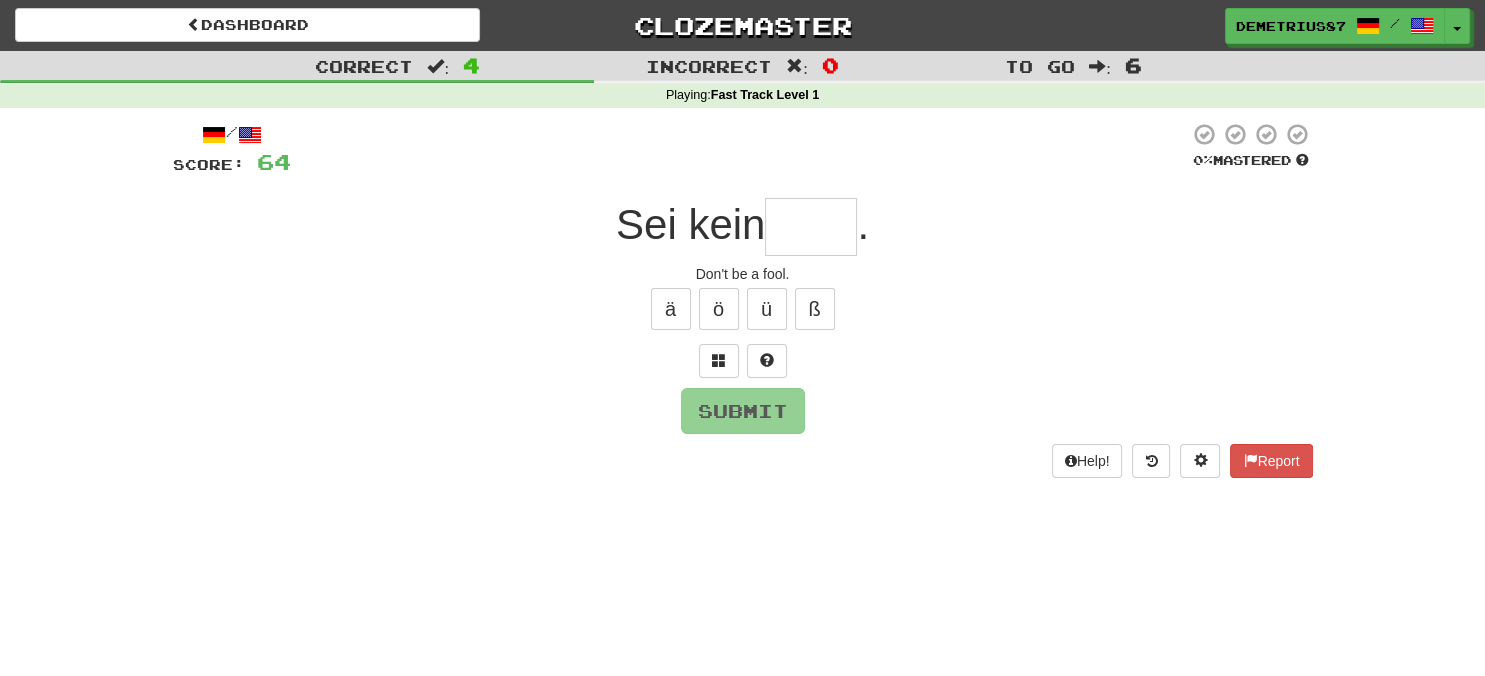 type on "*" 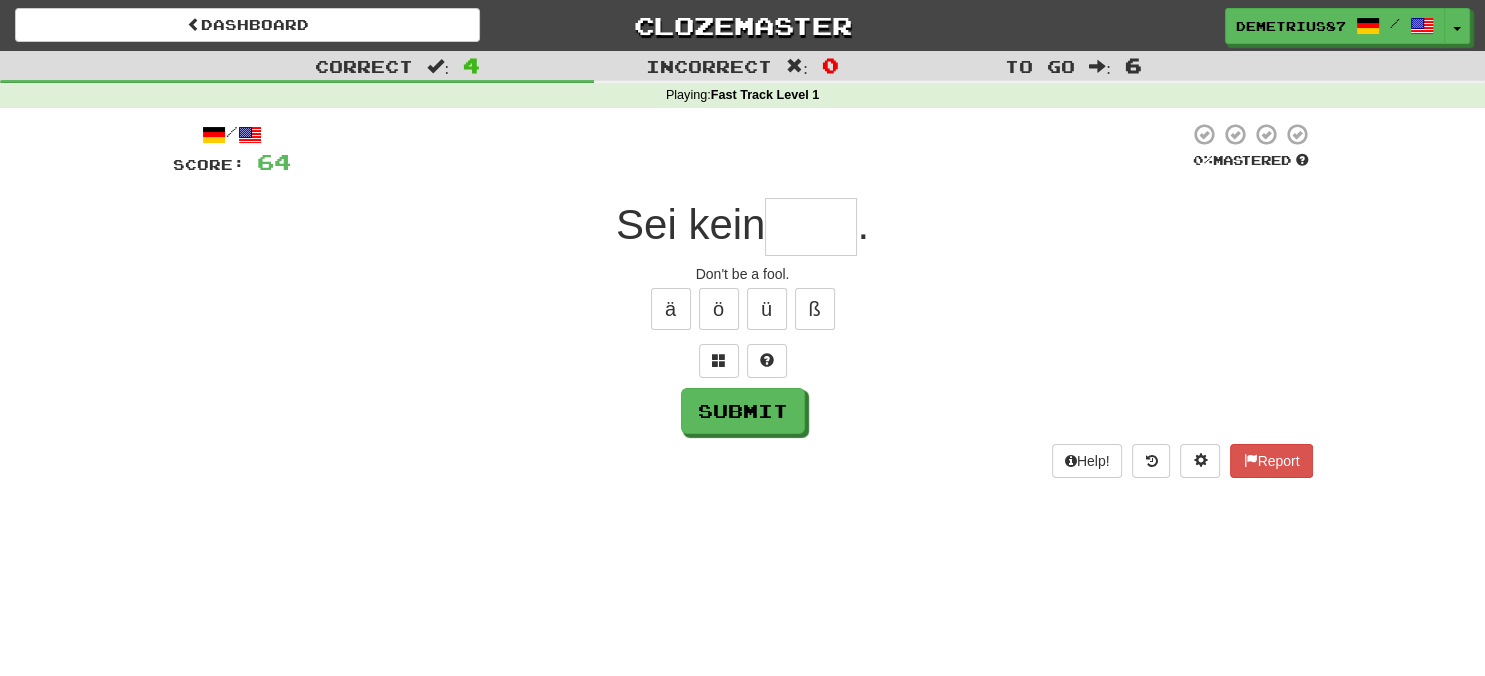 type on "*" 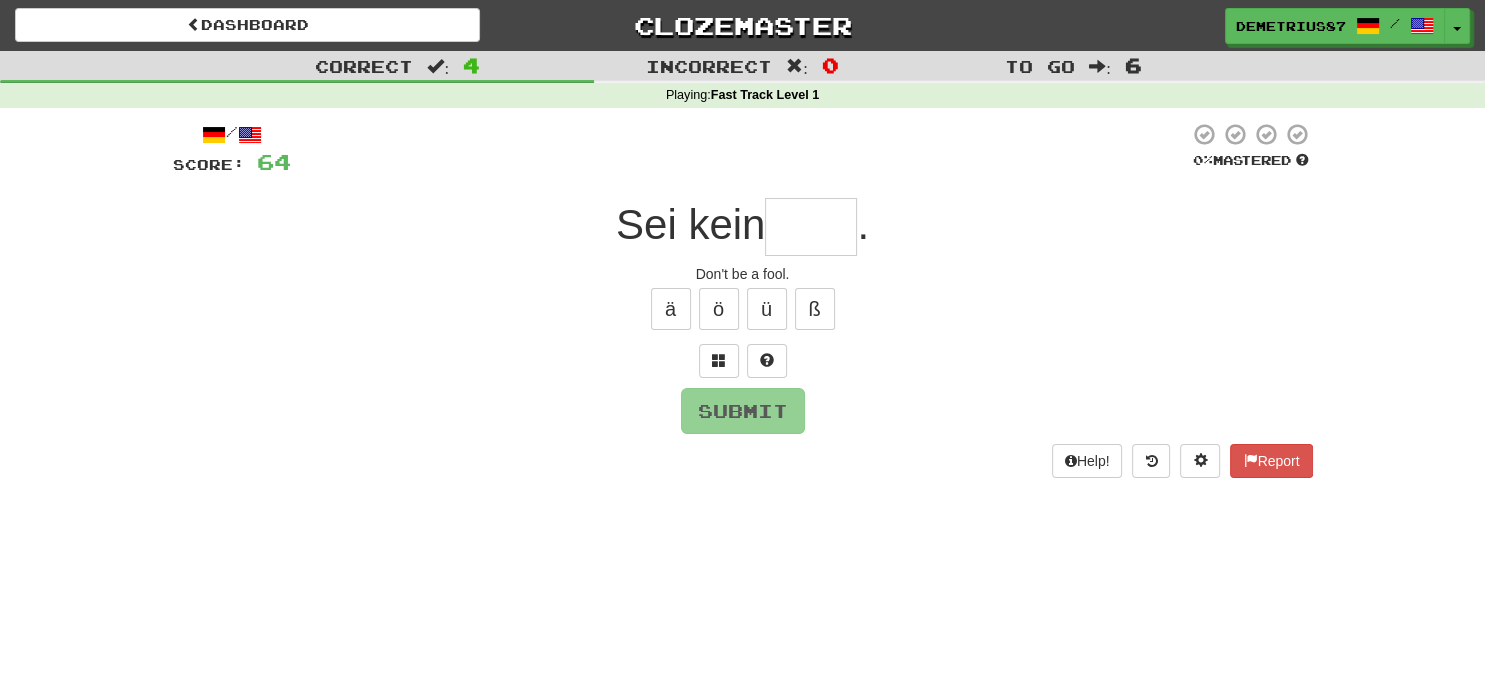 type on "*" 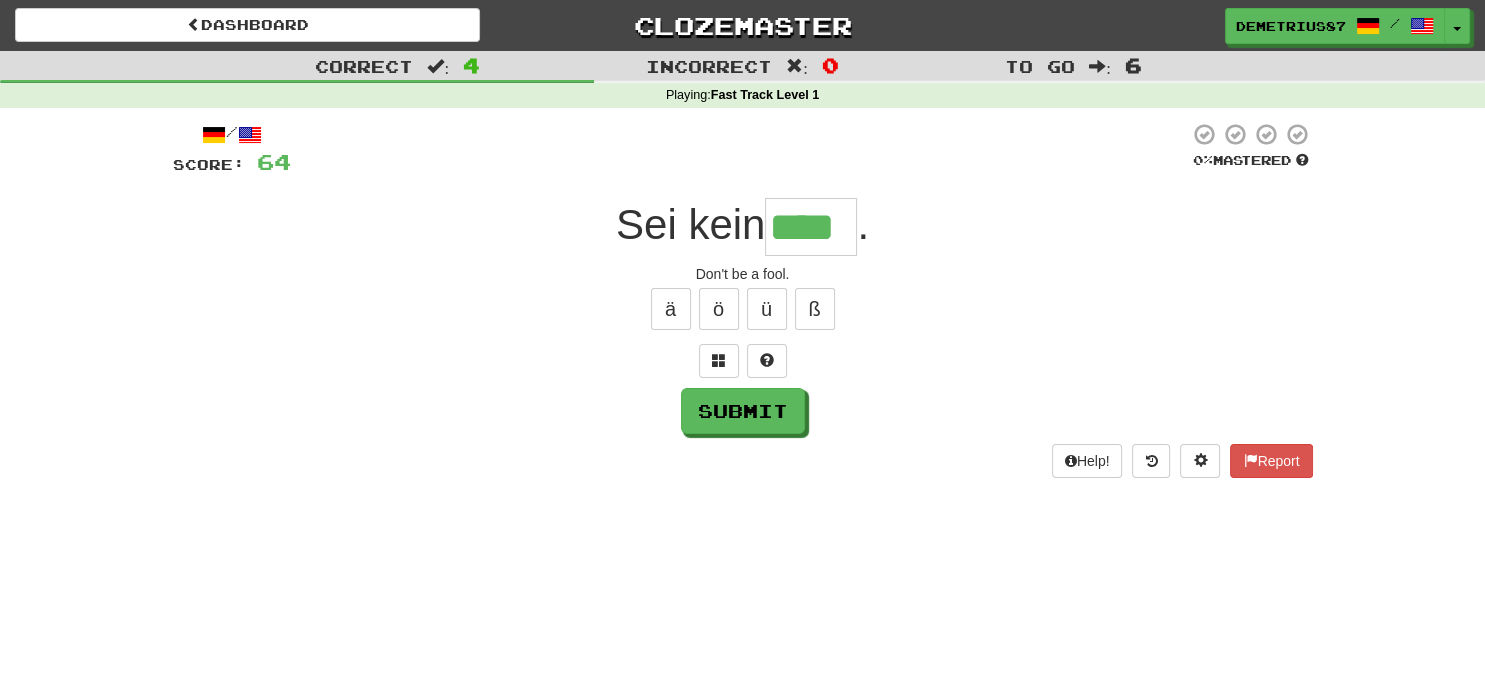 type on "****" 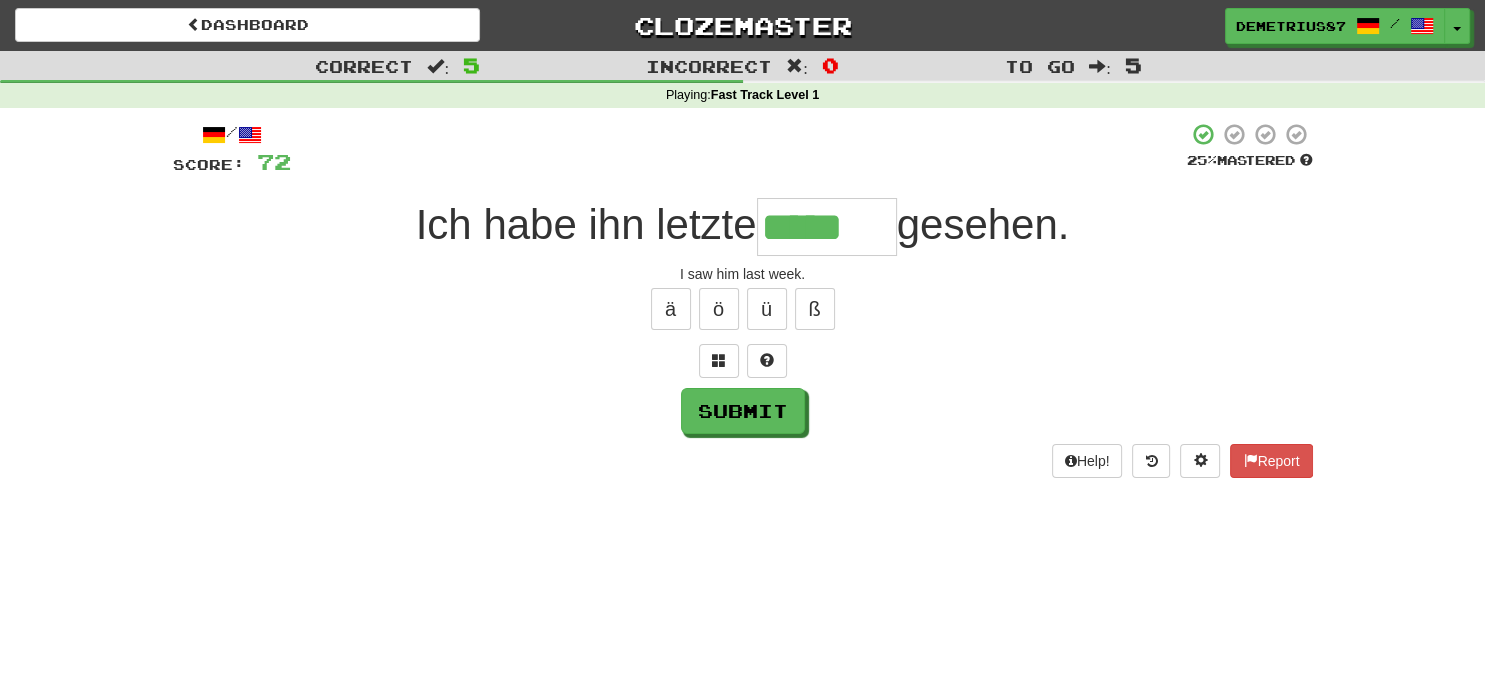 type on "*****" 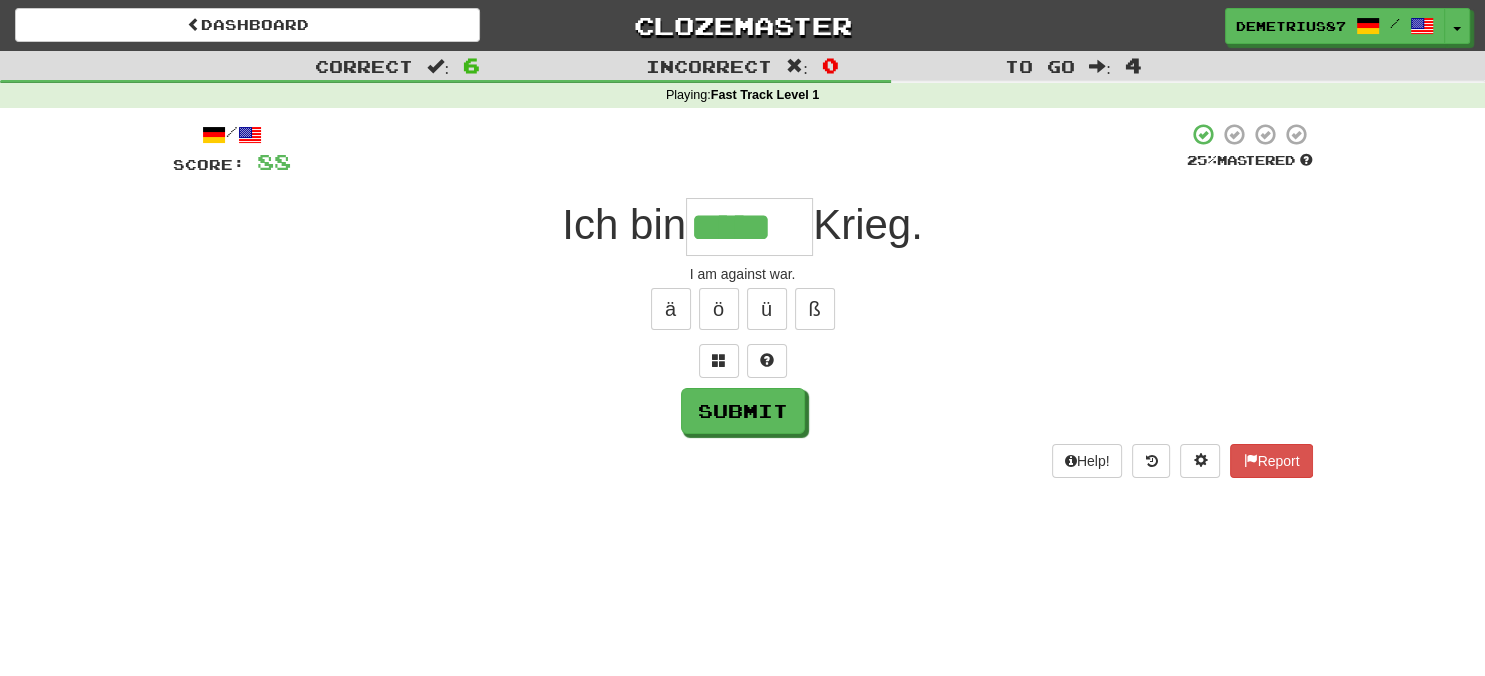 type on "*****" 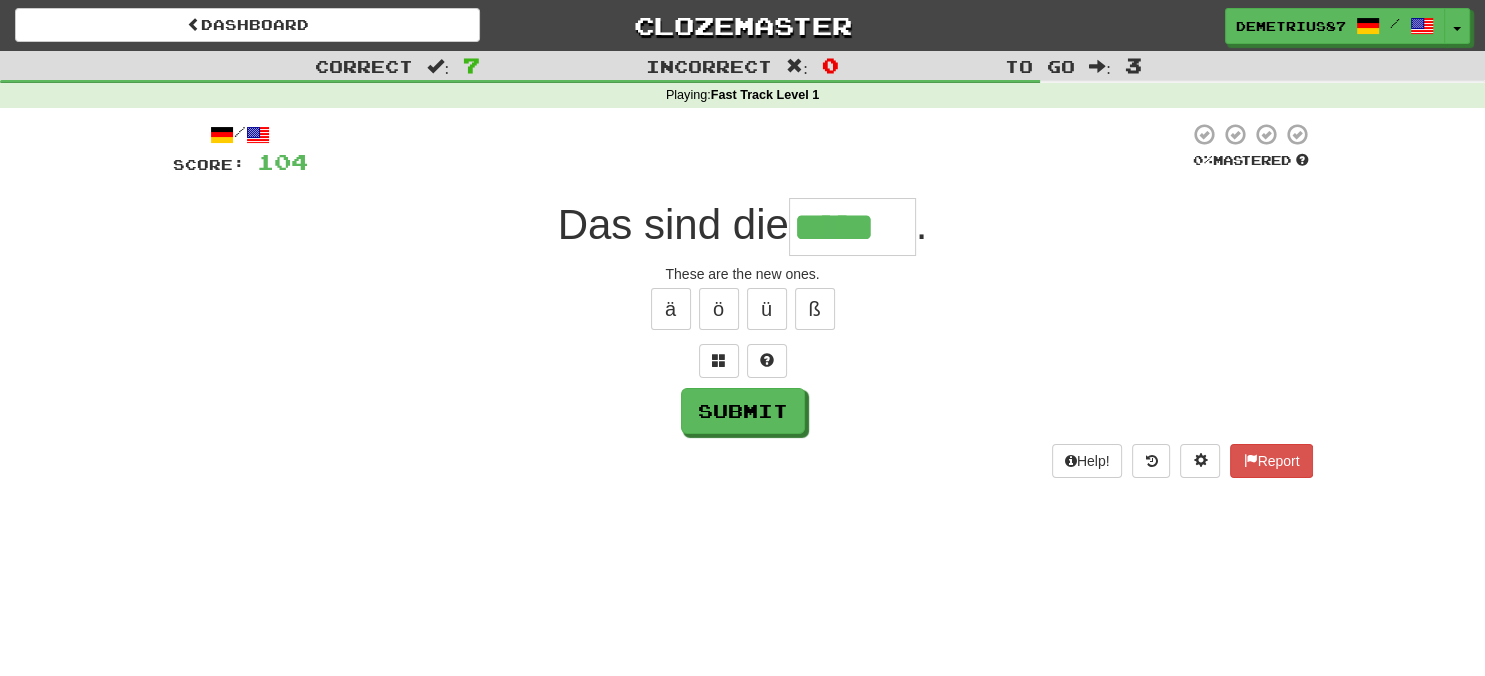 scroll, scrollTop: 0, scrollLeft: 4, axis: horizontal 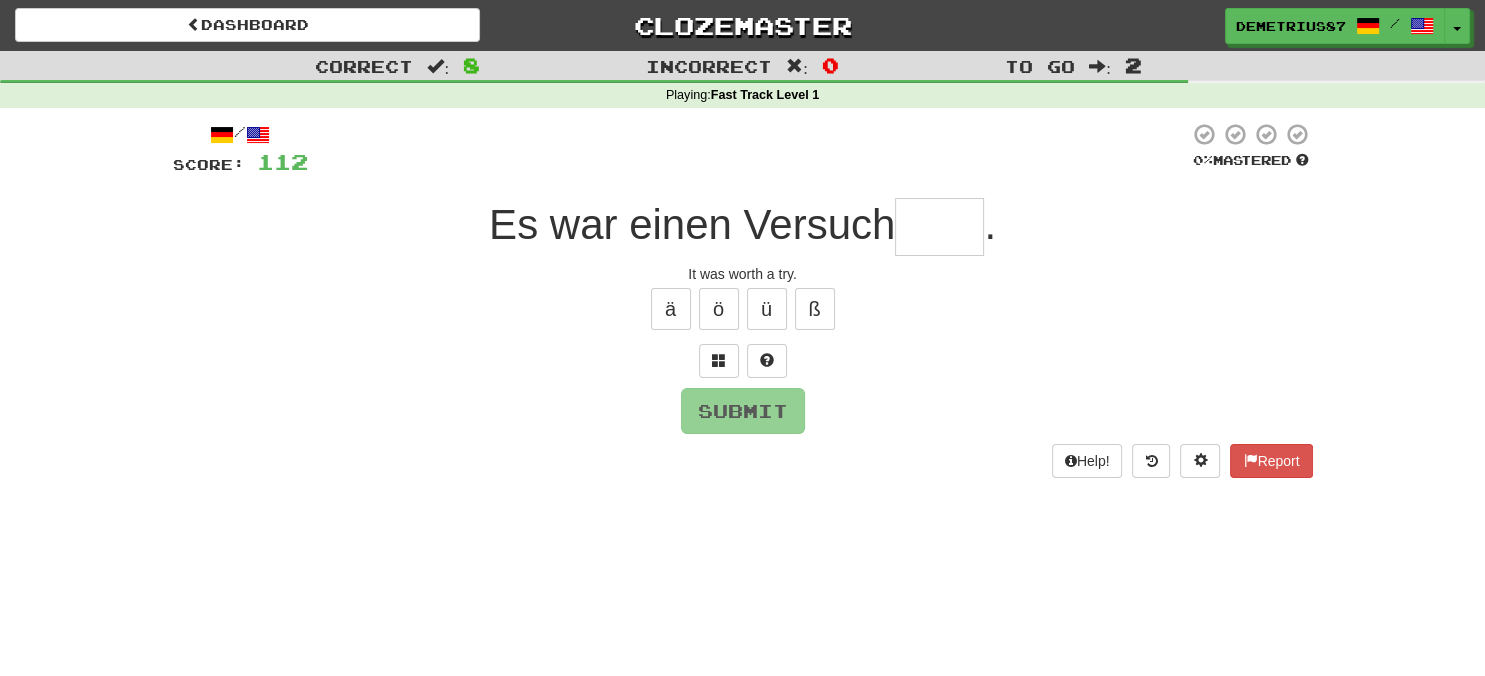 type on "*" 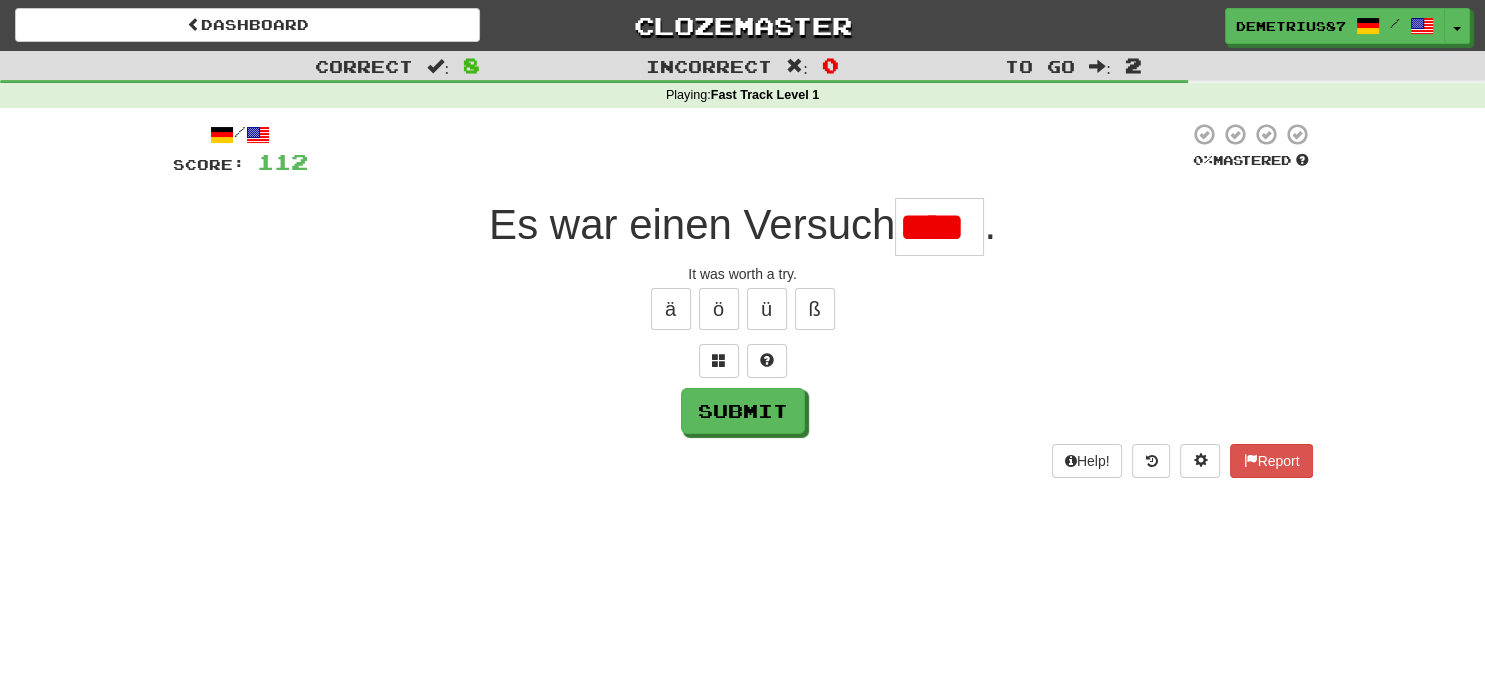 scroll, scrollTop: 0, scrollLeft: 0, axis: both 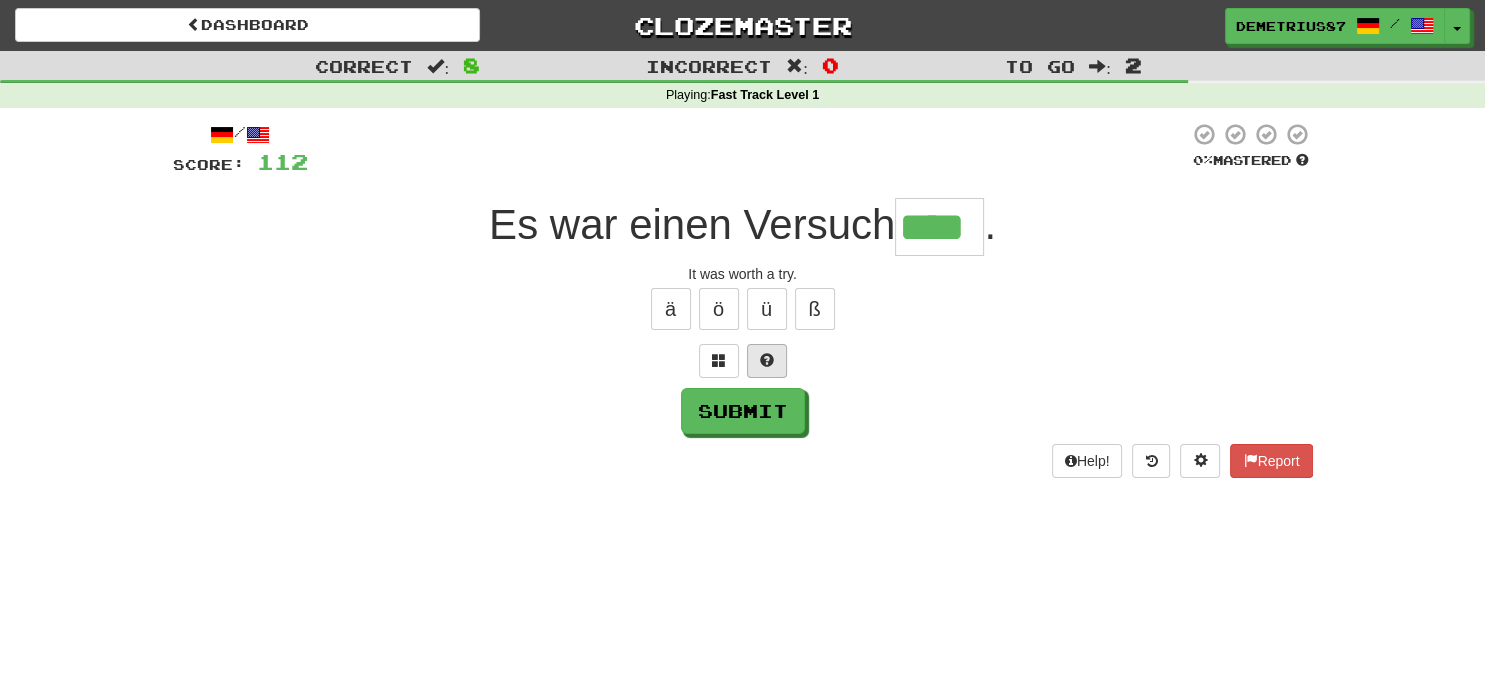 type on "****" 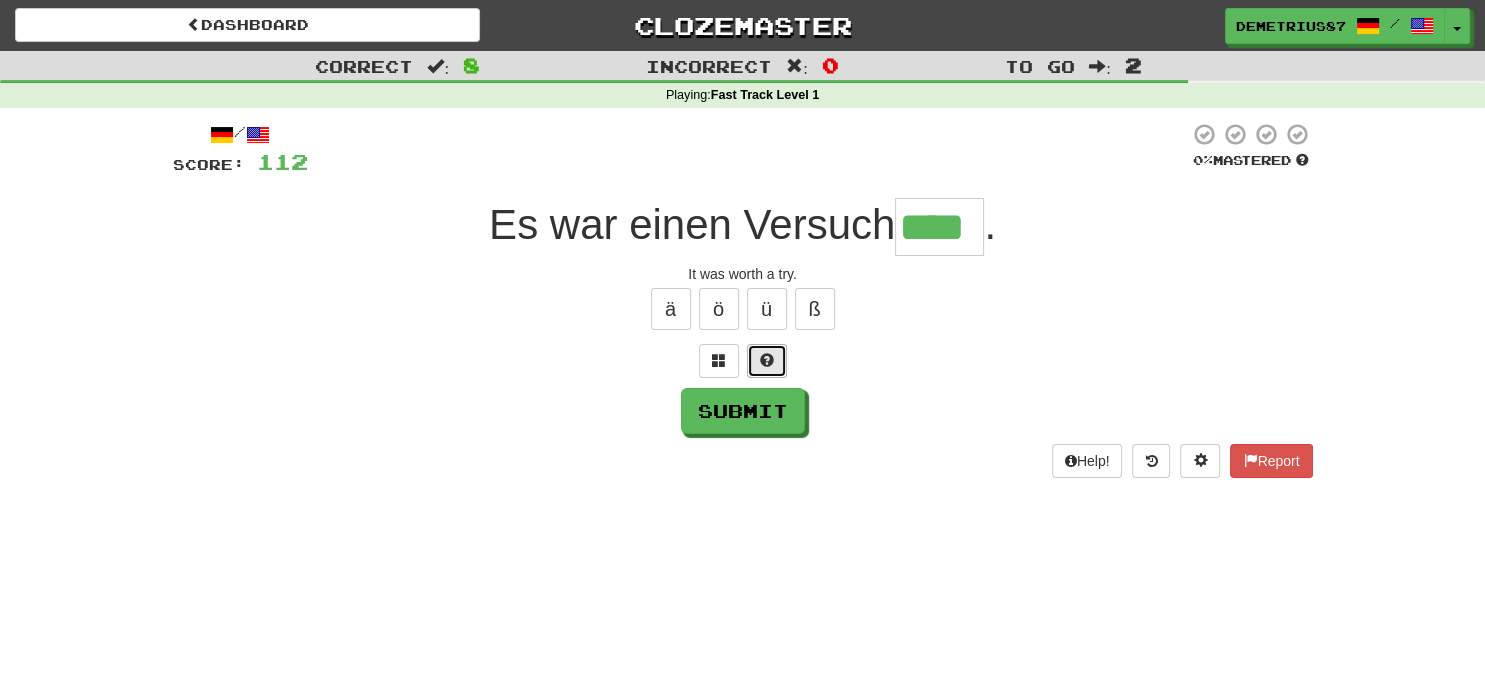 click at bounding box center (767, 361) 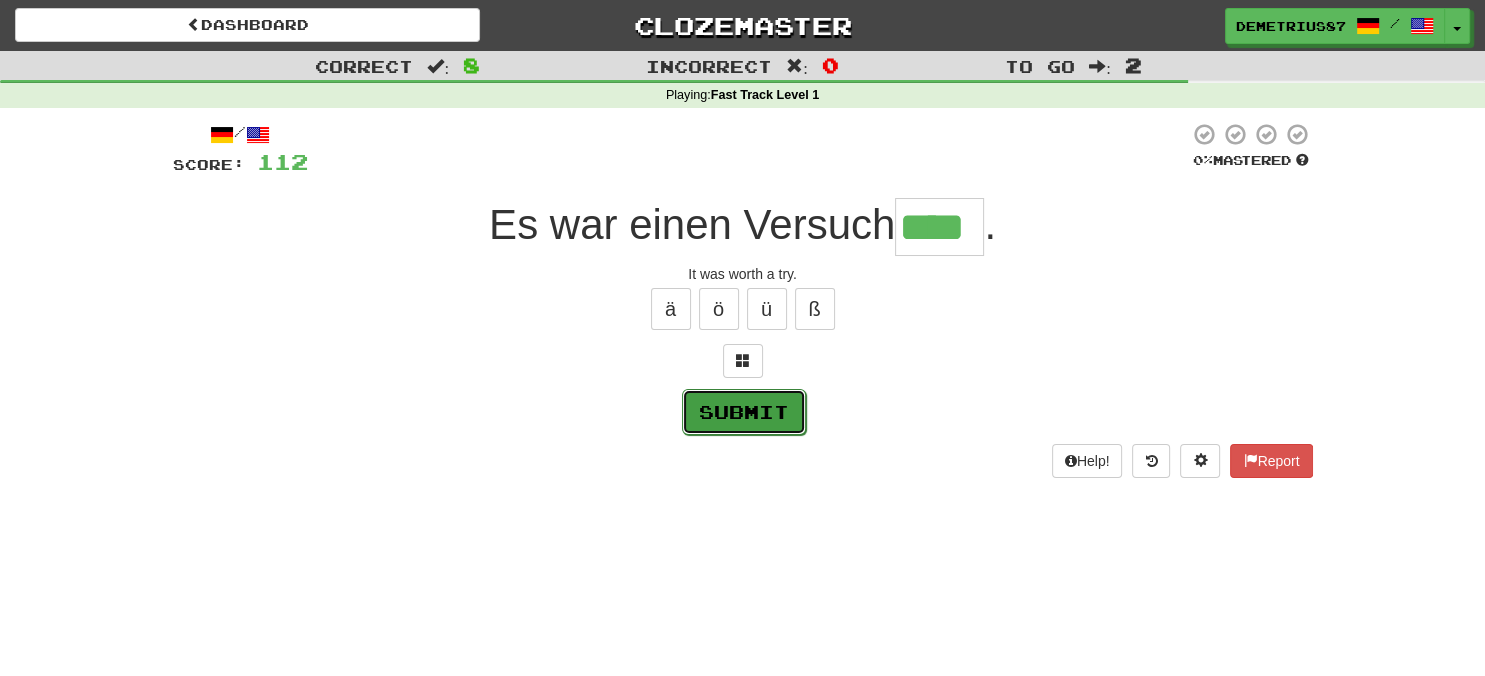 click on "Submit" at bounding box center [744, 412] 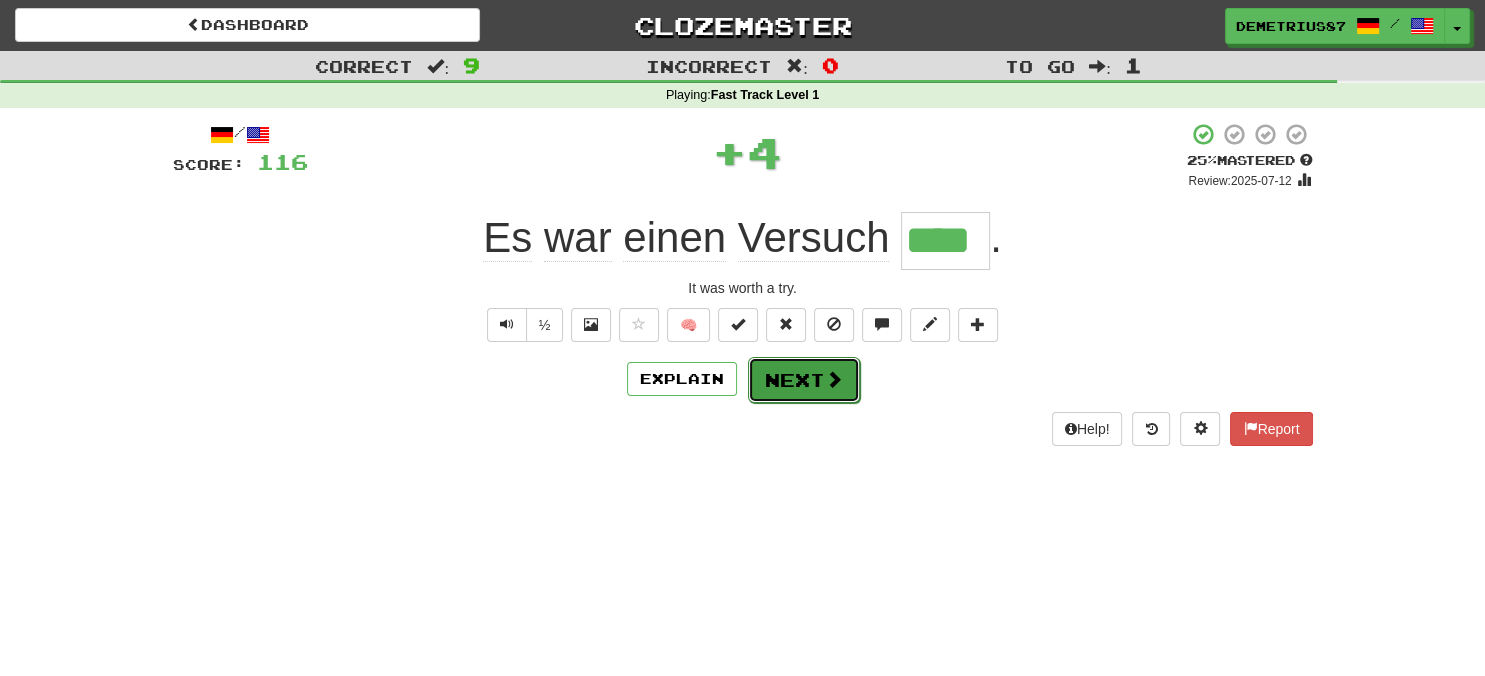 click on "Next" at bounding box center [804, 380] 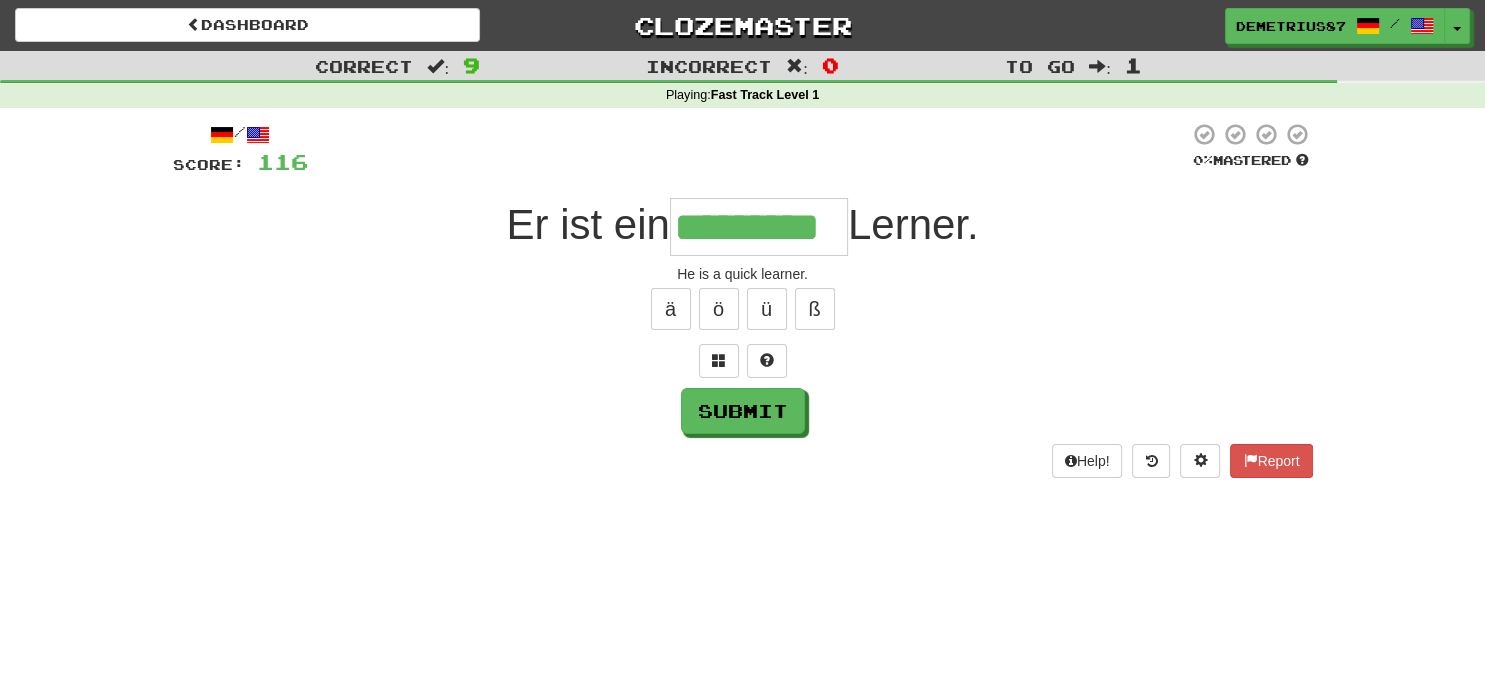type on "*********" 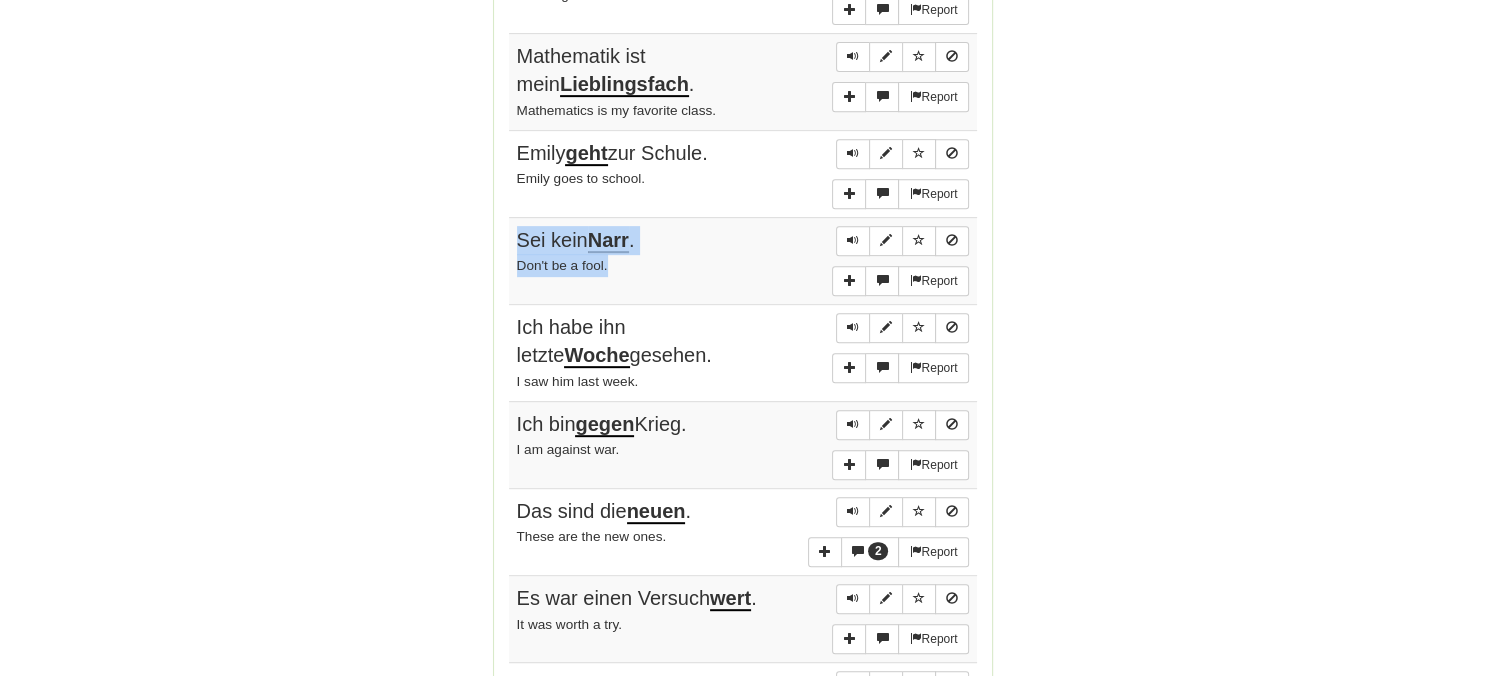 drag, startPoint x: 519, startPoint y: 228, endPoint x: 658, endPoint y: 254, distance: 141.41075 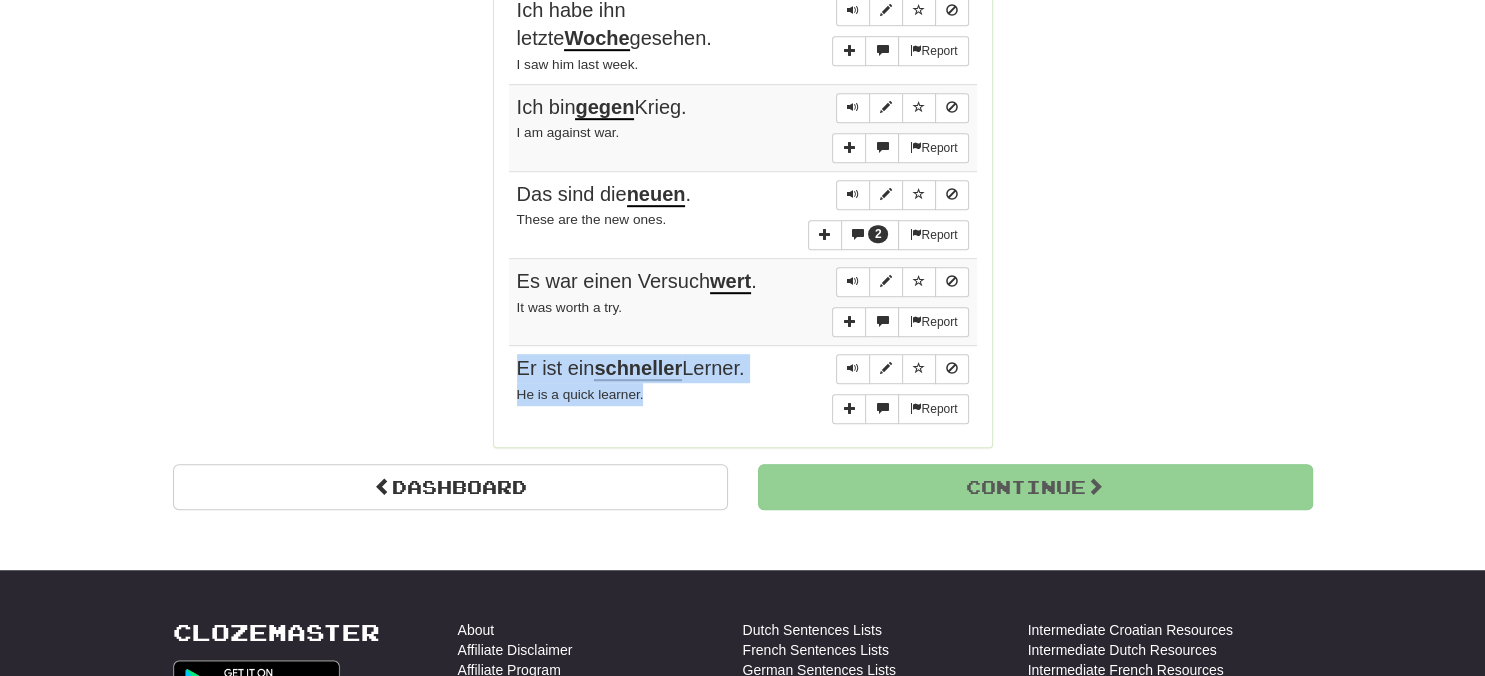 drag, startPoint x: 513, startPoint y: 270, endPoint x: 675, endPoint y: 375, distance: 193.0518 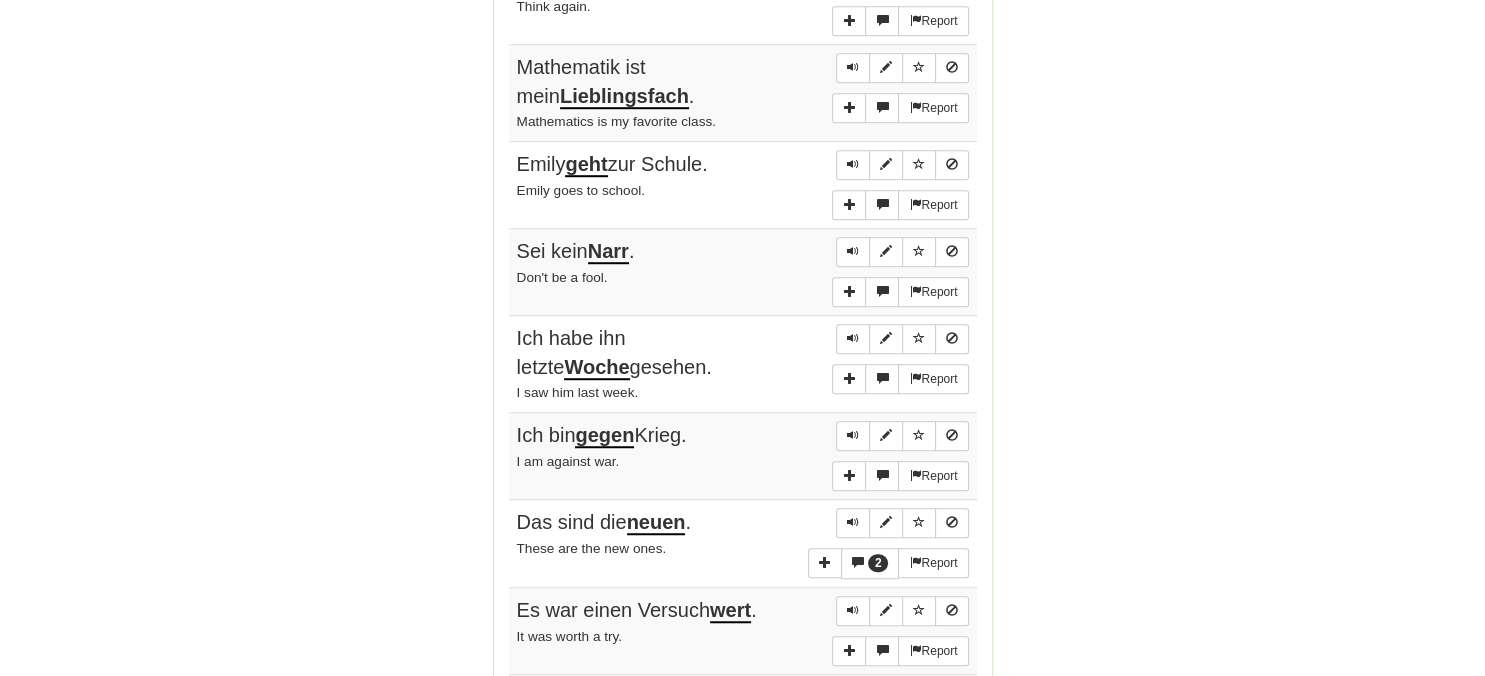scroll, scrollTop: 1250, scrollLeft: 0, axis: vertical 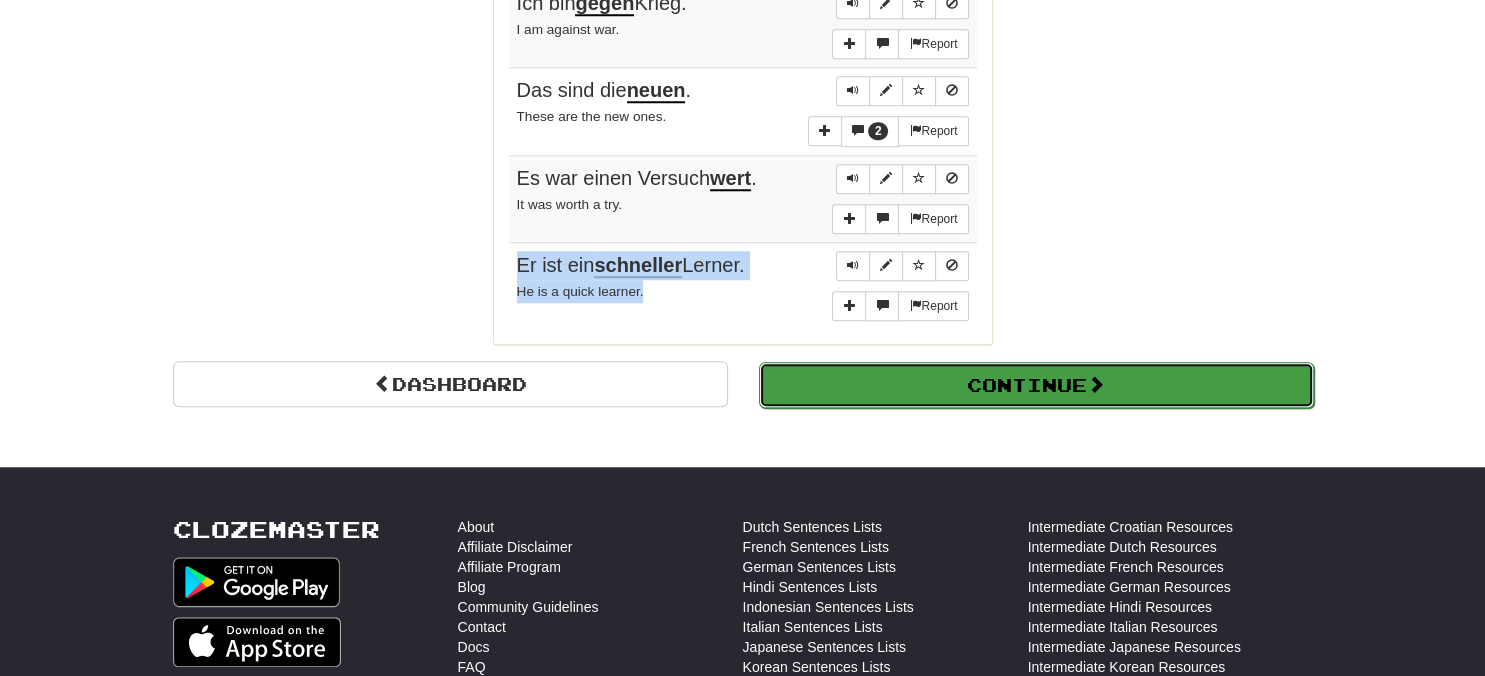 click at bounding box center [1096, 384] 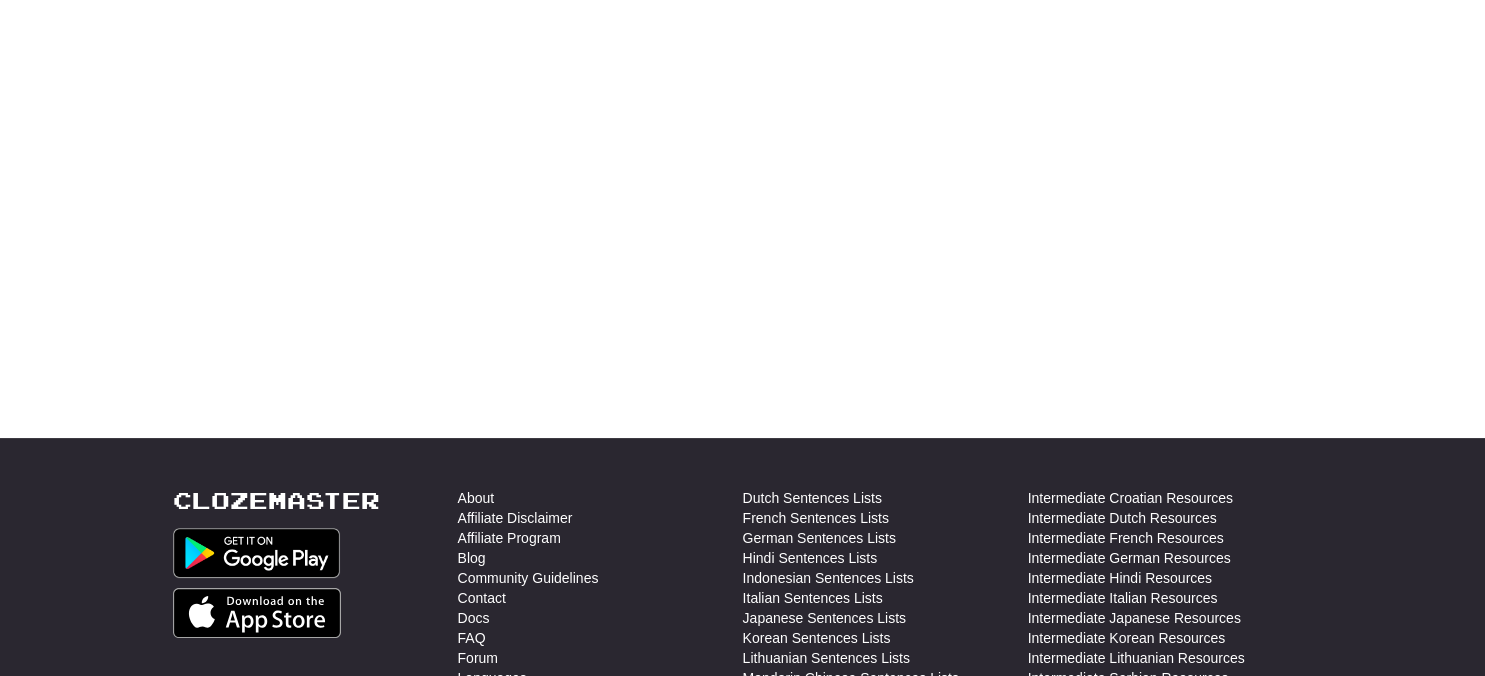 scroll, scrollTop: 0, scrollLeft: 0, axis: both 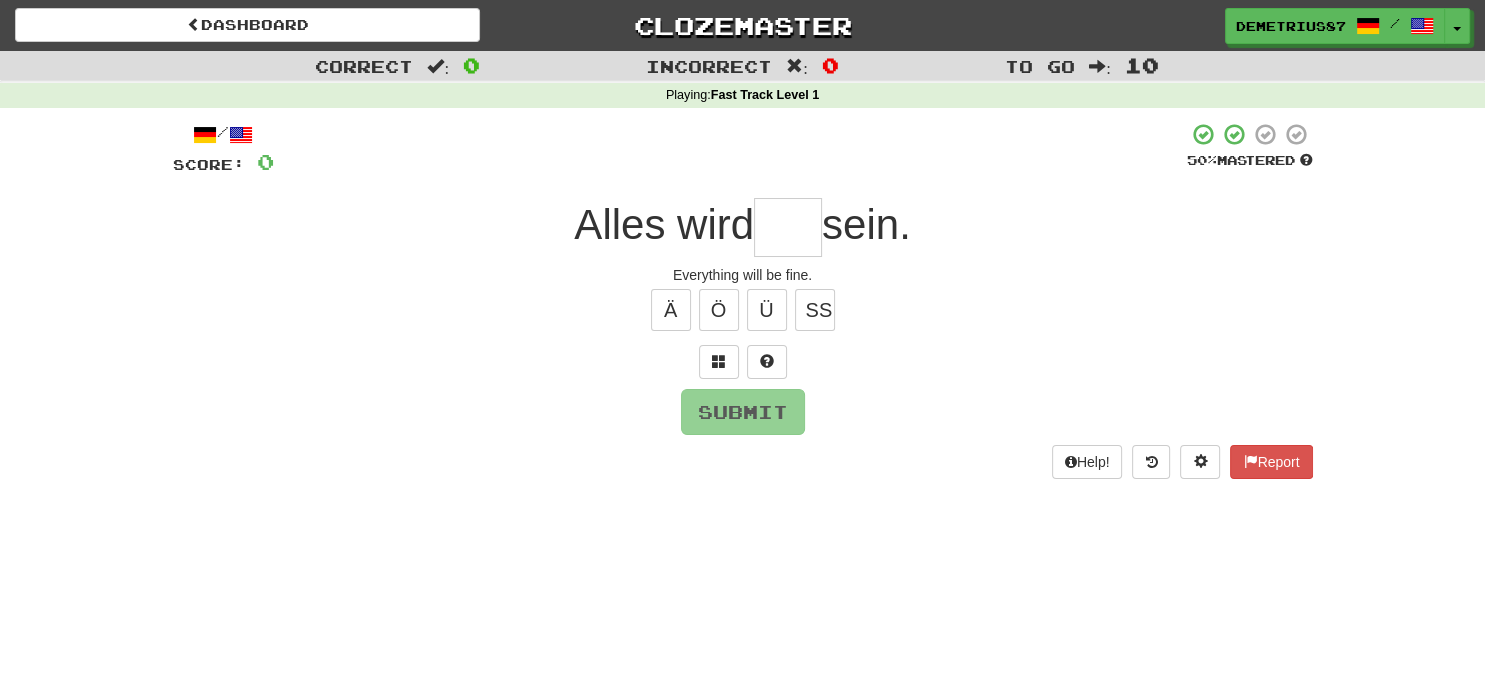 type on "*" 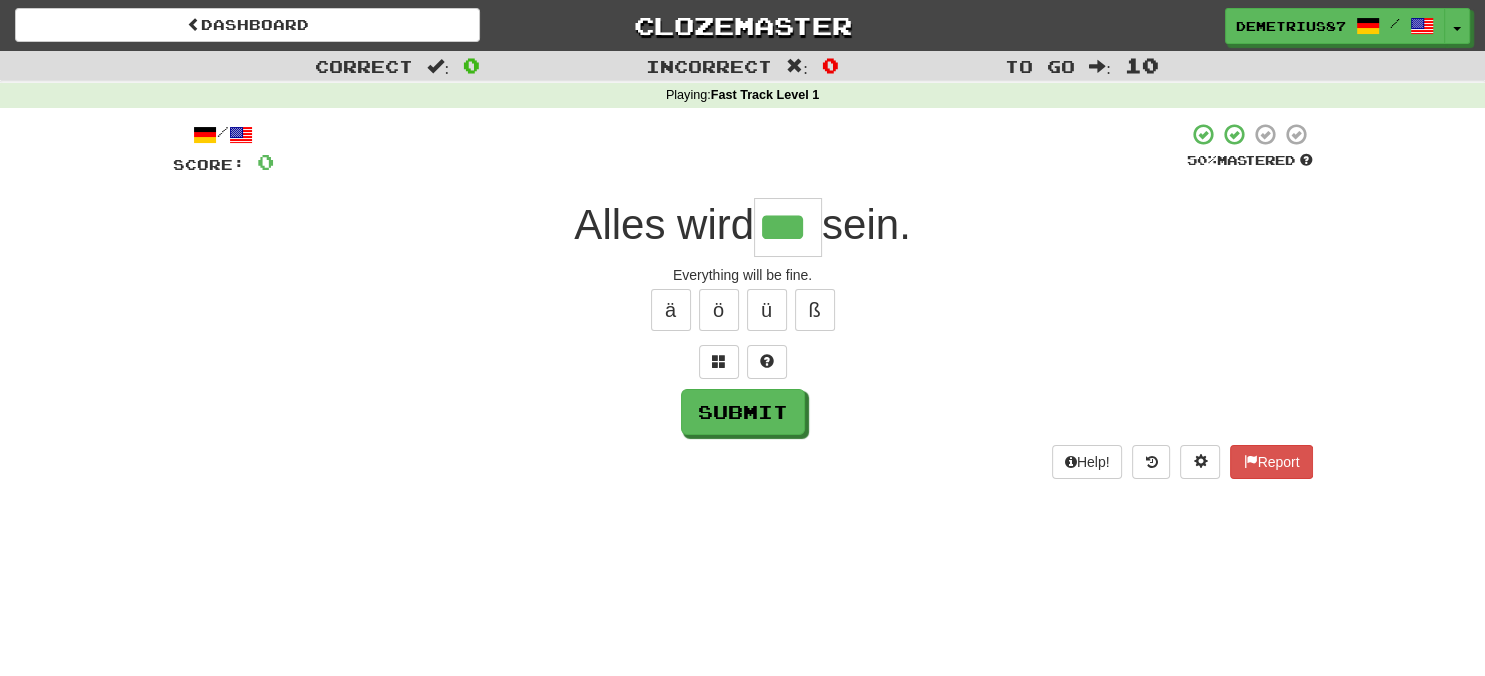 scroll, scrollTop: 0, scrollLeft: 8, axis: horizontal 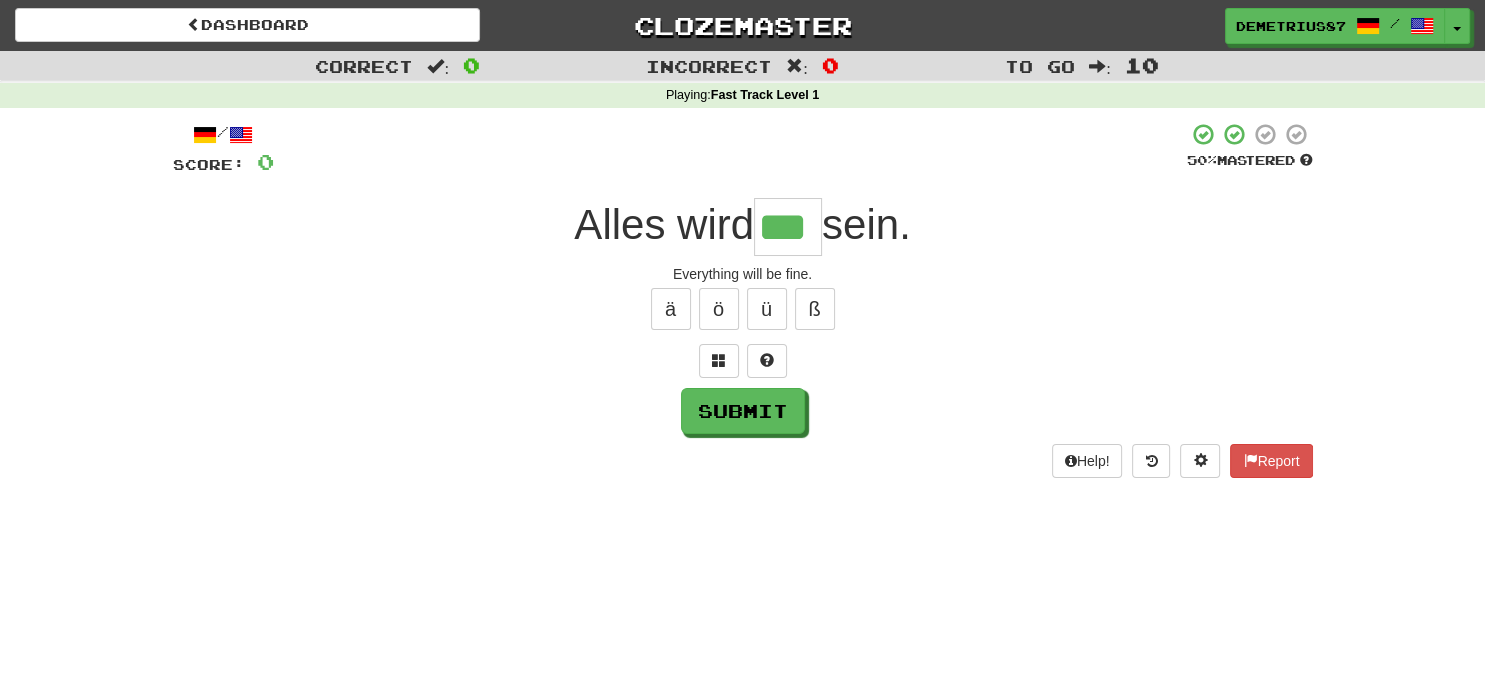 type on "***" 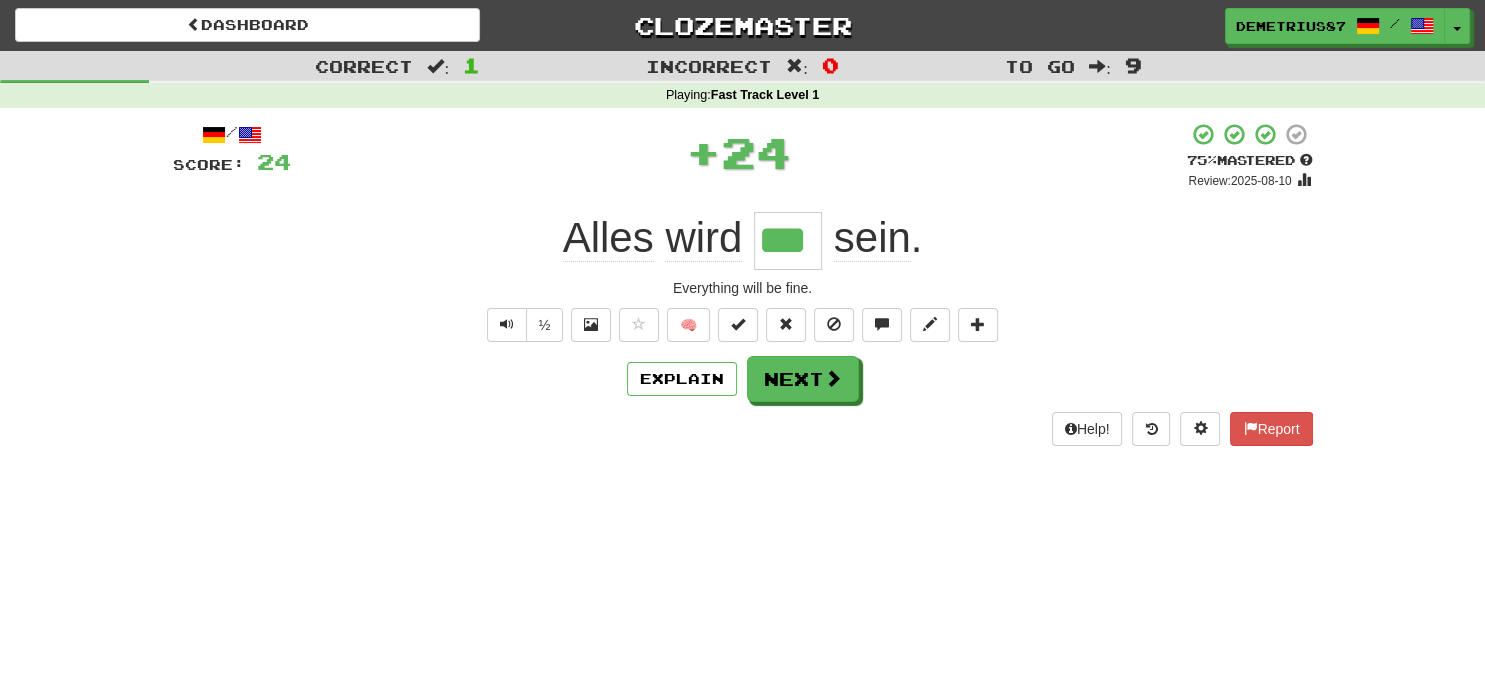 scroll, scrollTop: 0, scrollLeft: 0, axis: both 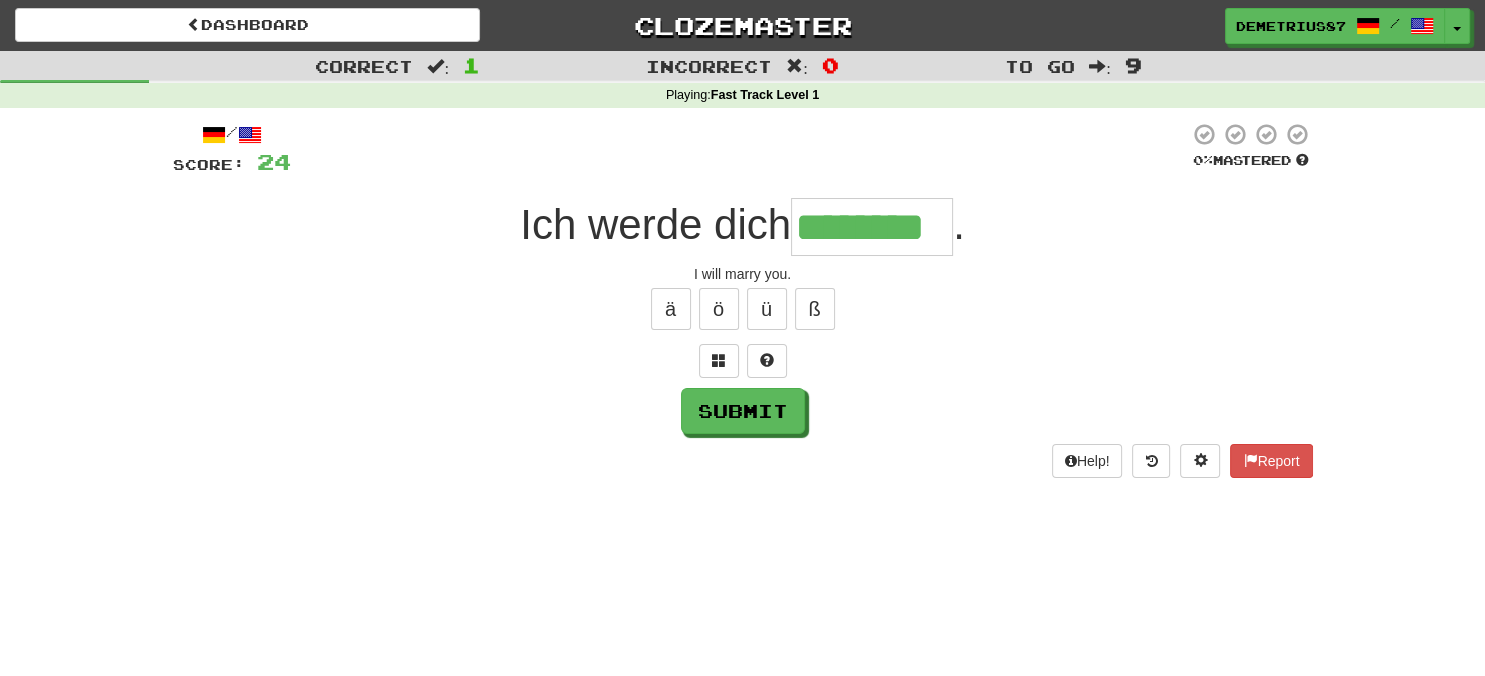 type on "********" 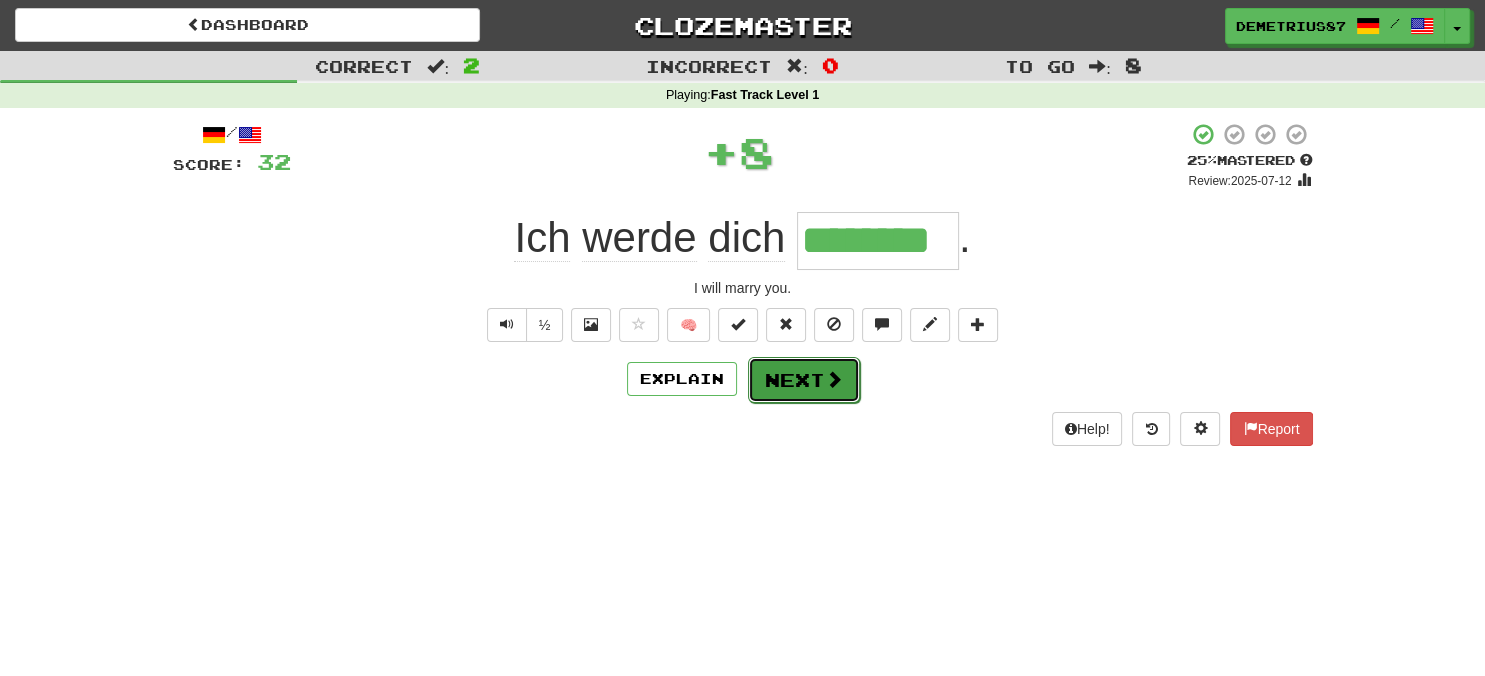 click on "Next" at bounding box center [804, 380] 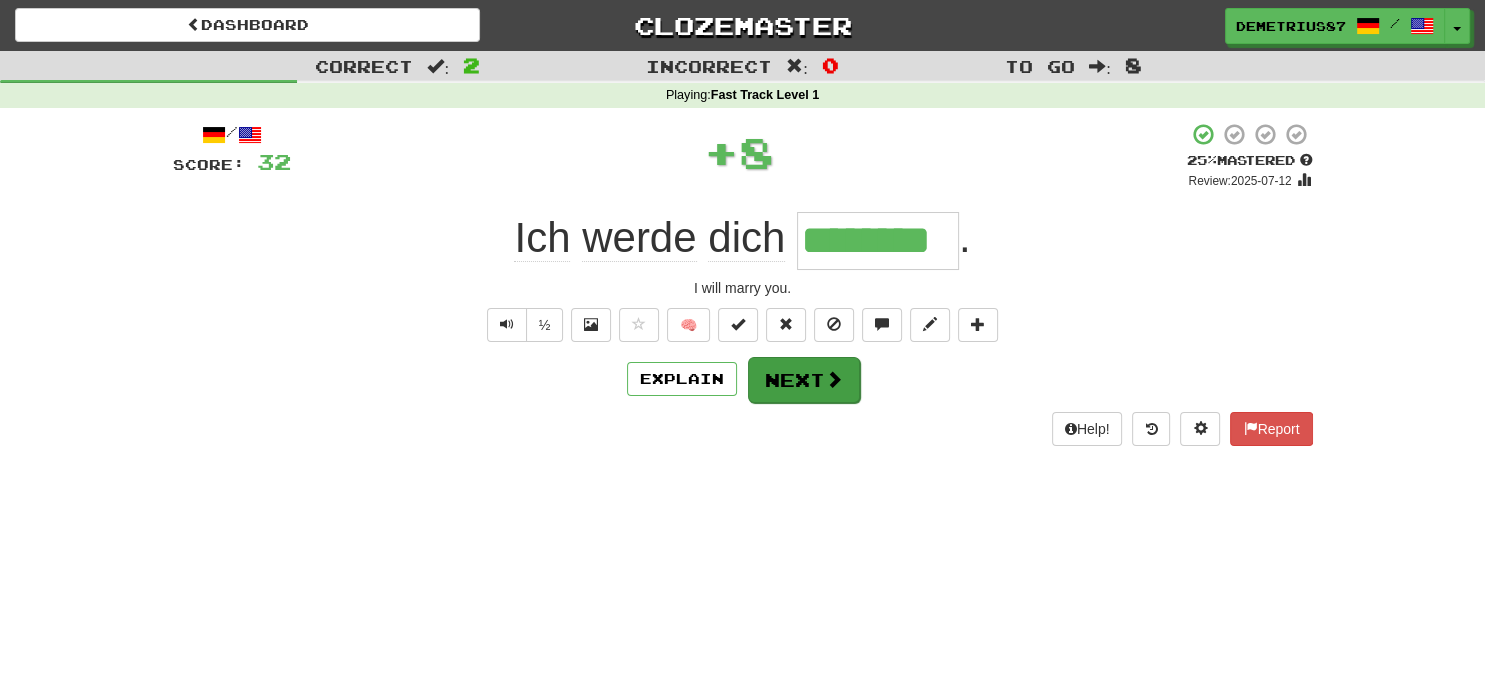 type 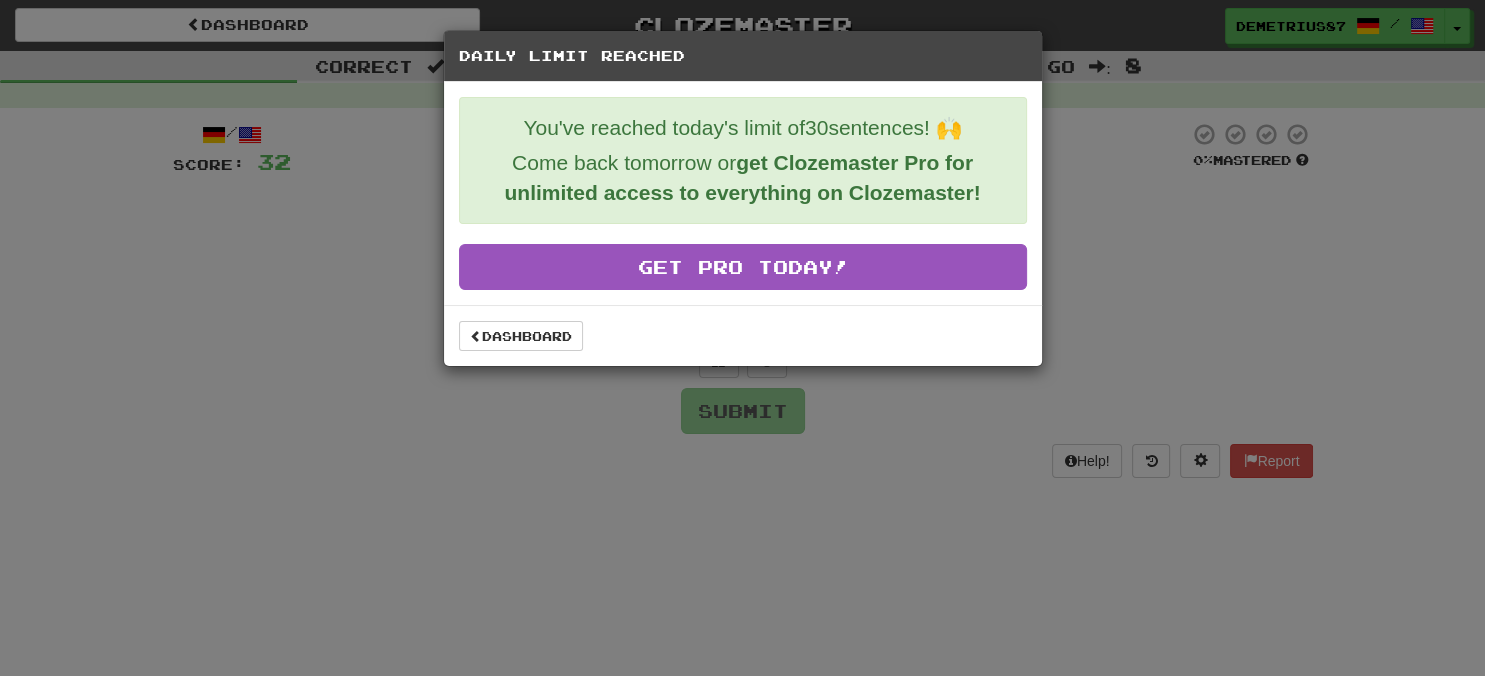 click on "Daily Limit Reached You've reached today's limit of  30  sentences! 🙌  Come back tomorrow or  get Clozemaster Pro for unlimited access to everything on Clozemaster! Get Pro Today! Dashboard" at bounding box center (742, 338) 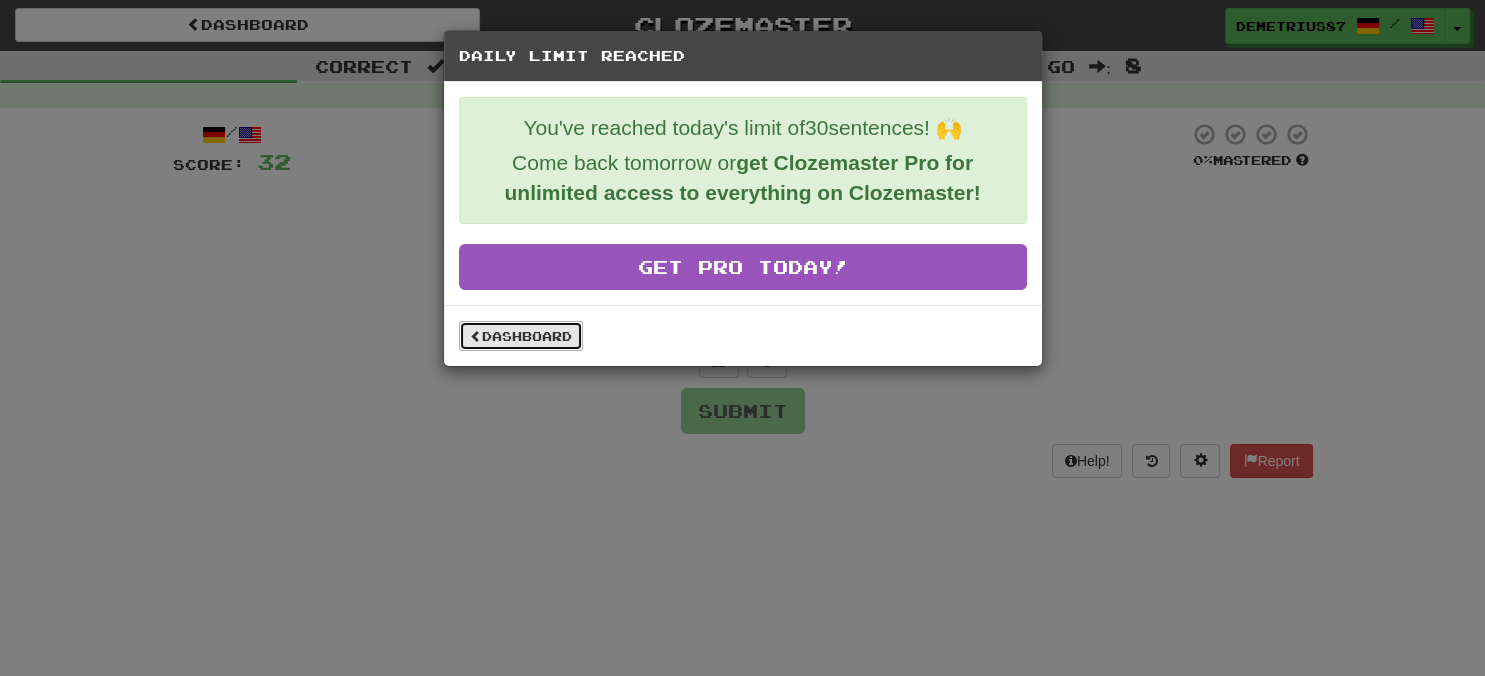 click on "Dashboard" at bounding box center (521, 336) 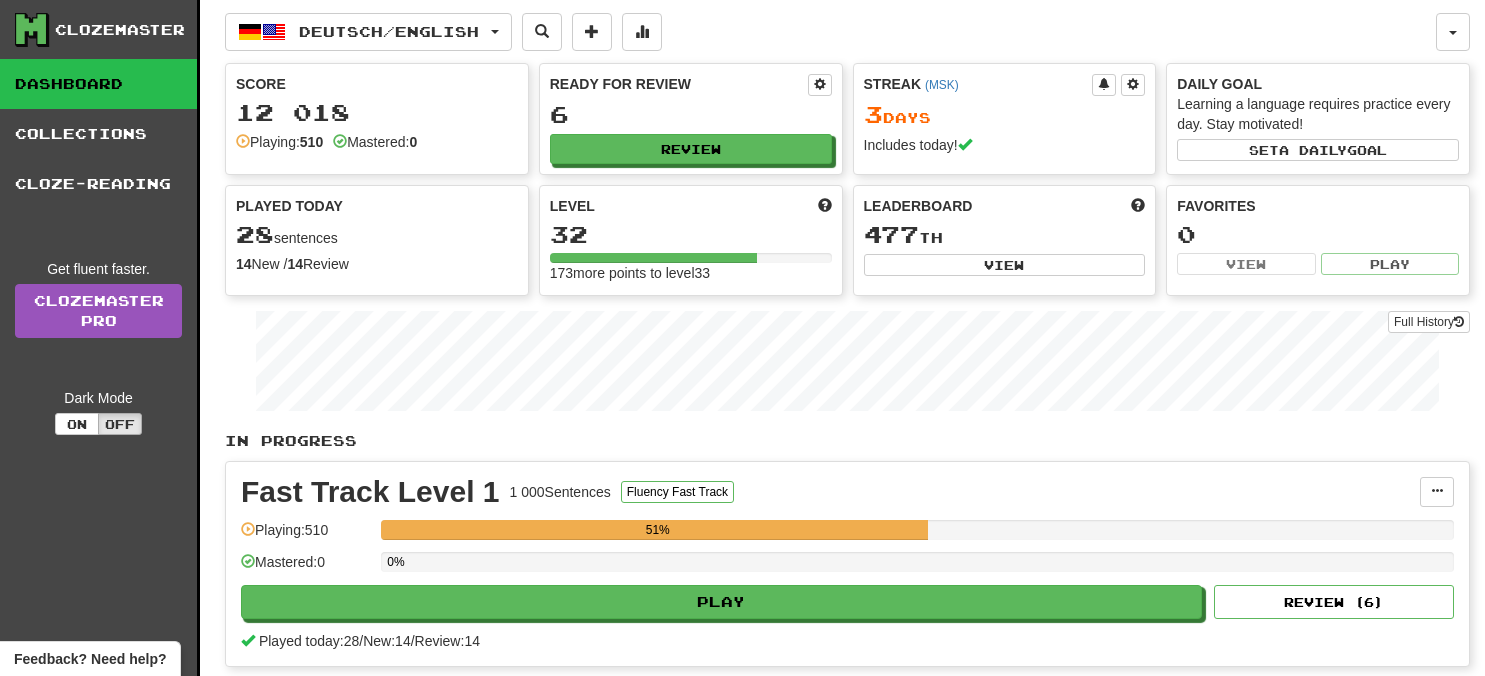 scroll, scrollTop: 0, scrollLeft: 0, axis: both 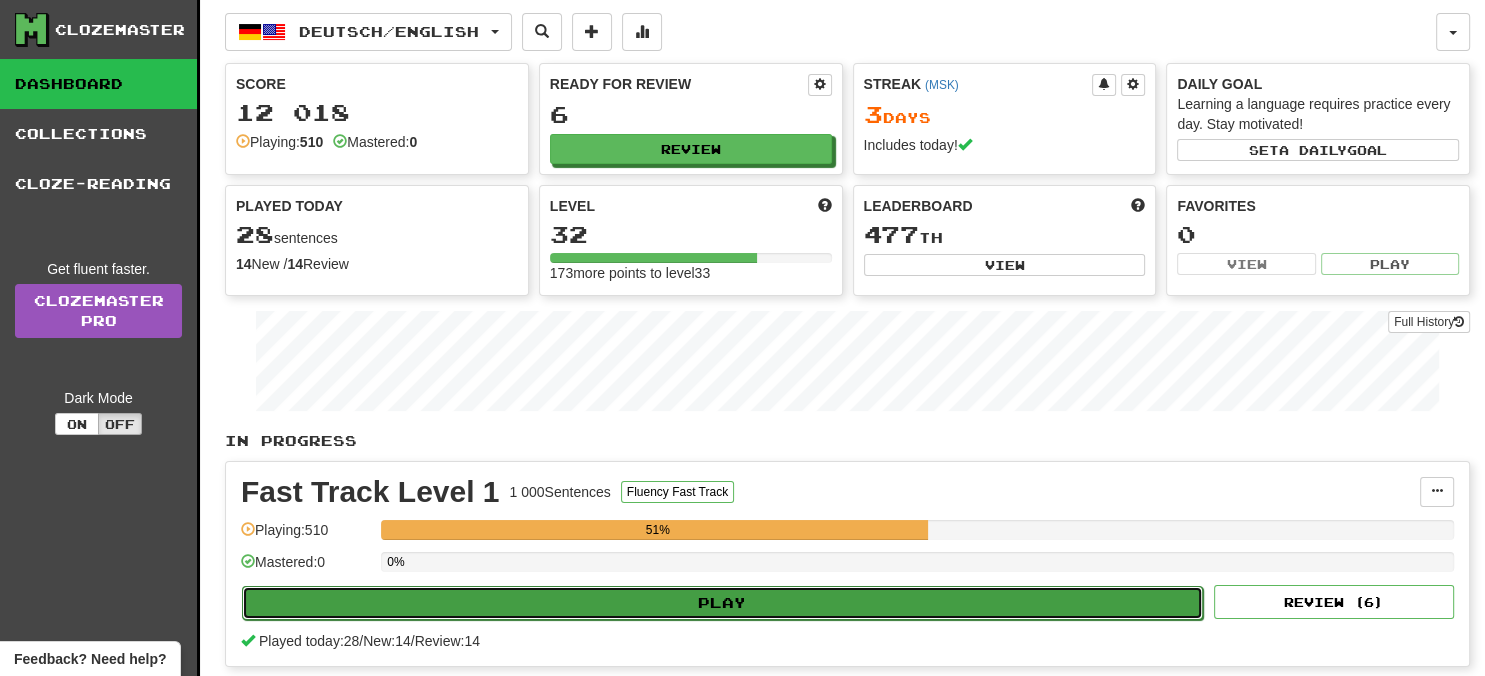 click on "Play" at bounding box center [722, 603] 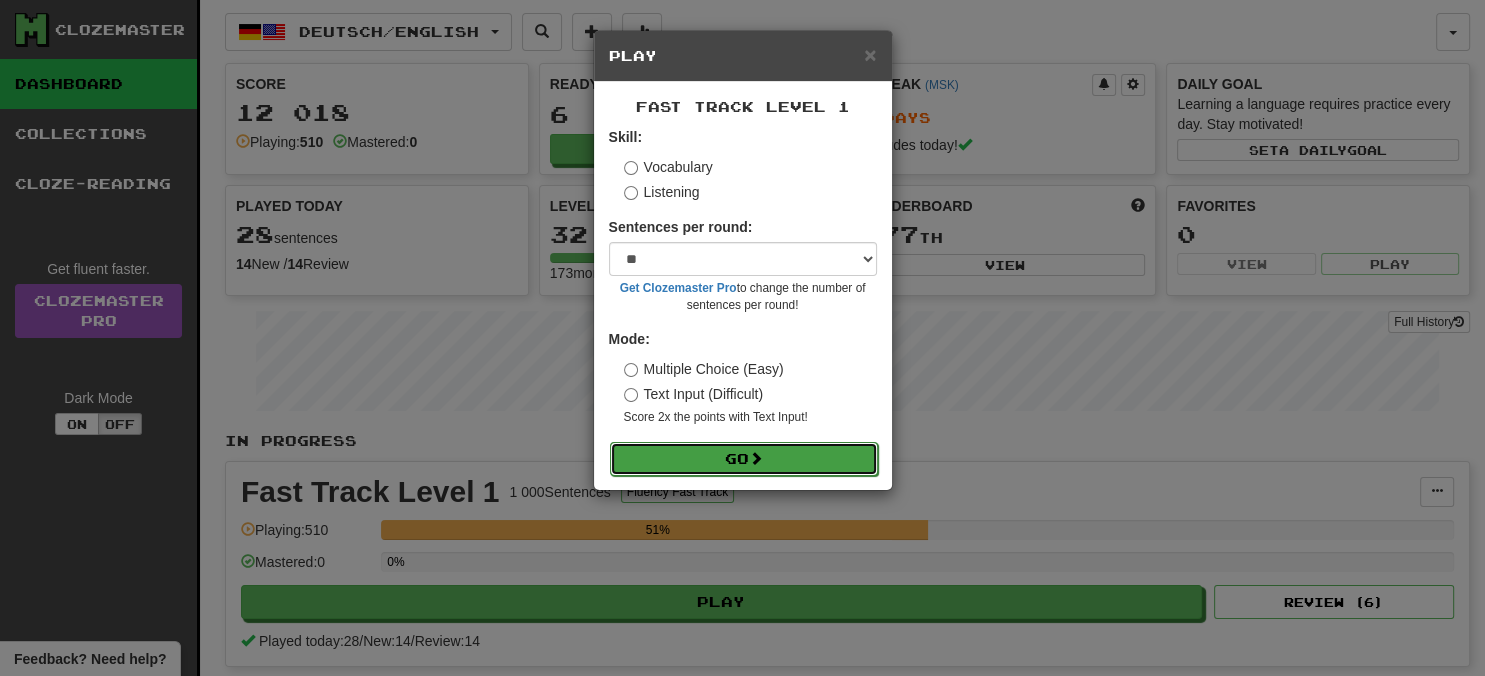 click on "Go" at bounding box center (744, 459) 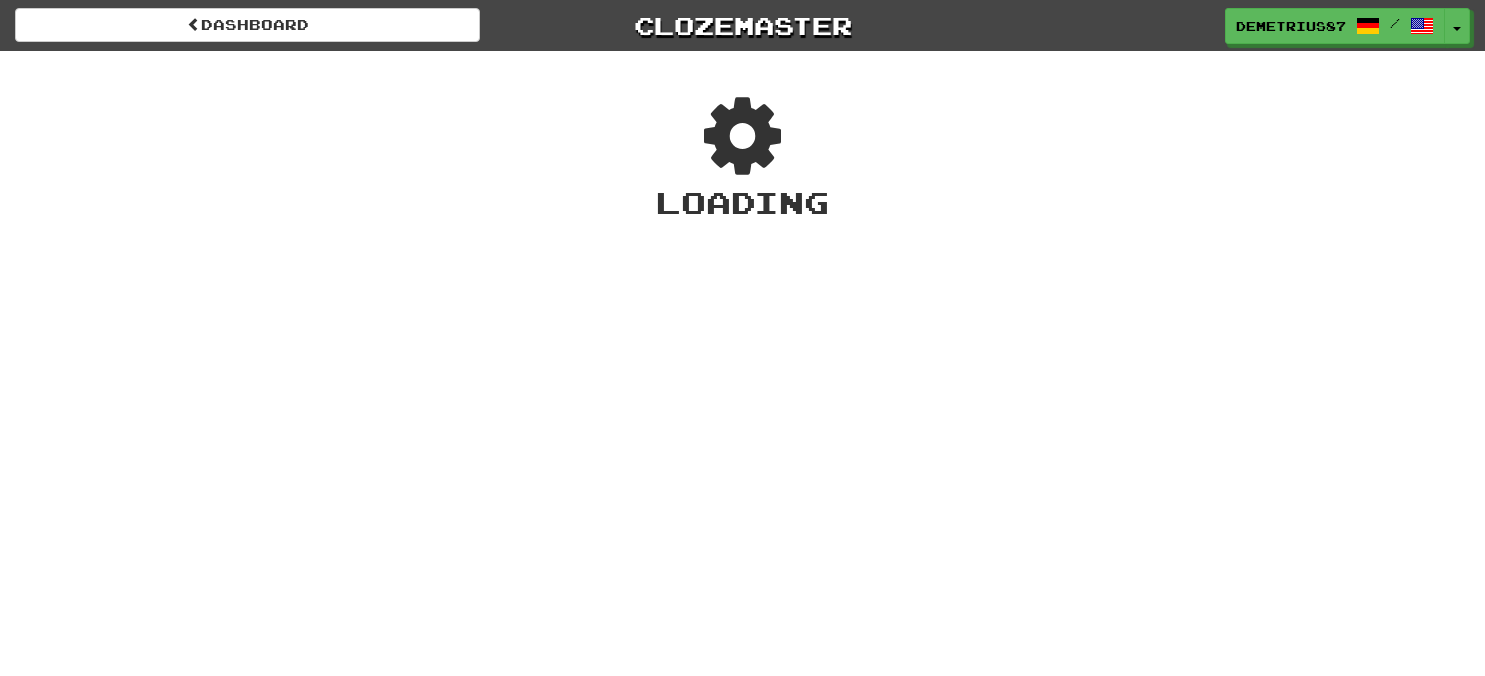 scroll, scrollTop: 0, scrollLeft: 0, axis: both 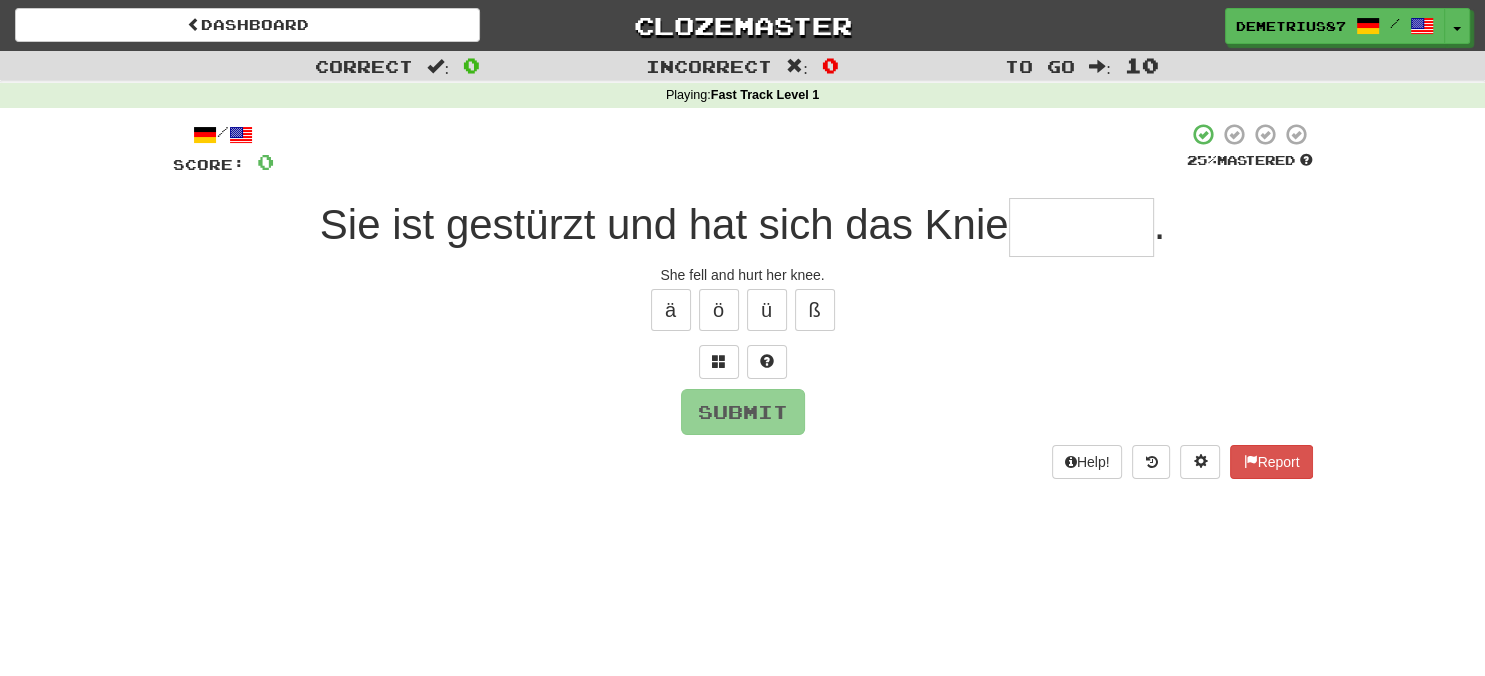 click at bounding box center (1081, 227) 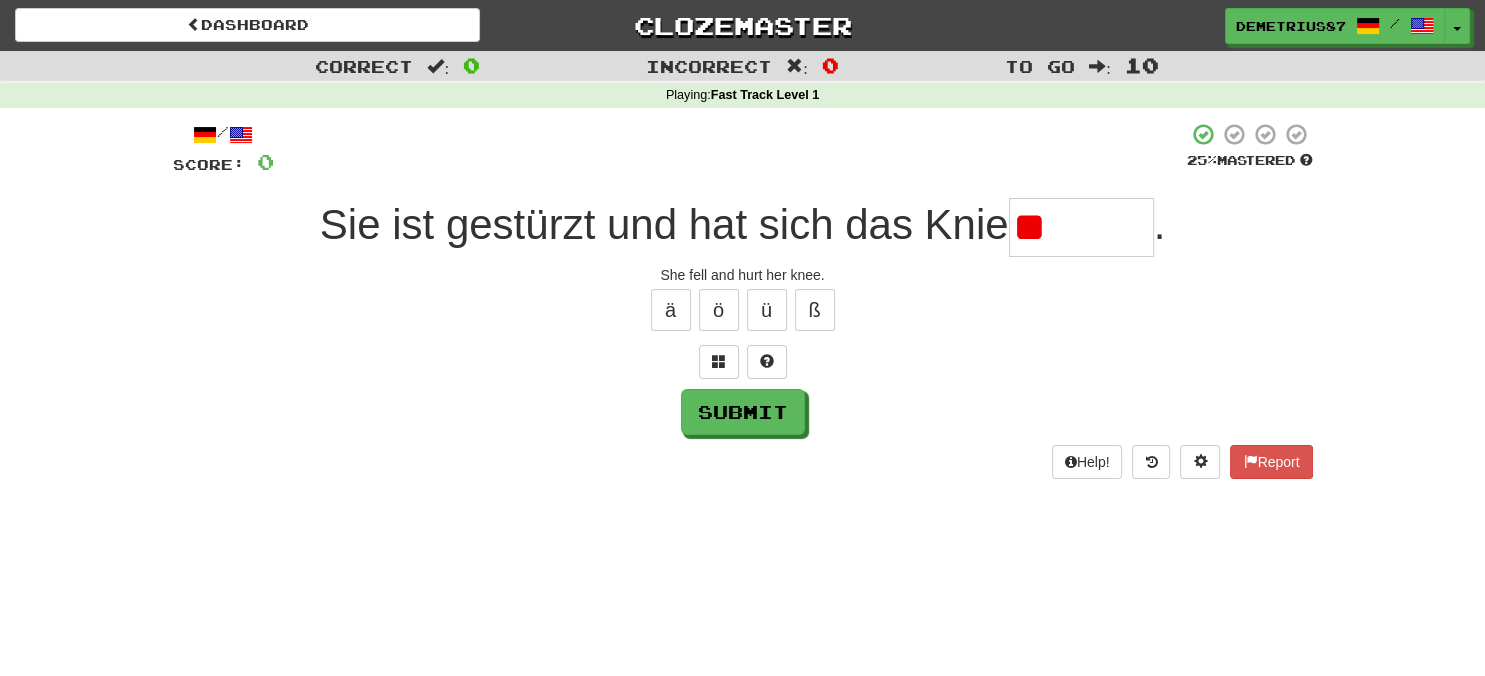 type on "*" 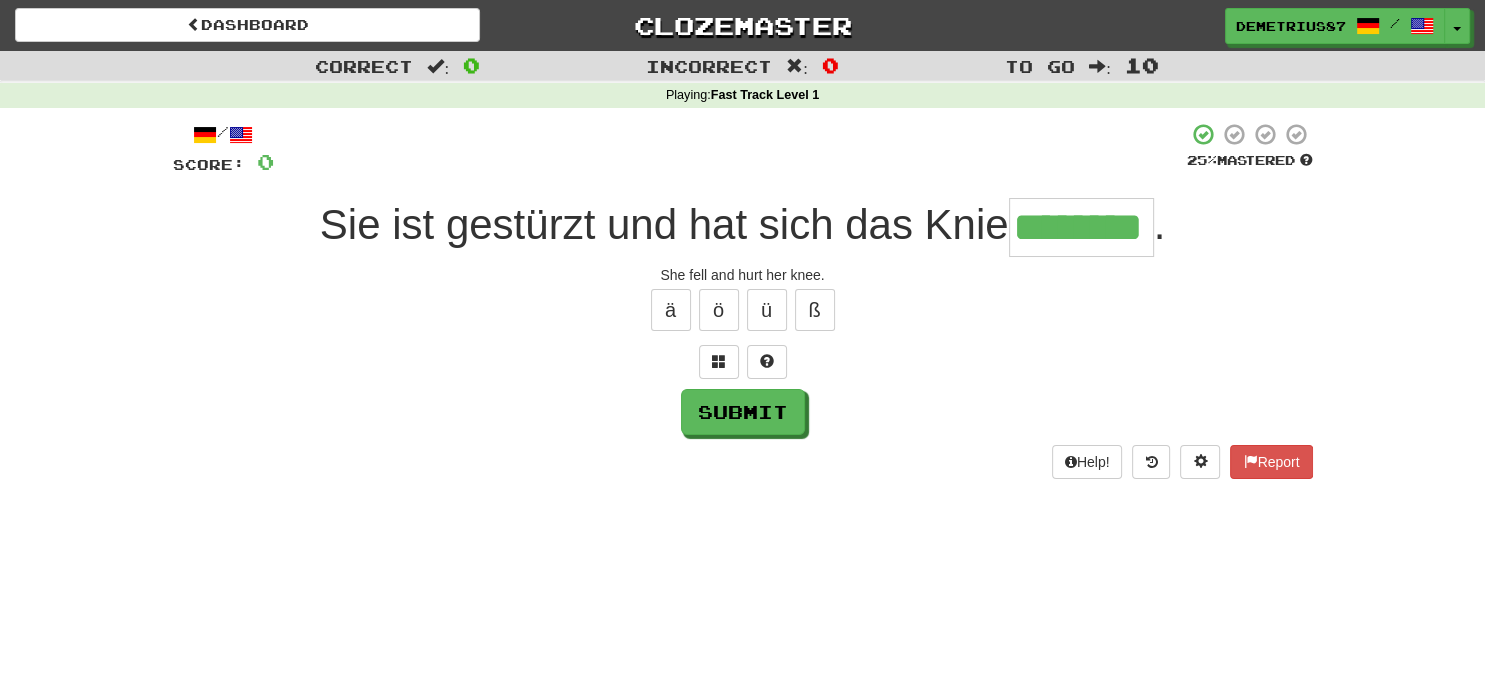 type on "********" 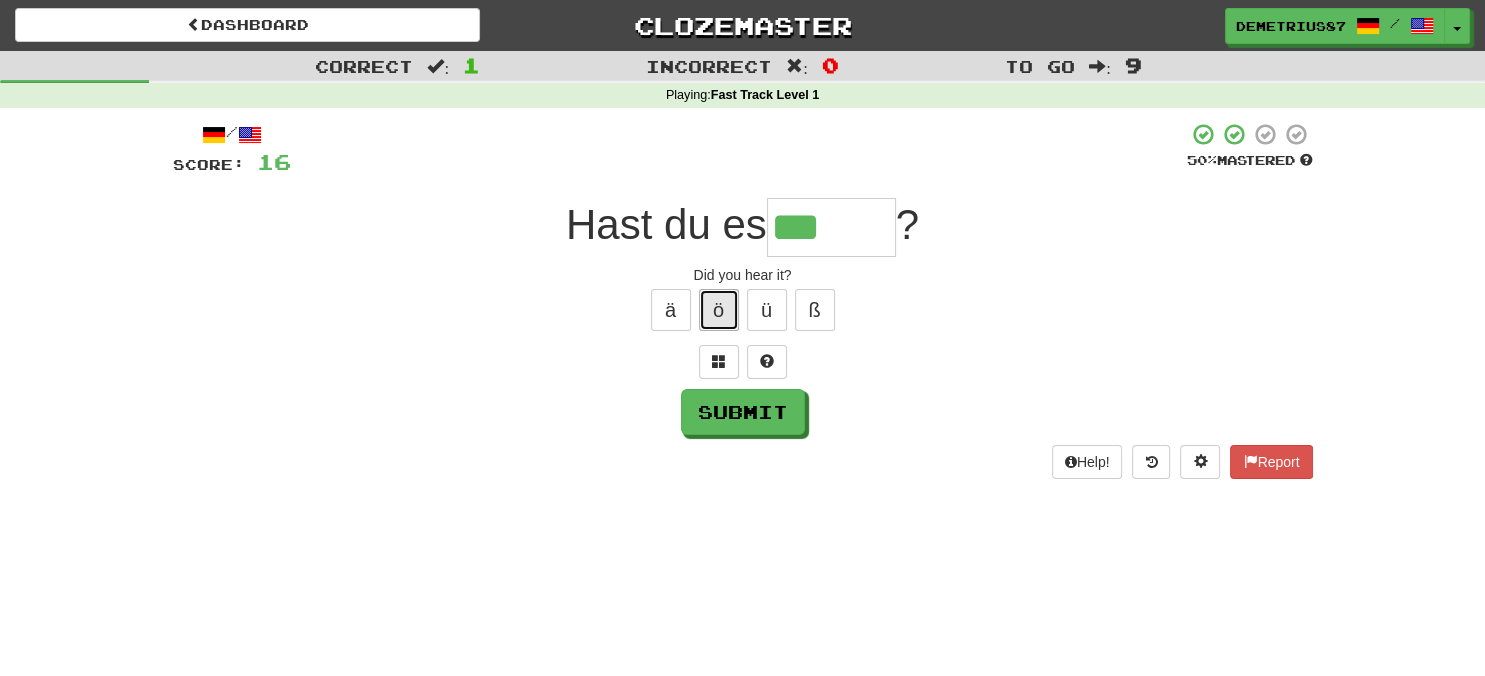 click on "ö" at bounding box center (719, 310) 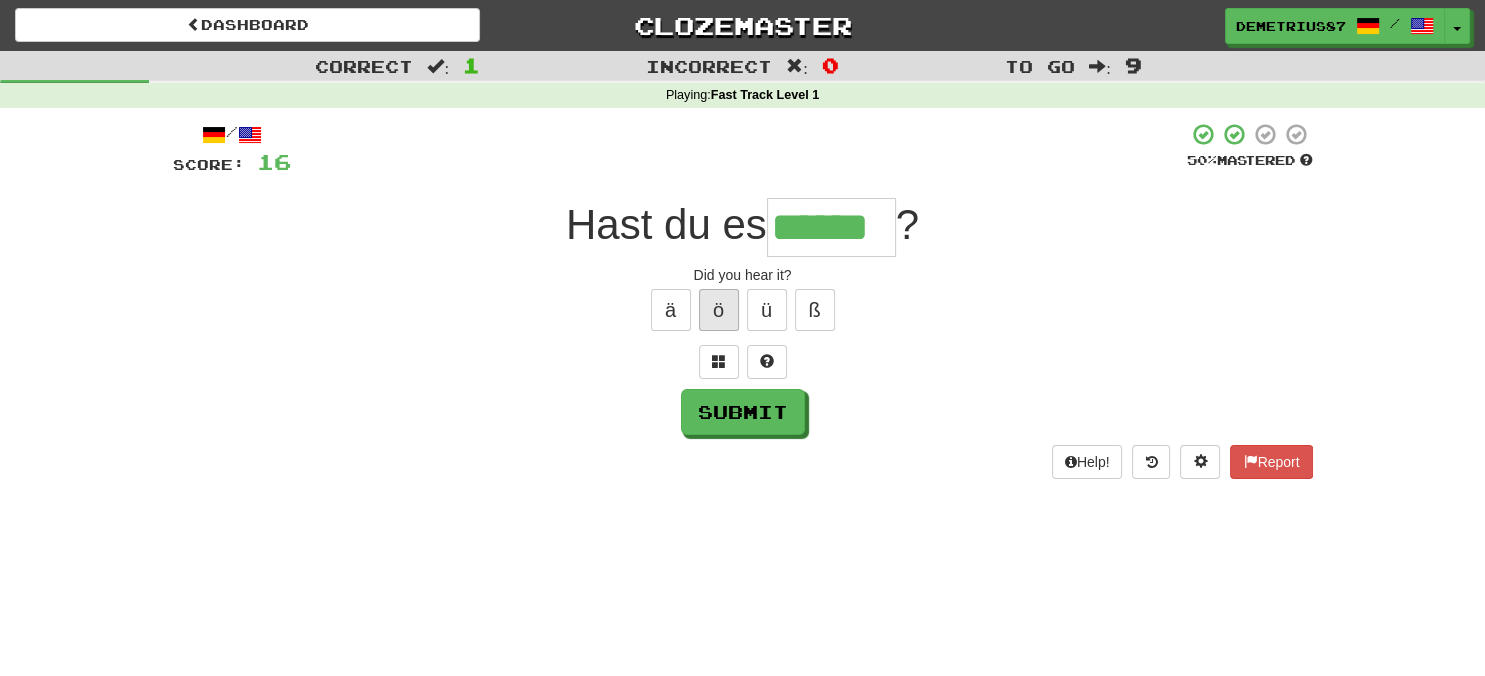 type on "******" 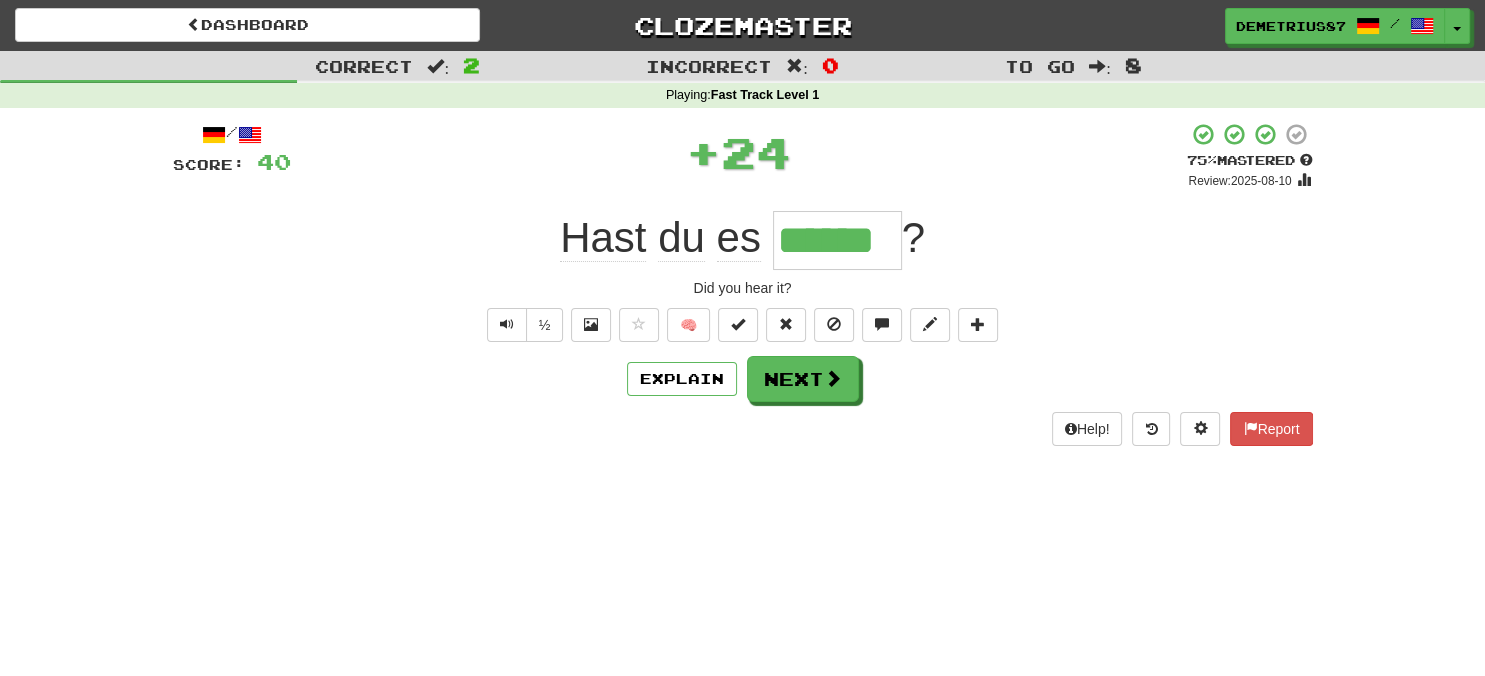 type 